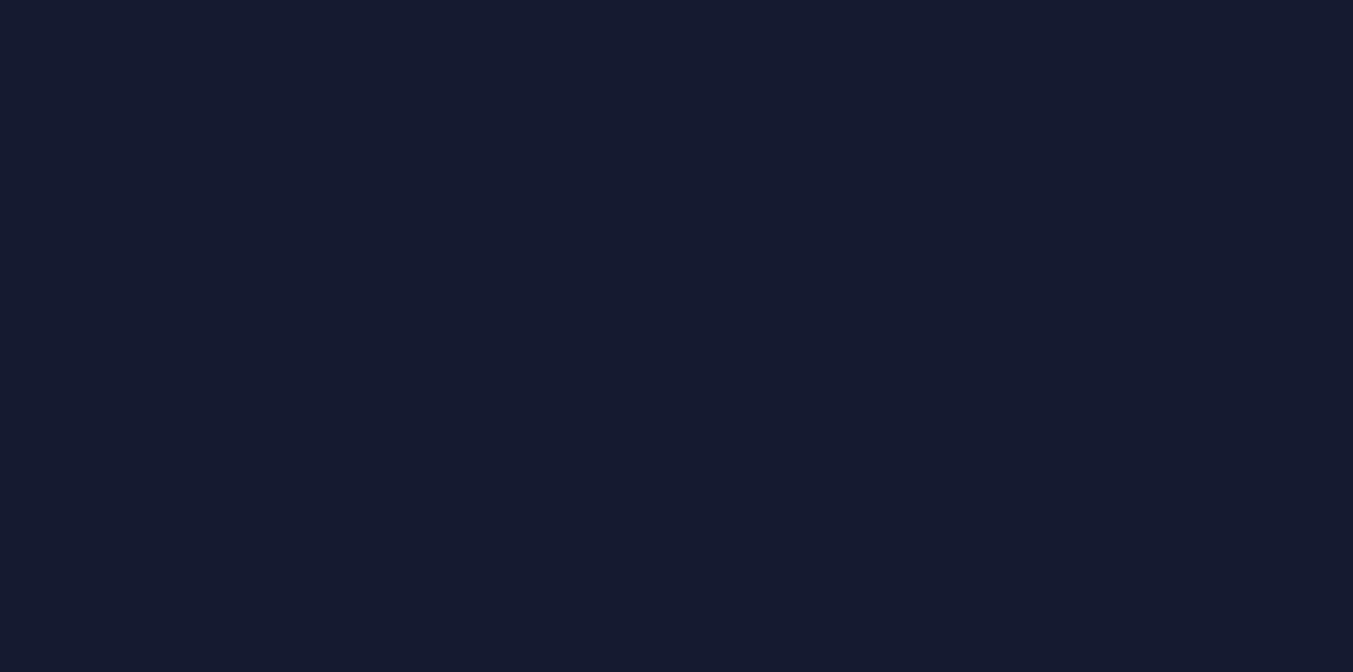 scroll, scrollTop: 0, scrollLeft: 0, axis: both 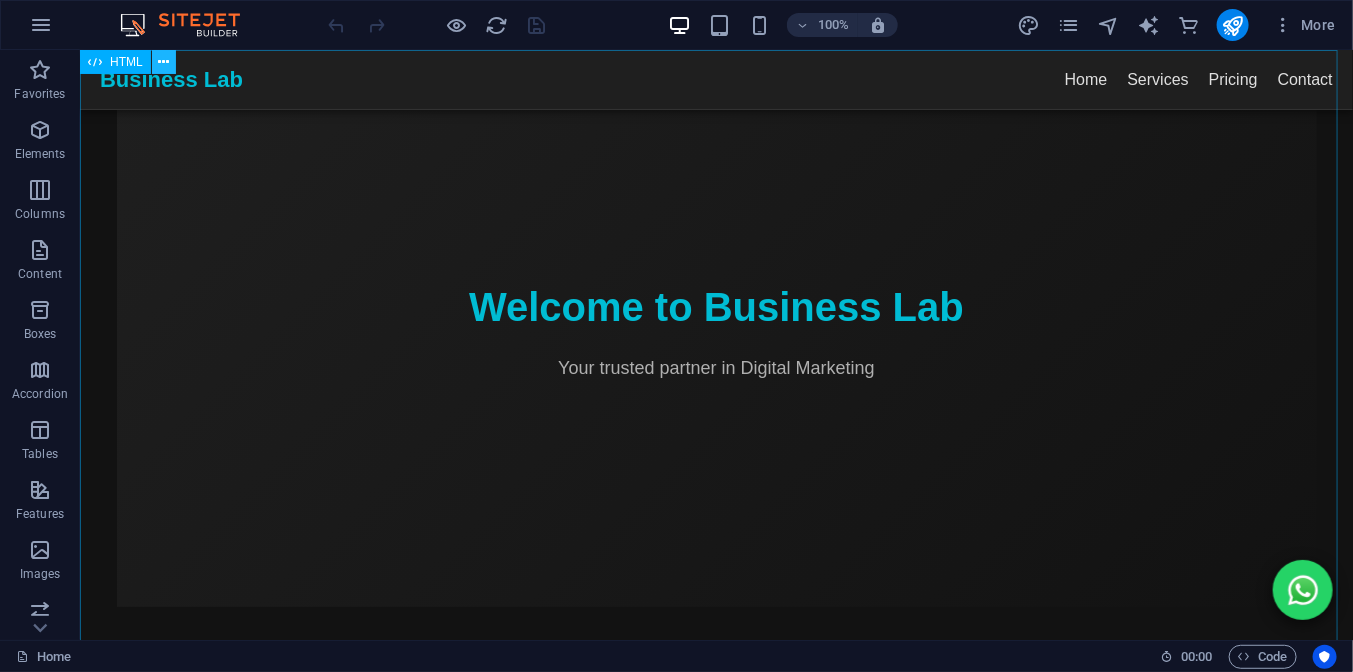 click at bounding box center (163, 62) 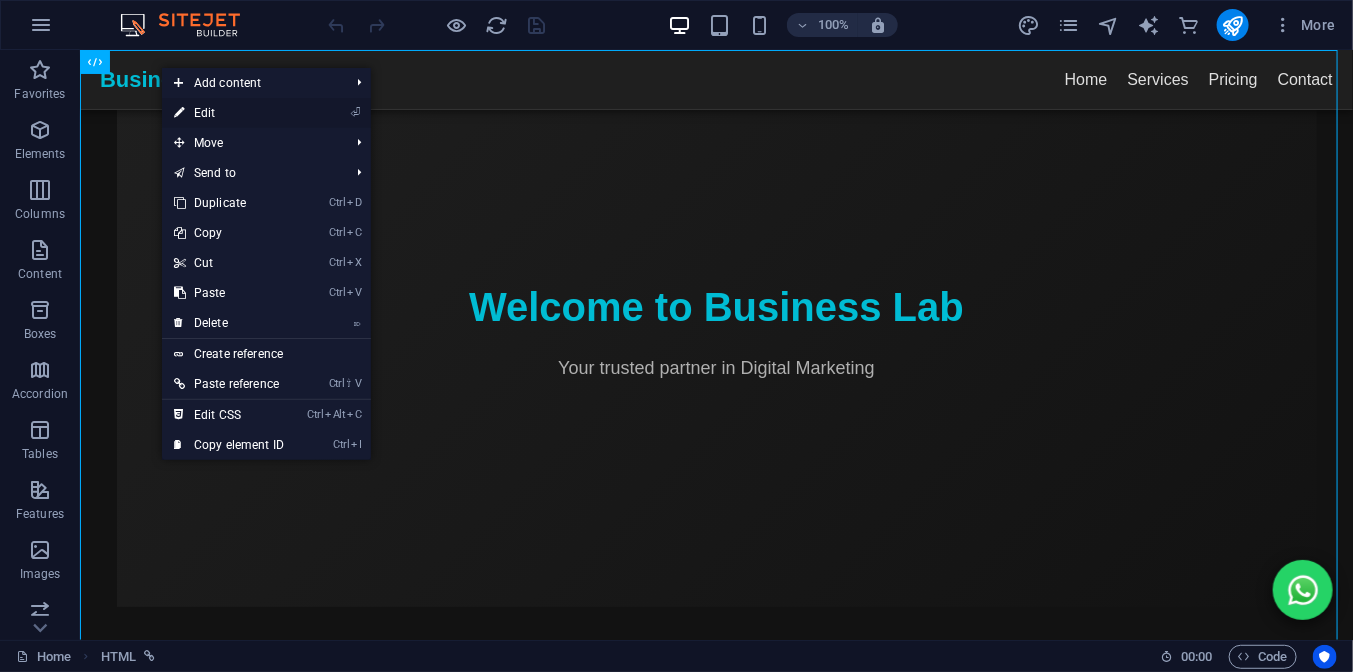 click on "⏎  Edit" at bounding box center (229, 113) 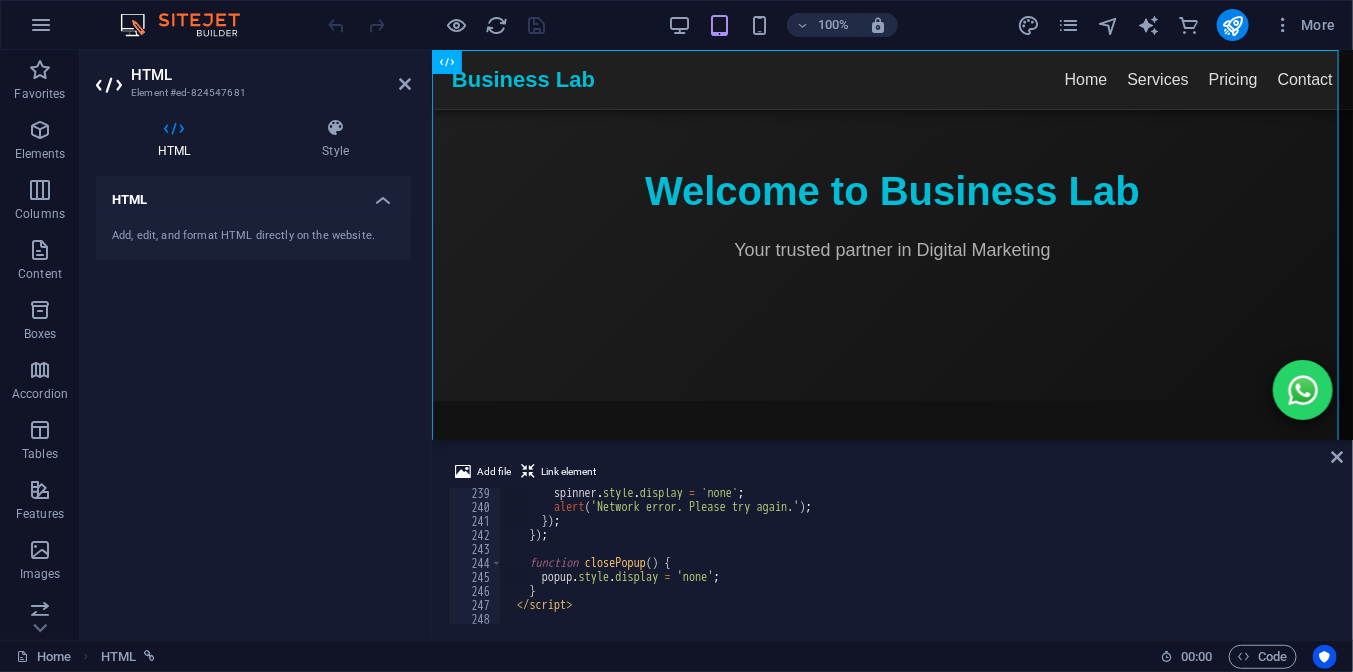 scroll, scrollTop: 3368, scrollLeft: 0, axis: vertical 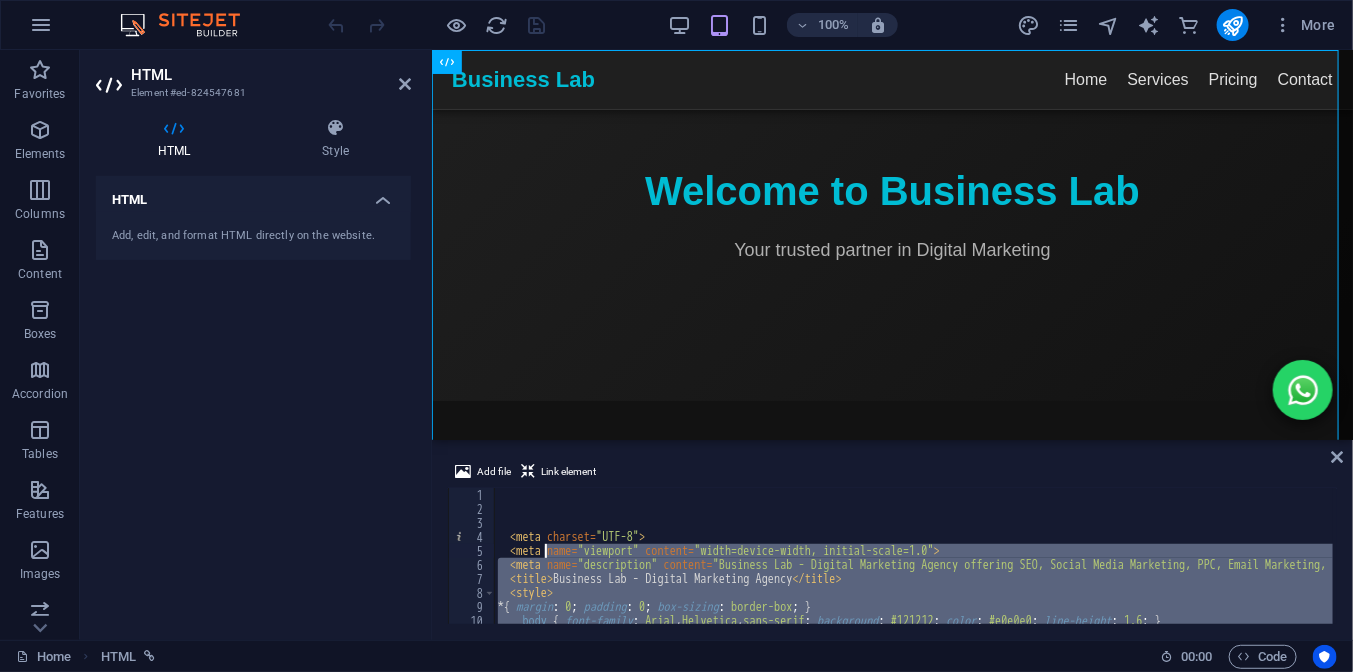 drag, startPoint x: 586, startPoint y: 569, endPoint x: 546, endPoint y: 557, distance: 41.761227 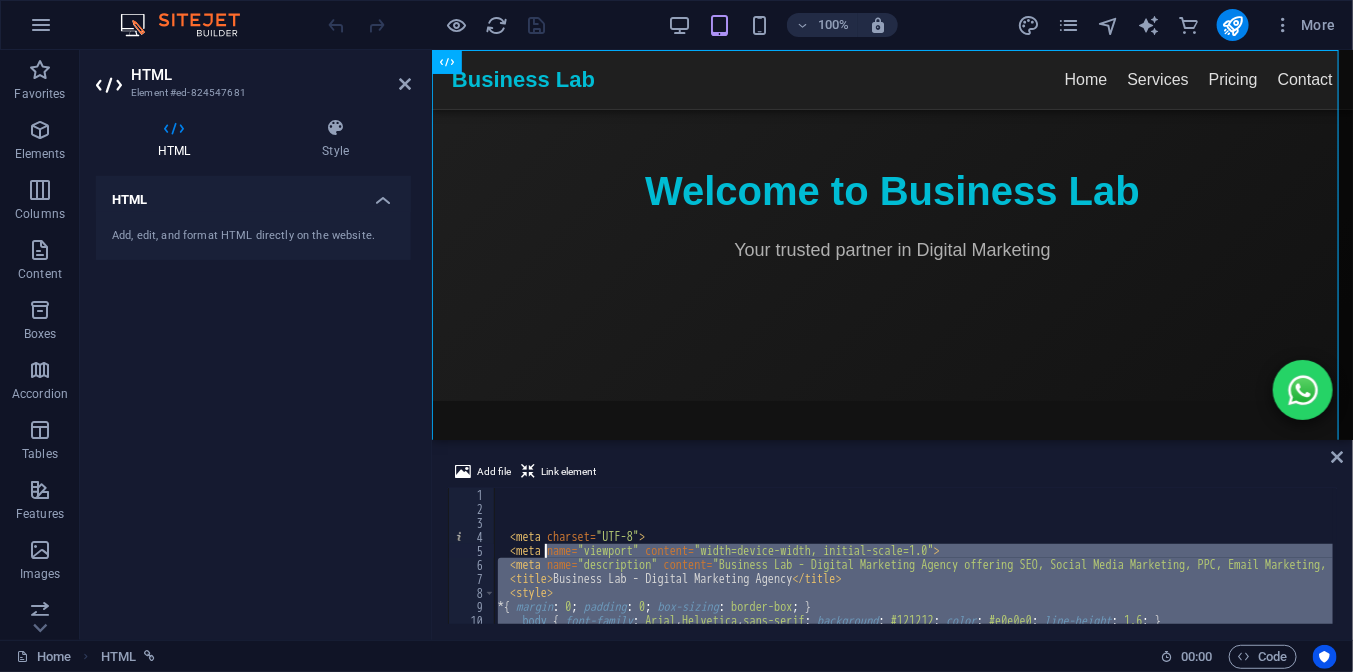 click on "< meta   charset = "UTF-8" >    < meta   name = "viewport"   content = "width=device-width, initial-scale=1.0" >    < meta   name = "description"   content = "Business Lab - Digital Marketing Agency offering SEO, Social Media Marketing, PPC, Email Marketing, and Amazon Product Hunting." >    < title > Business Lab - Digital Marketing Agency </ title >    < style >     *  {   margin :   0 ;   padding :   0 ;   box-sizing :   border-box ;   }      body   {   font-family :   Arial ,  Helvetica ,  sans-serif ;   background :   #121212 ;   color :   #e0e0e0 ;   line-height :   1.6 ;   }      a   {   text-decoration :   none ;   color :   #00bcd4 ;   }" at bounding box center [1357, 568] 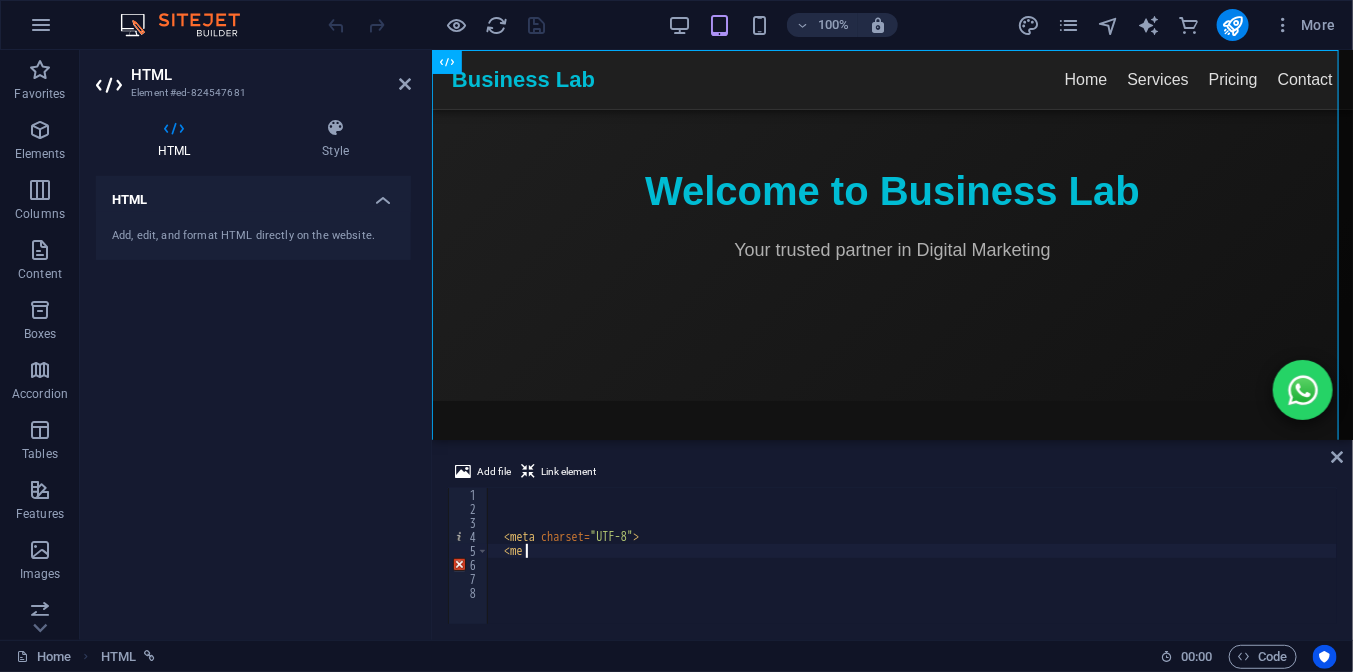 type on "<" 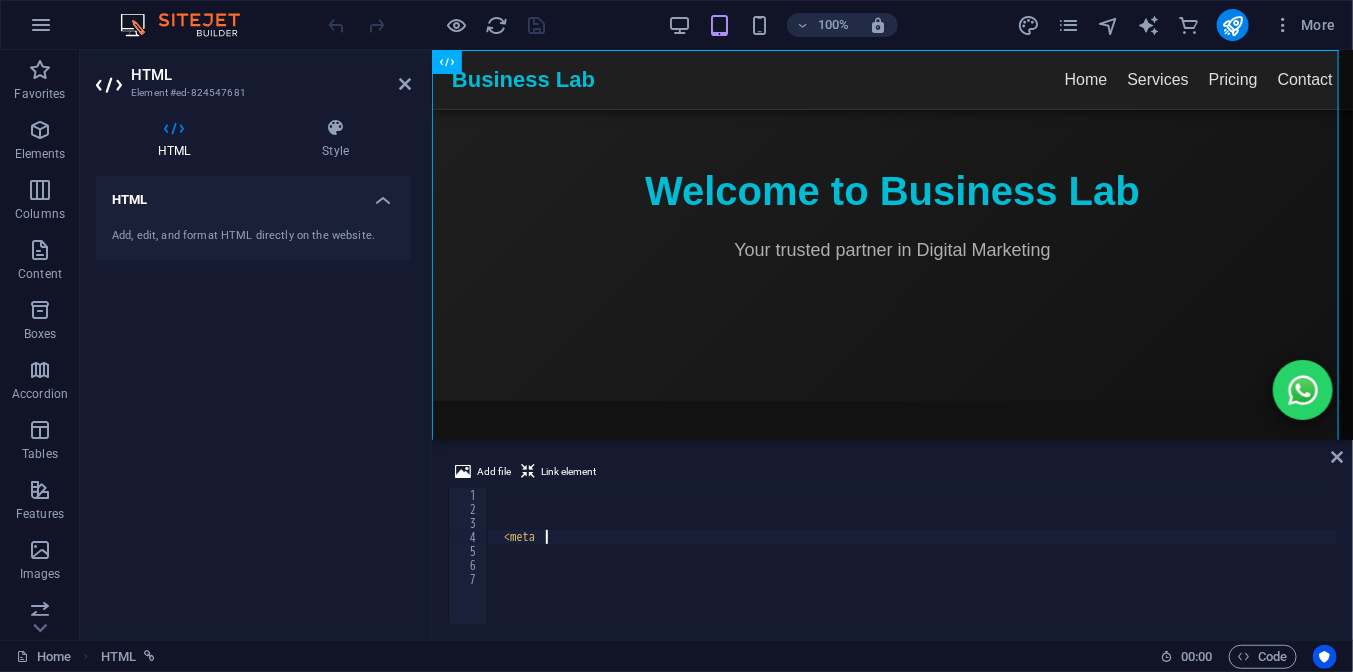 type on "<" 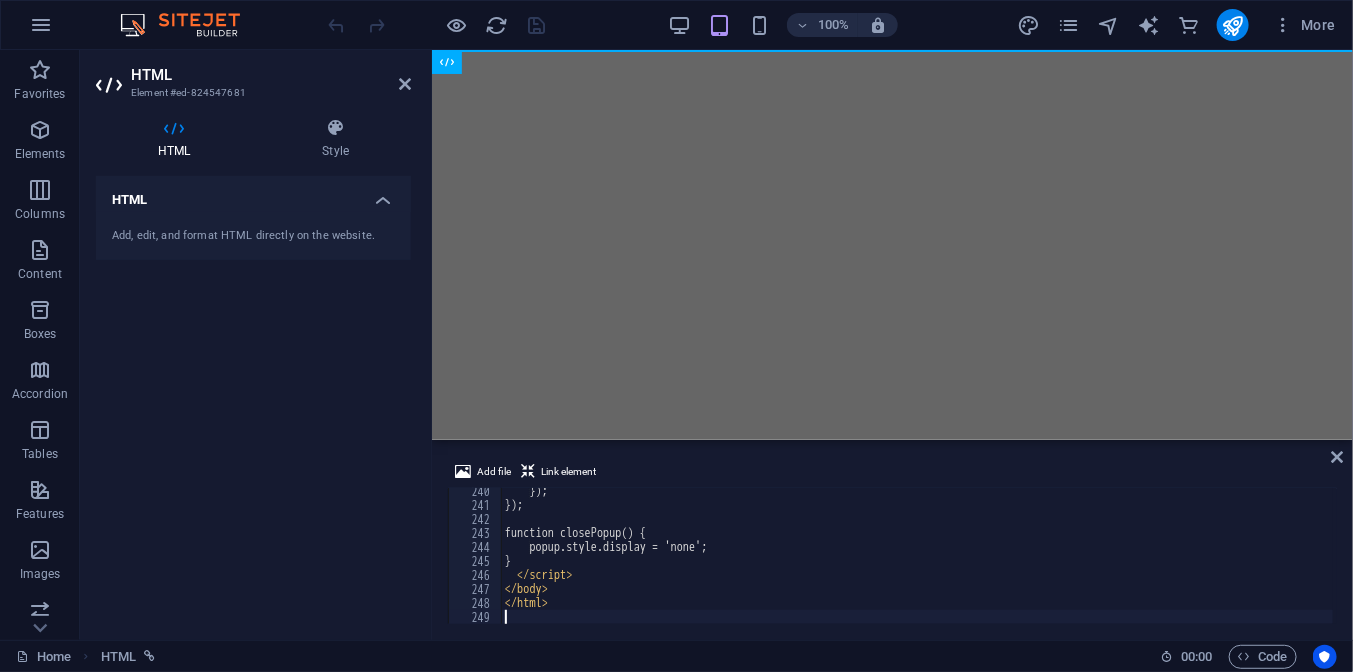 scroll, scrollTop: 3350, scrollLeft: 0, axis: vertical 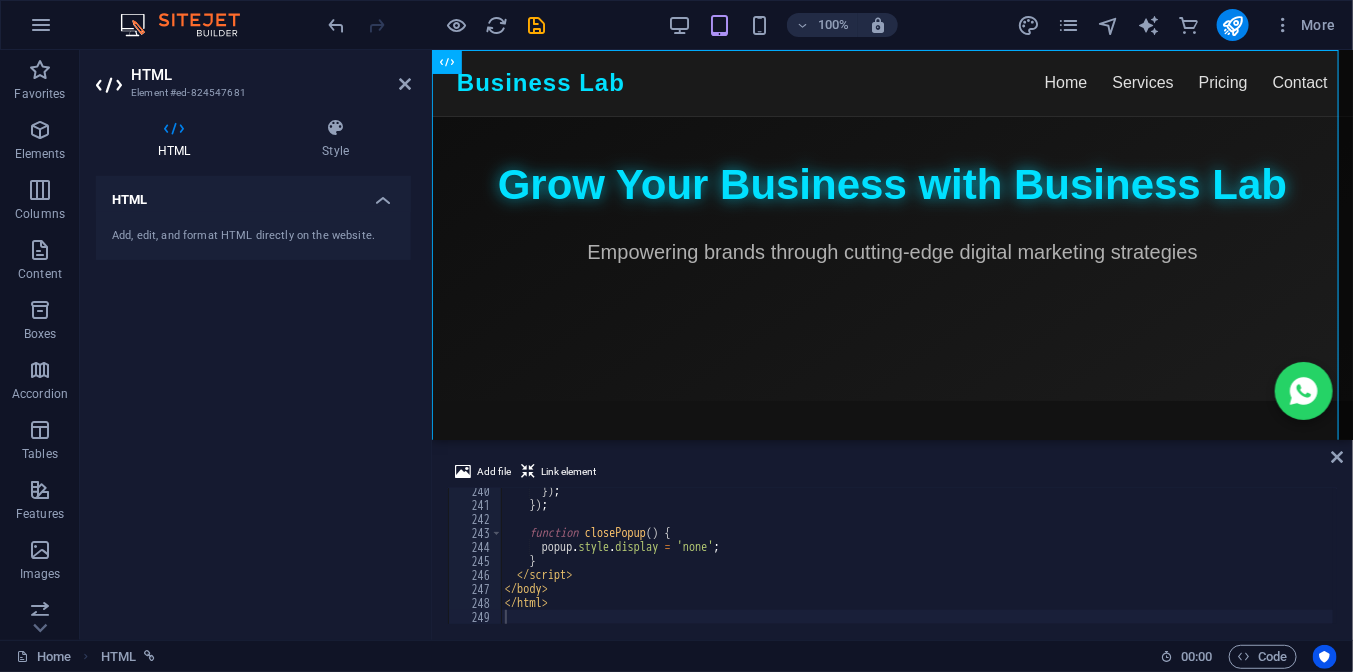 click on "100% More" at bounding box center (676, 25) 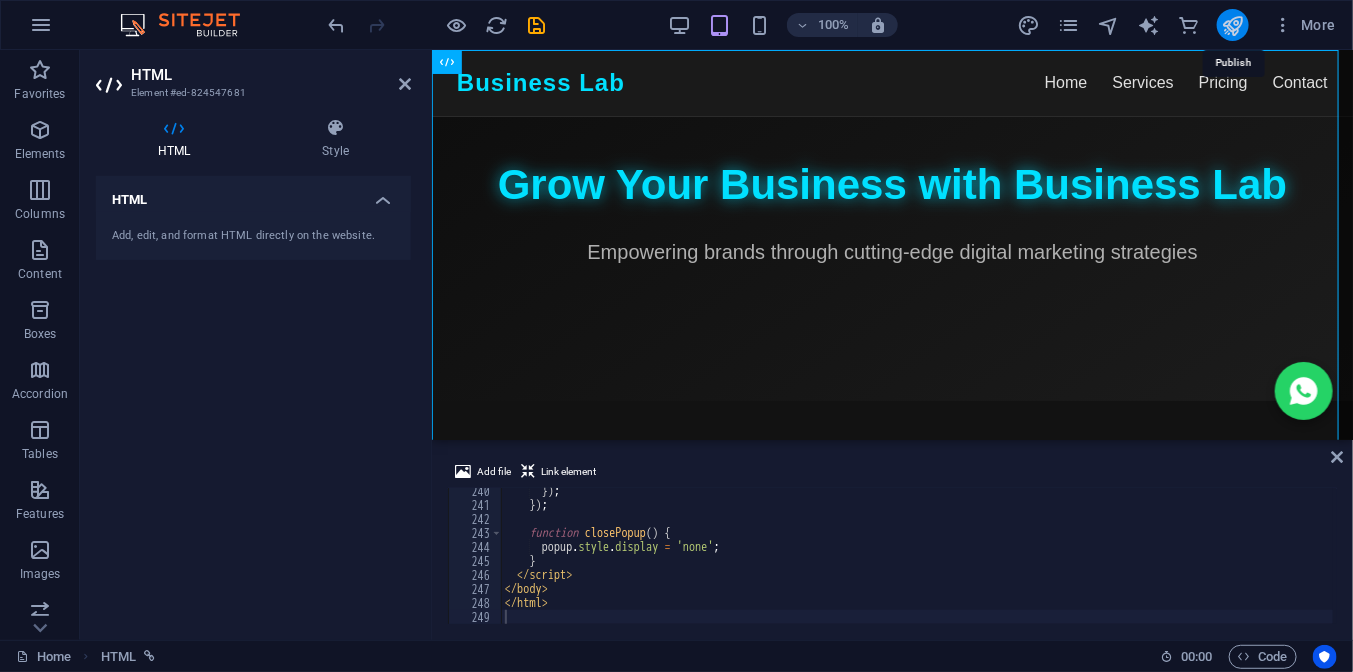 click at bounding box center [1232, 25] 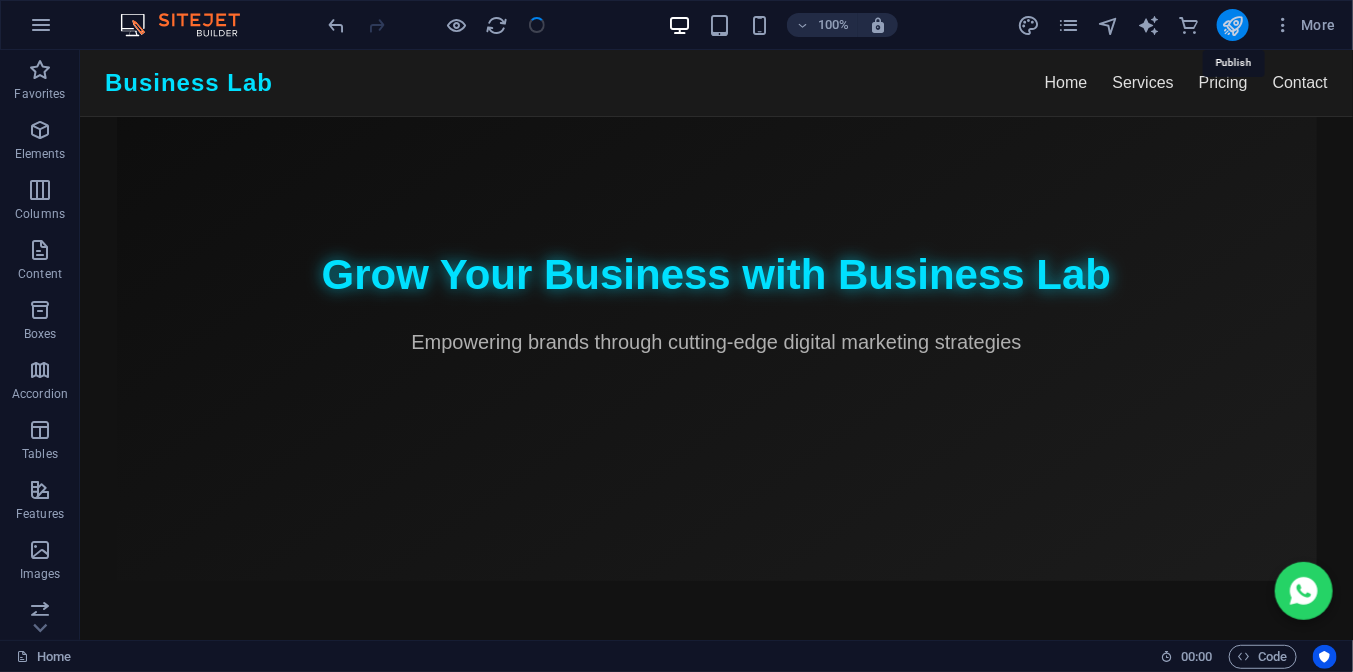 click at bounding box center [1232, 25] 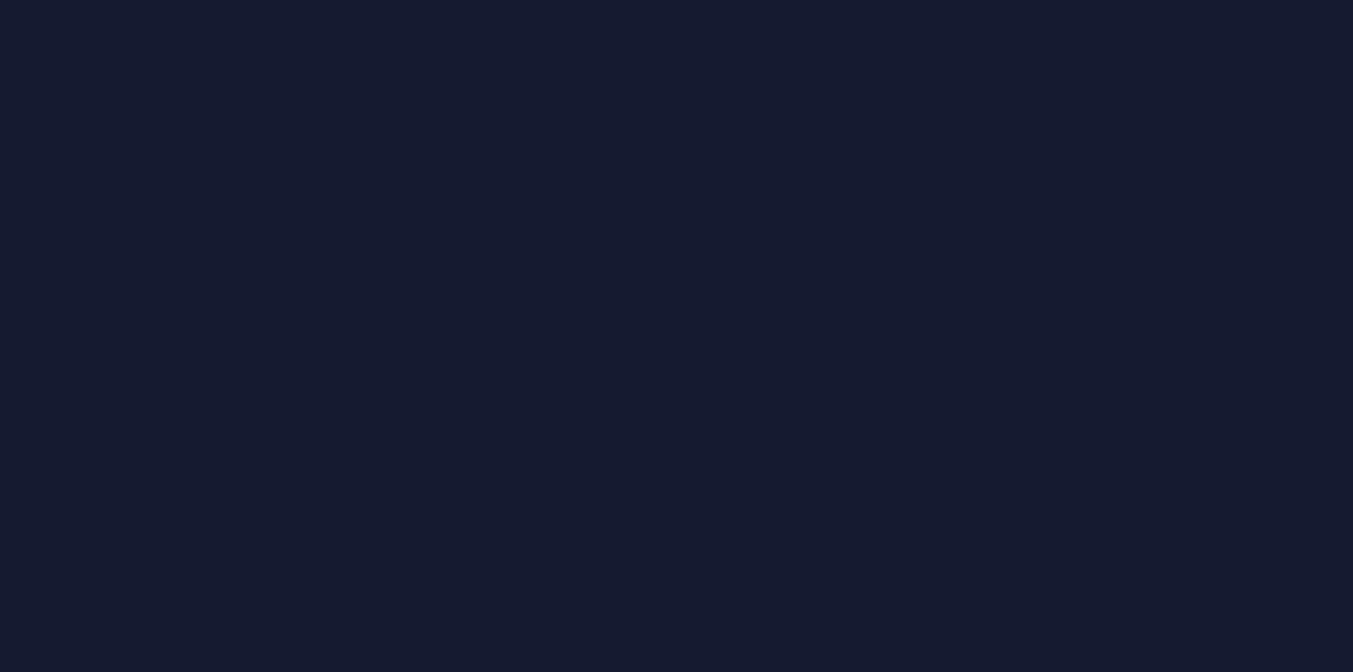 scroll, scrollTop: 0, scrollLeft: 0, axis: both 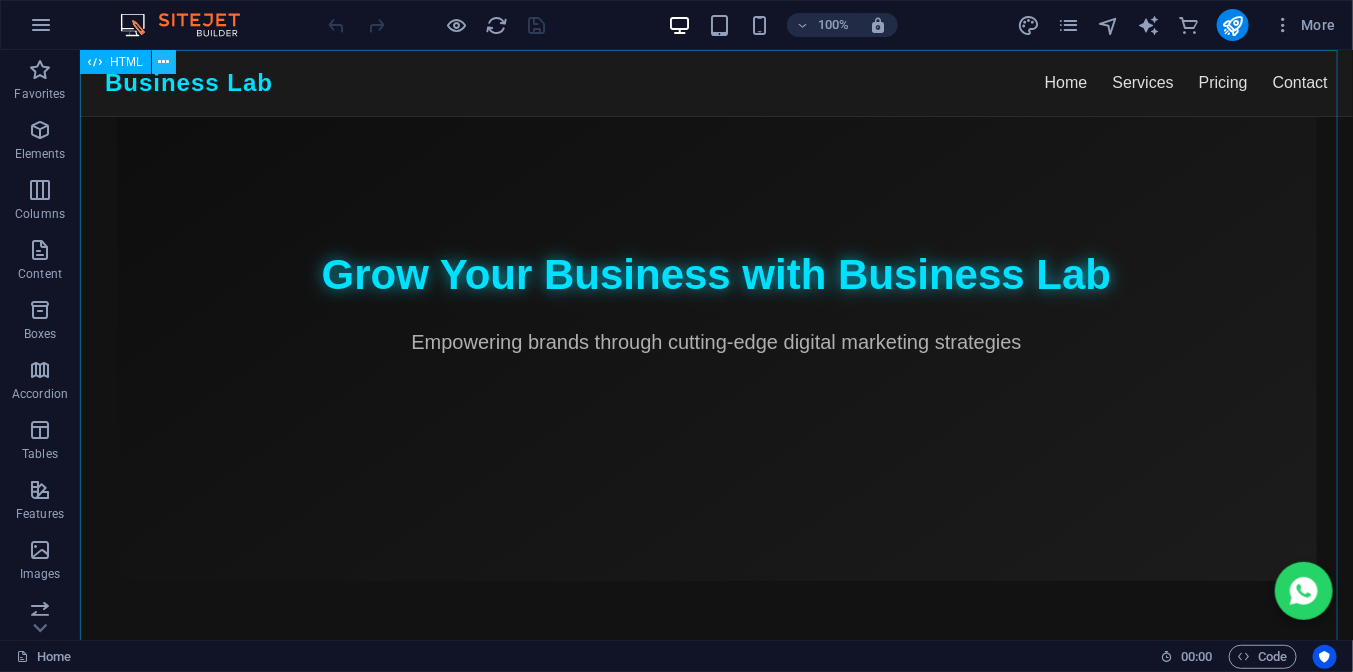 click at bounding box center [163, 62] 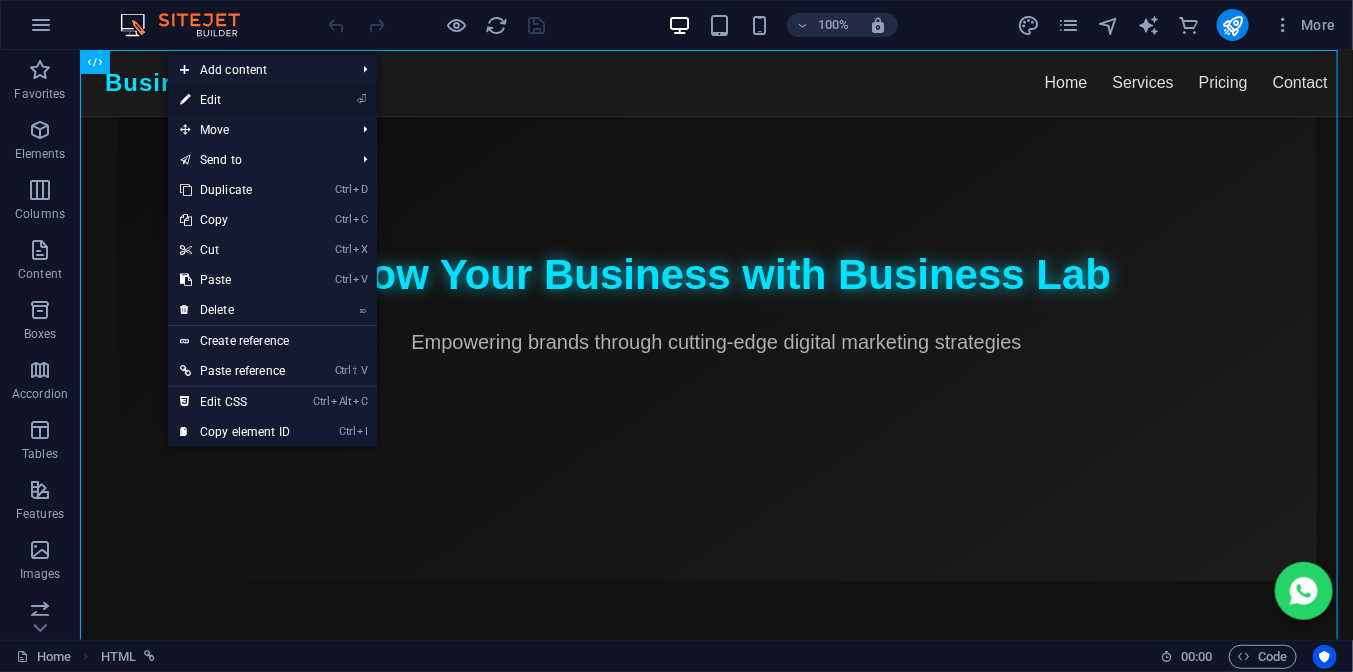 click on "⏎  Edit" at bounding box center [272, 100] 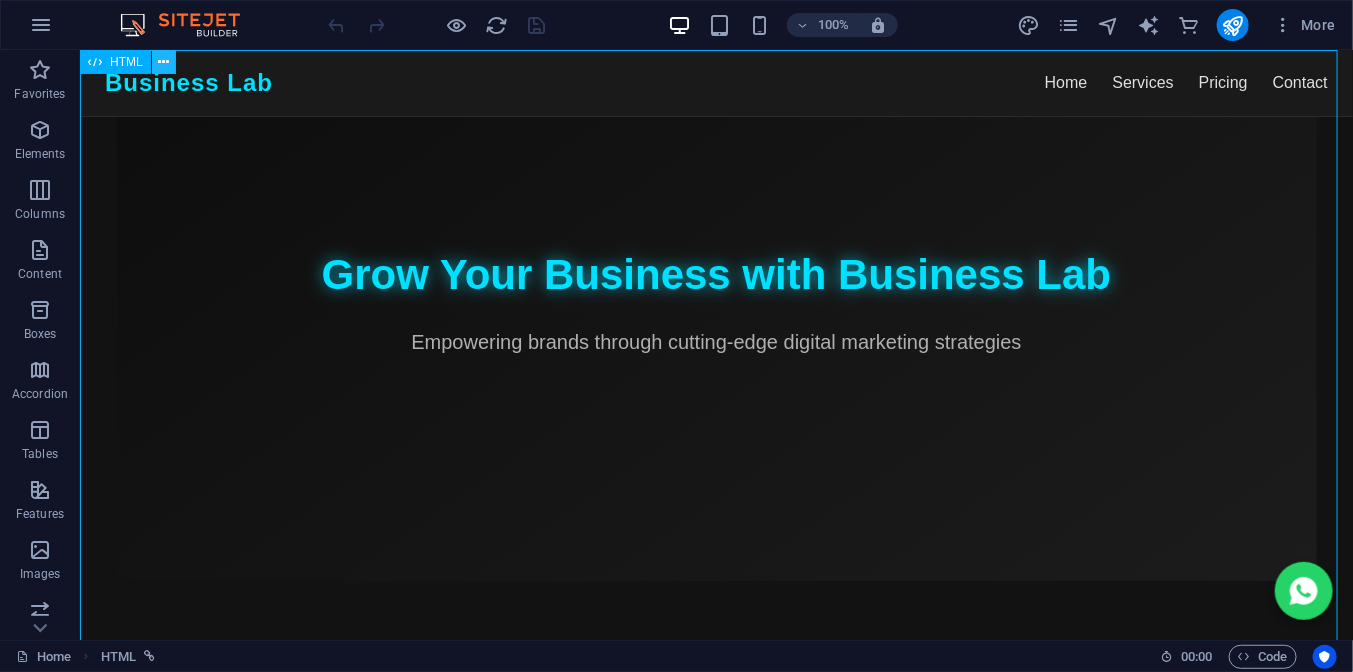 click at bounding box center (163, 62) 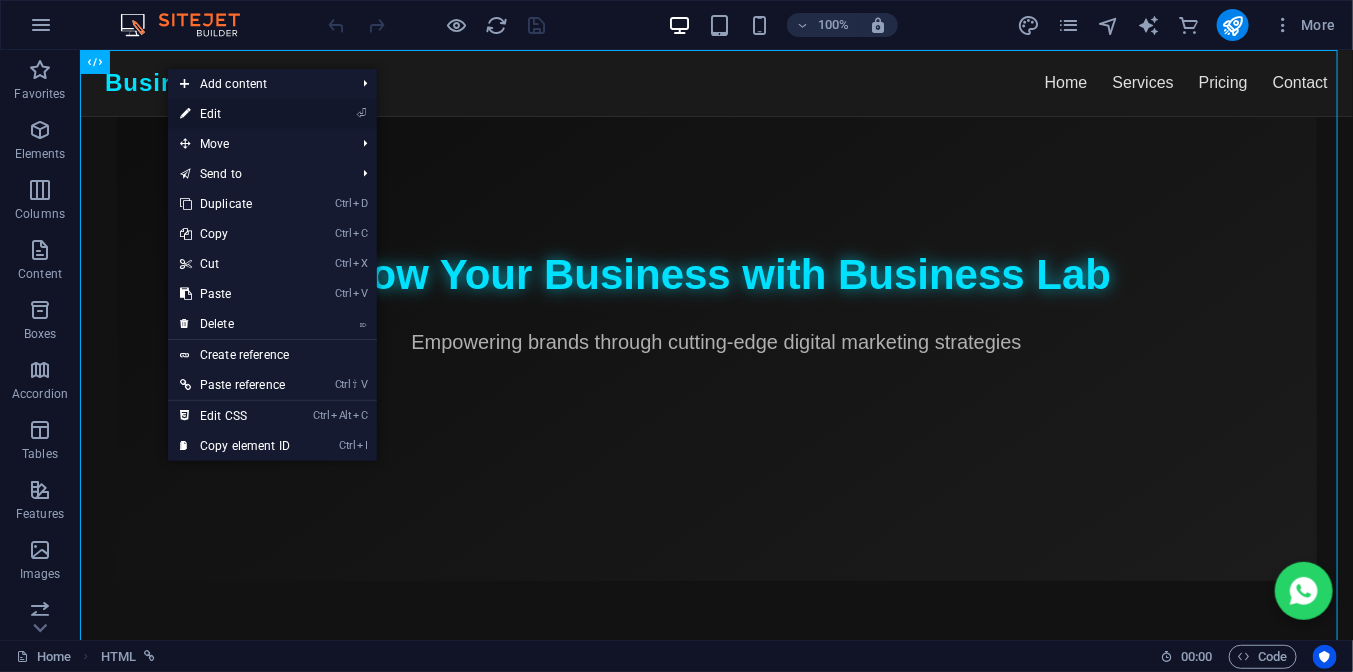 click on "⏎  Edit" at bounding box center [235, 114] 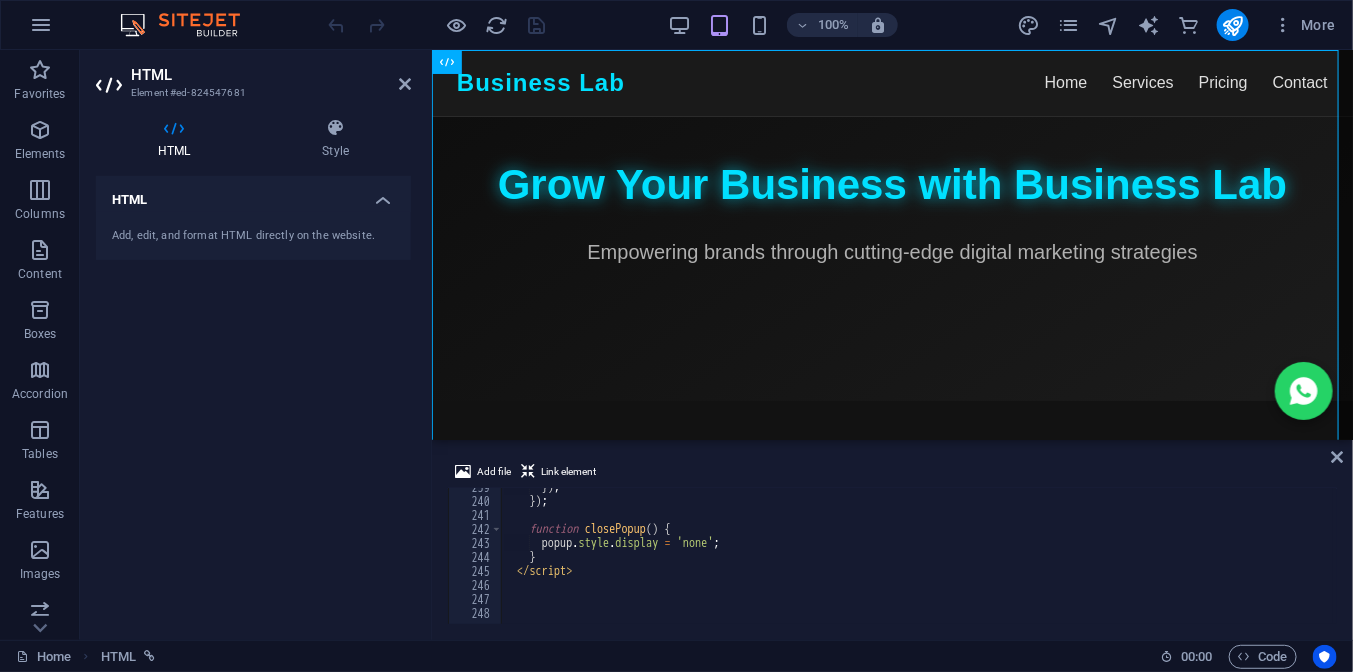 scroll, scrollTop: 3339, scrollLeft: 0, axis: vertical 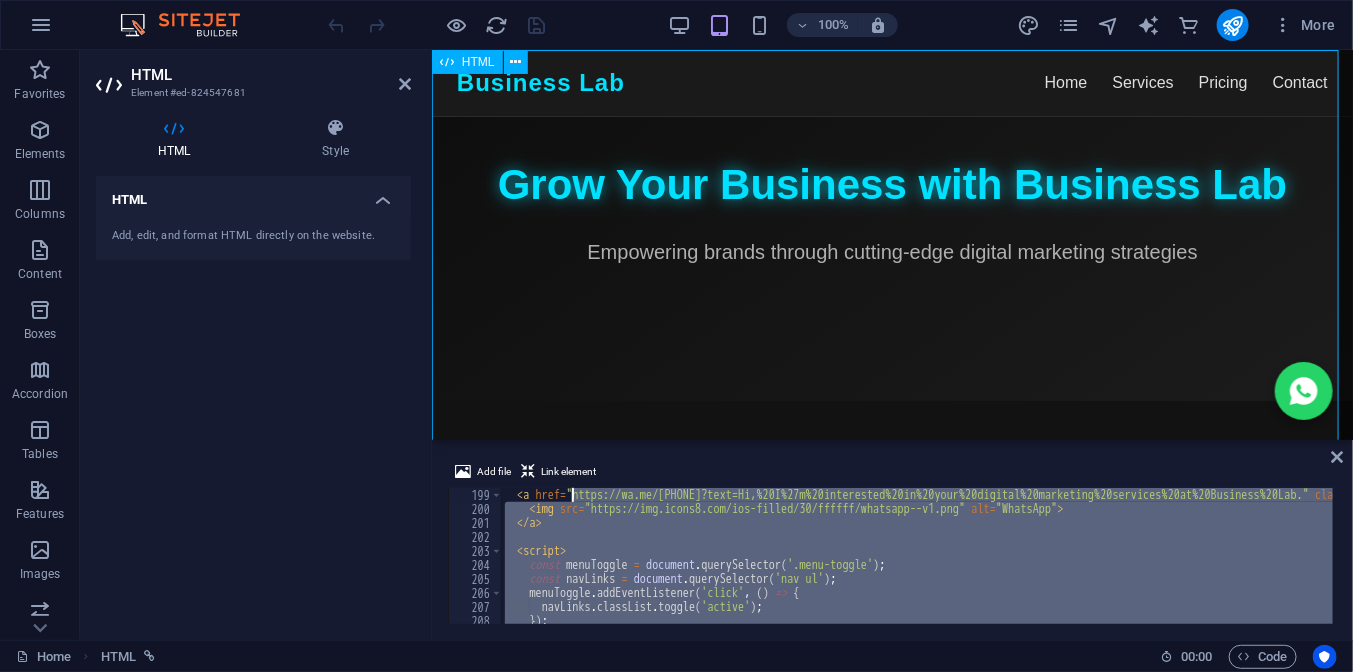 click on "Business Lab - Digital Marketing Agency
Business Lab
☰
Home
Services
Pricing
Contact
Grow Your Business with Business Lab
Empowering brands through cutting-edge digital marketing strategies
Our Expertise
SEO Optimization Boost rankings and attract quality traffic.
Social Media Marketing Engage audiences across all platforms.
PPC Campaigns Drive instant results with data-driven ads.
Email Marketing Turn leads into loyal clients effectively.
Amazon Product Hunting Discover profitable products for FBA success.
Choose Your Plan
Basic
$90 /mo
SEO Basics
Social Media Setup
Email Newsletter
Get Started
Standard
$150 /mo
Advanced SEO OK" at bounding box center [891, 1331] 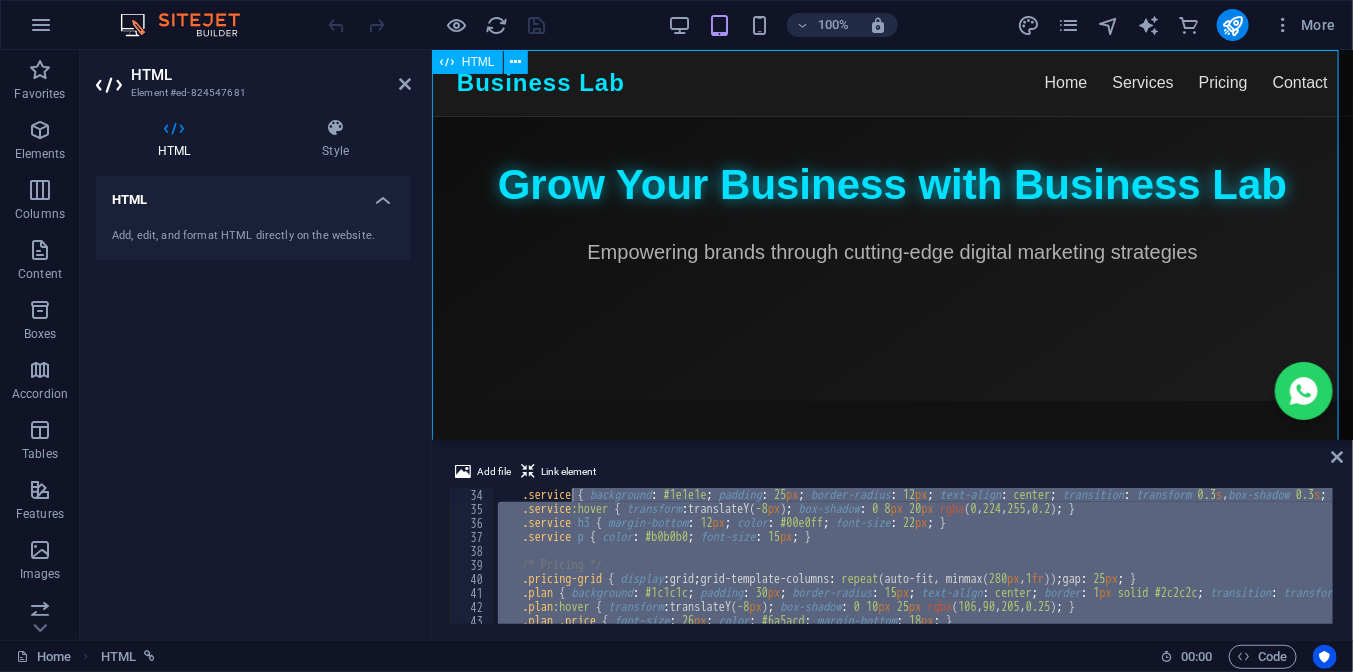 scroll, scrollTop: 0, scrollLeft: 0, axis: both 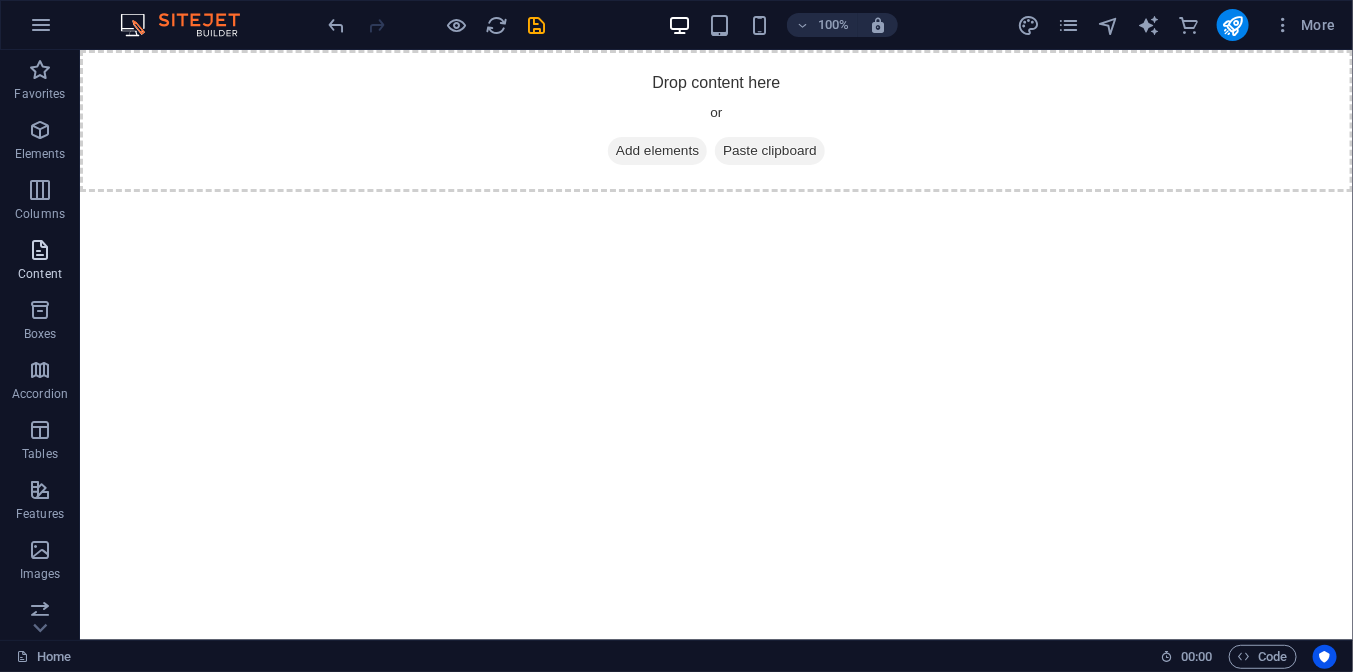 click on "Content" at bounding box center [40, 274] 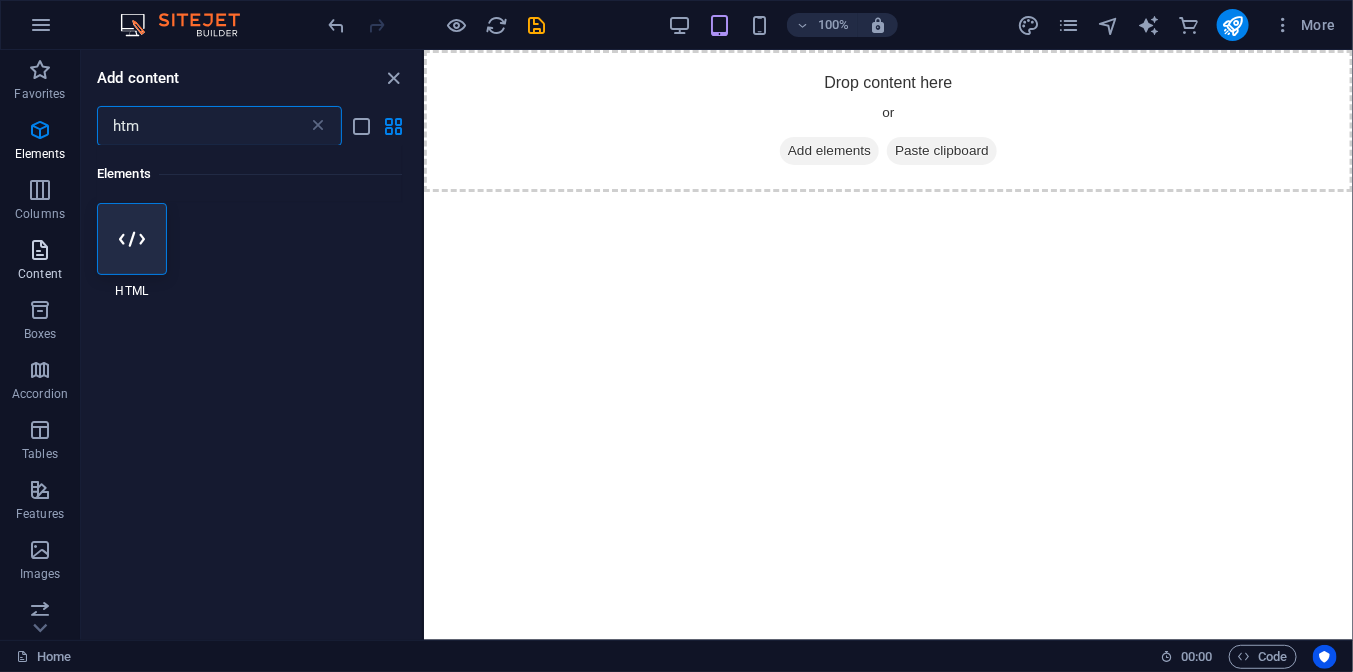 scroll, scrollTop: 0, scrollLeft: 0, axis: both 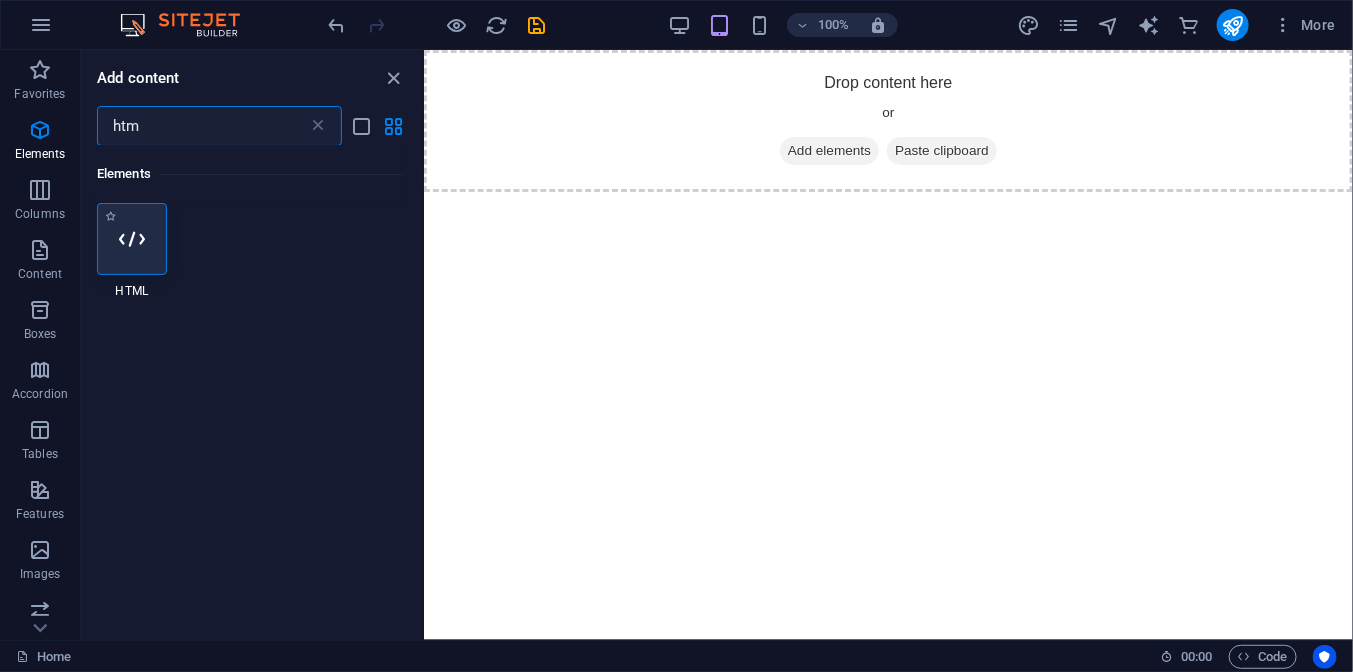 type on "htm" 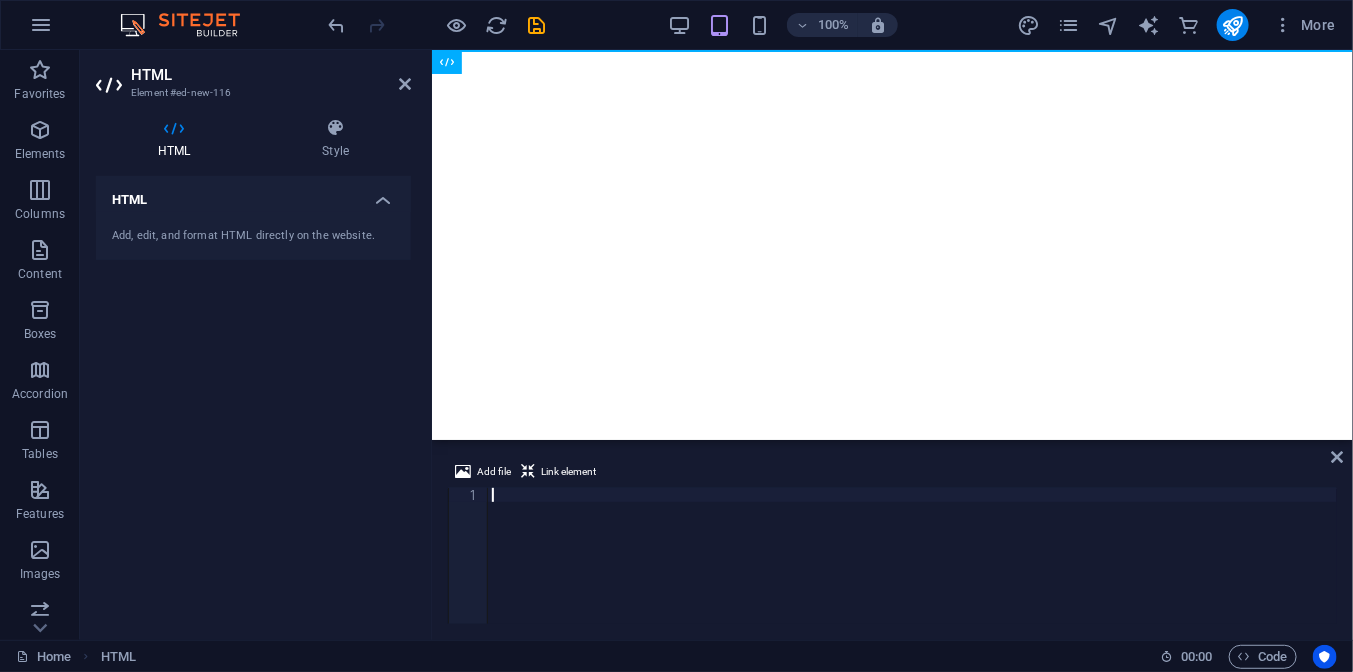 scroll, scrollTop: 5407, scrollLeft: 0, axis: vertical 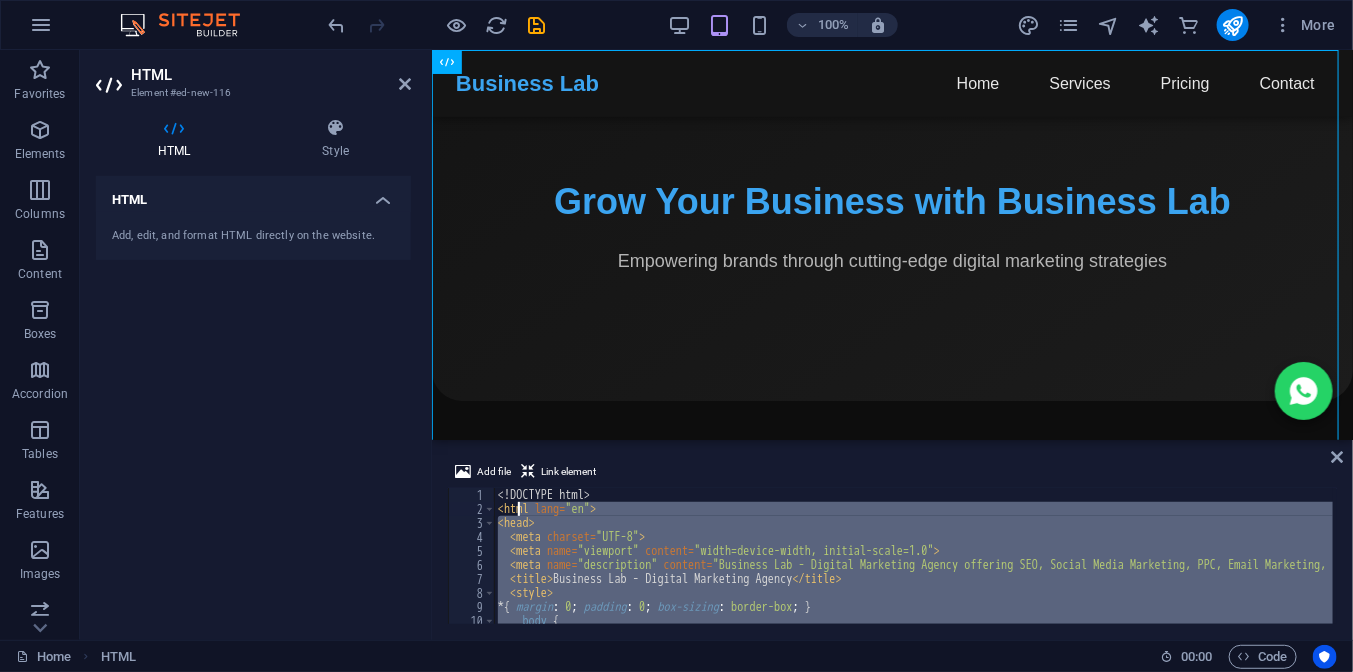 drag, startPoint x: 628, startPoint y: 605, endPoint x: 521, endPoint y: 509, distance: 143.75327 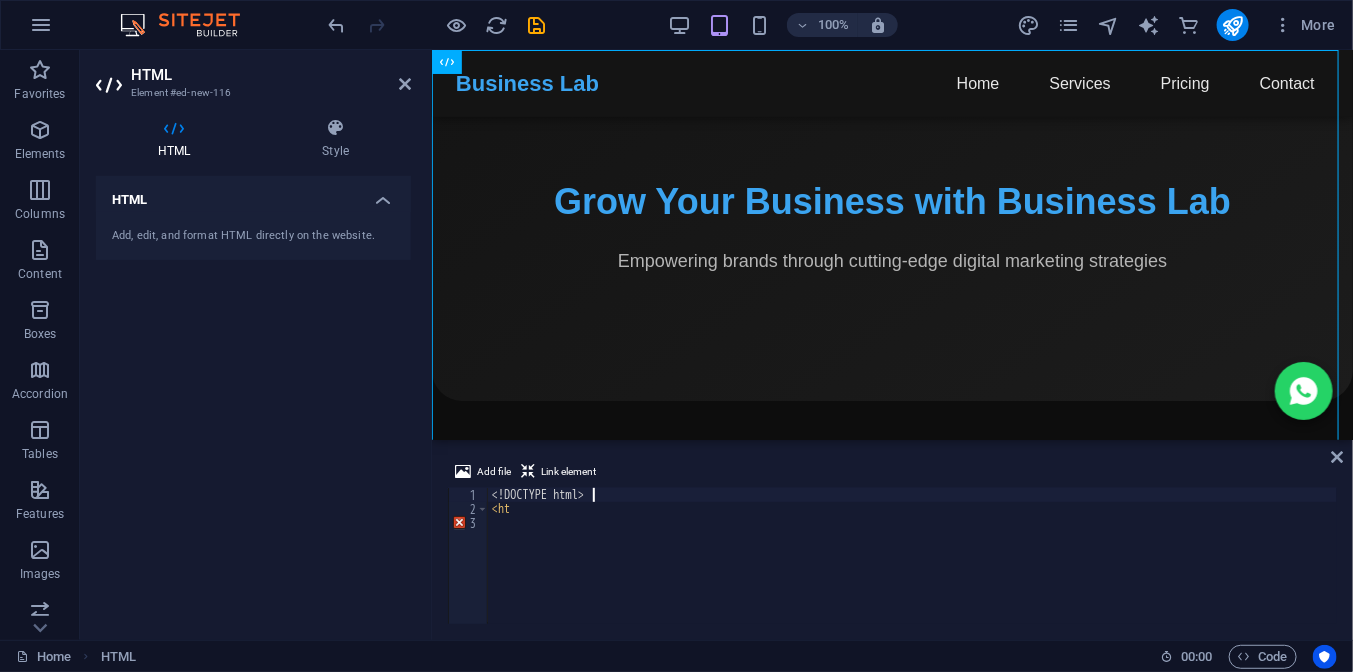 click on "<! DOCTYPE   html > < ht" at bounding box center (912, 570) 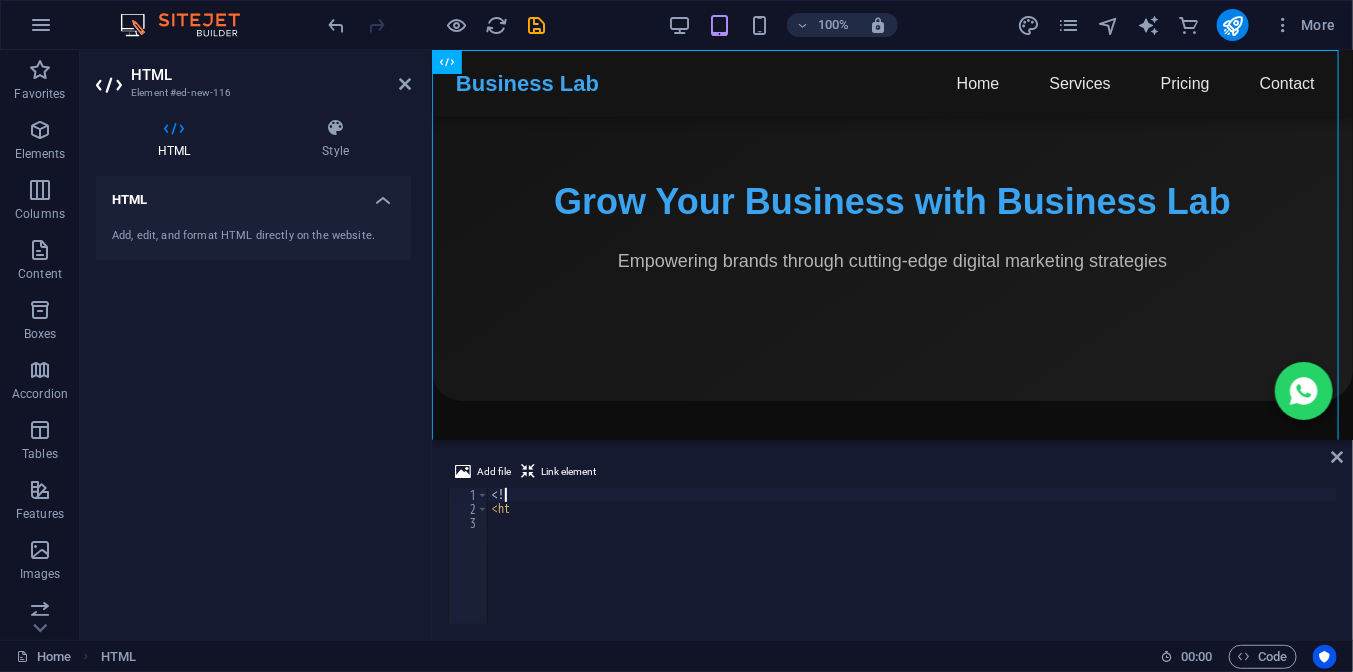 type on "<" 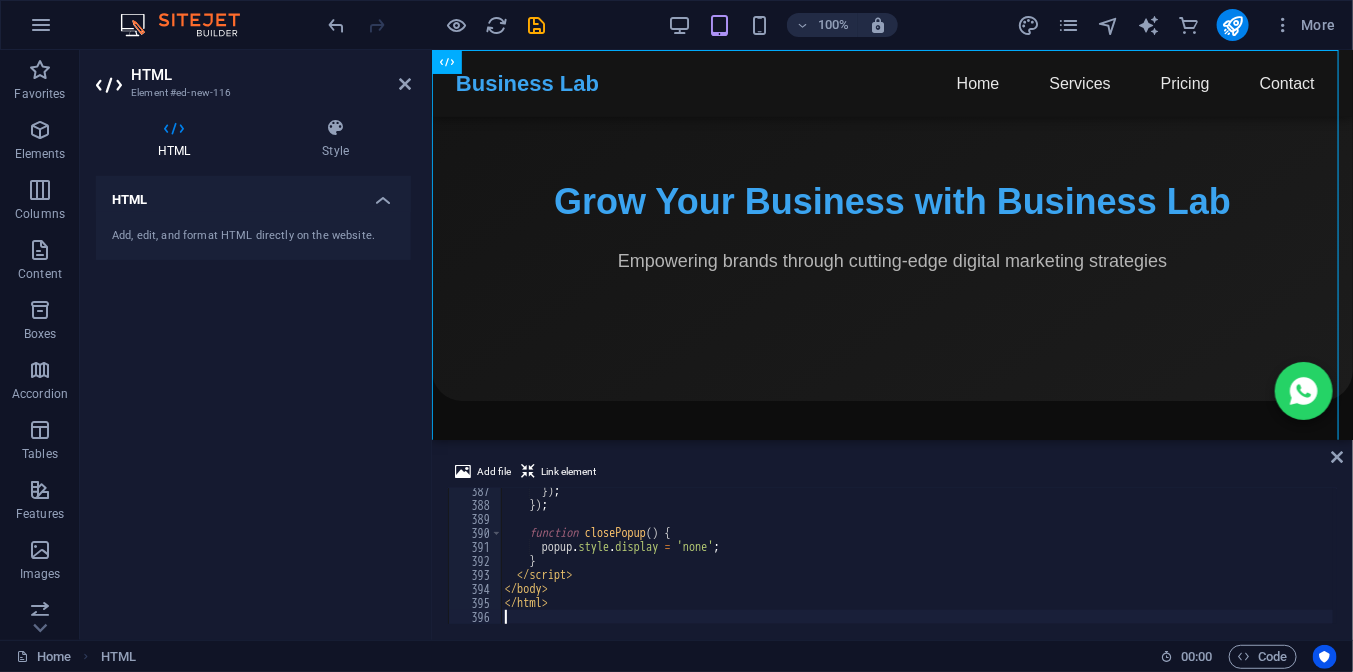 scroll, scrollTop: 5439, scrollLeft: 0, axis: vertical 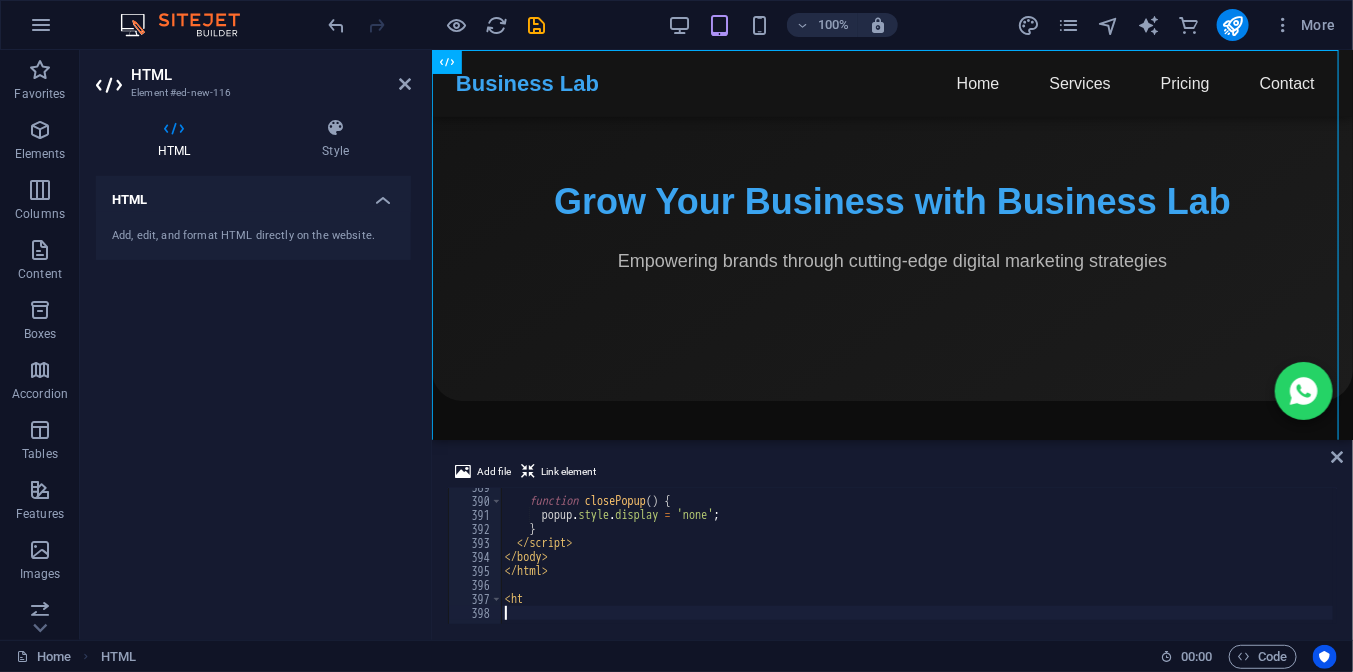 click on "function   closePopup ( )   {         popup . style . display   =   'none' ;      }    </ script > </ body > </ html > < ht" at bounding box center (1061, 560) 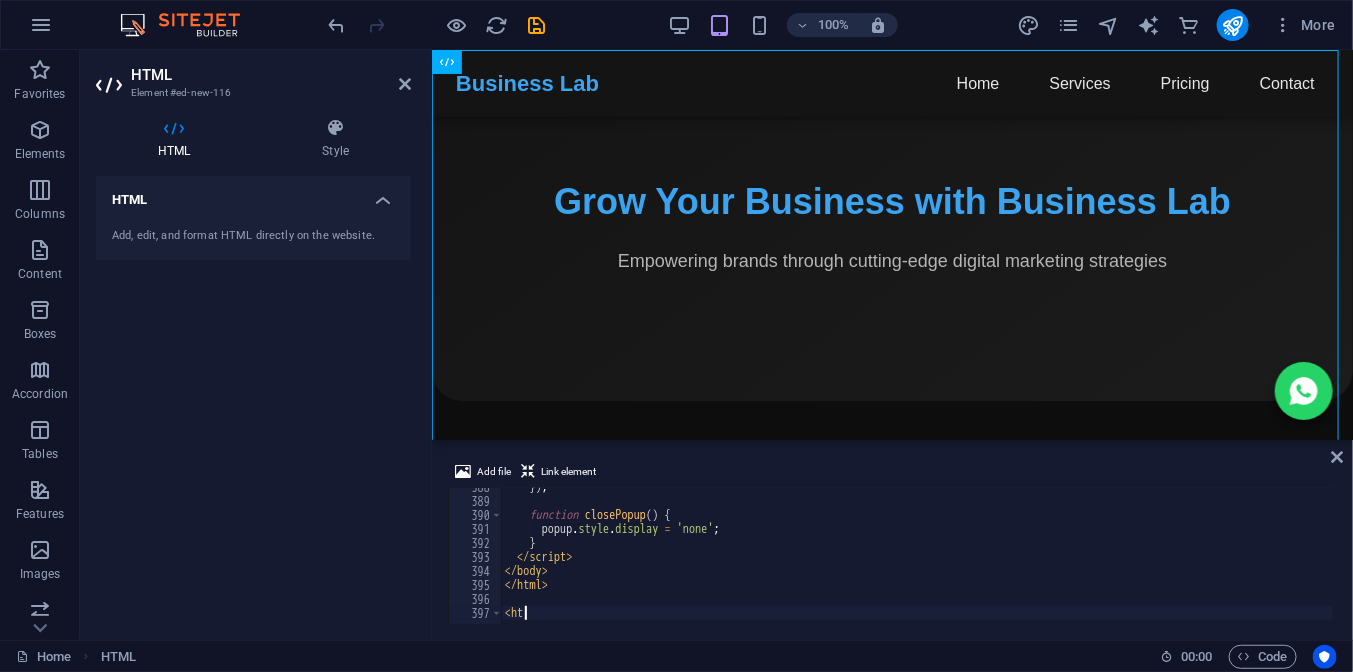 scroll, scrollTop: 5425, scrollLeft: 0, axis: vertical 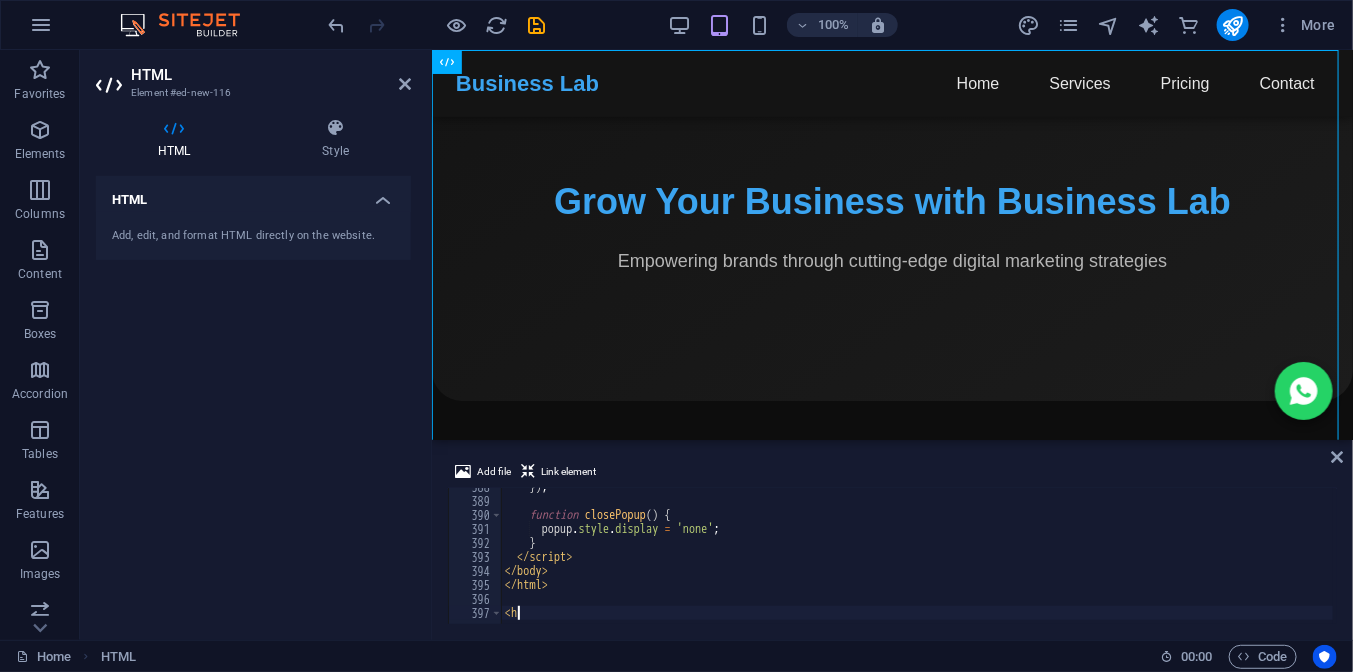 type on "<" 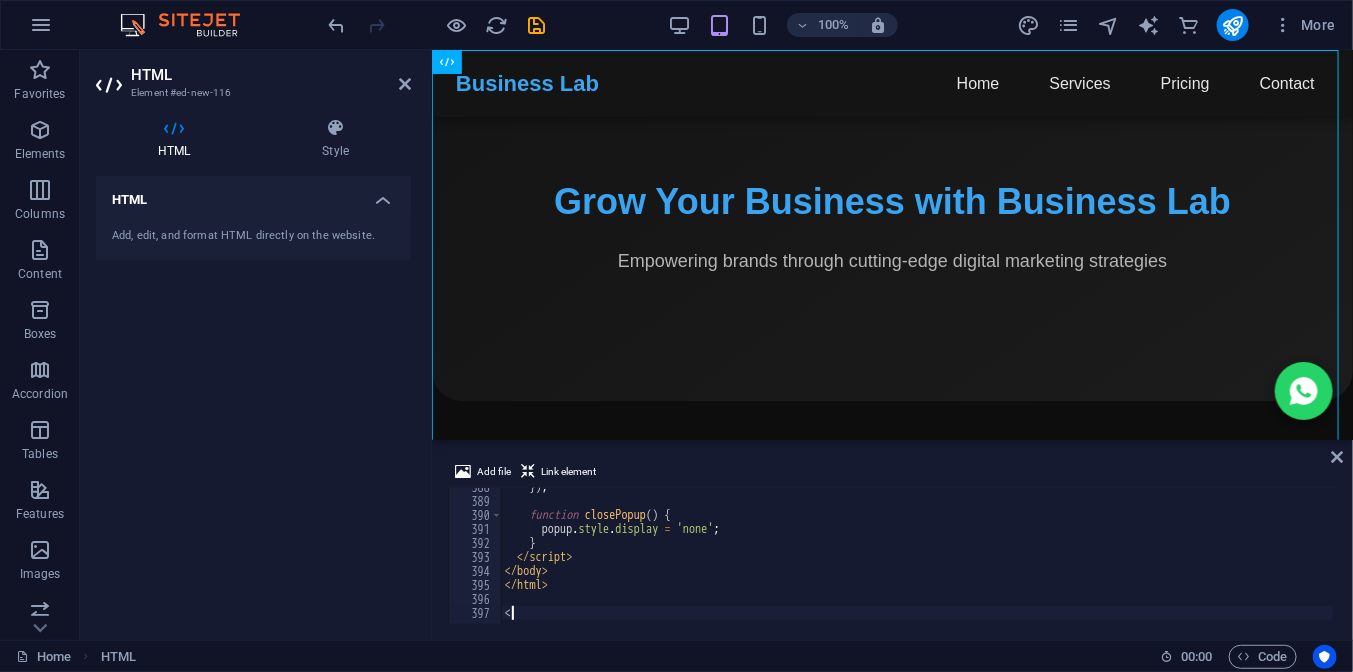 type 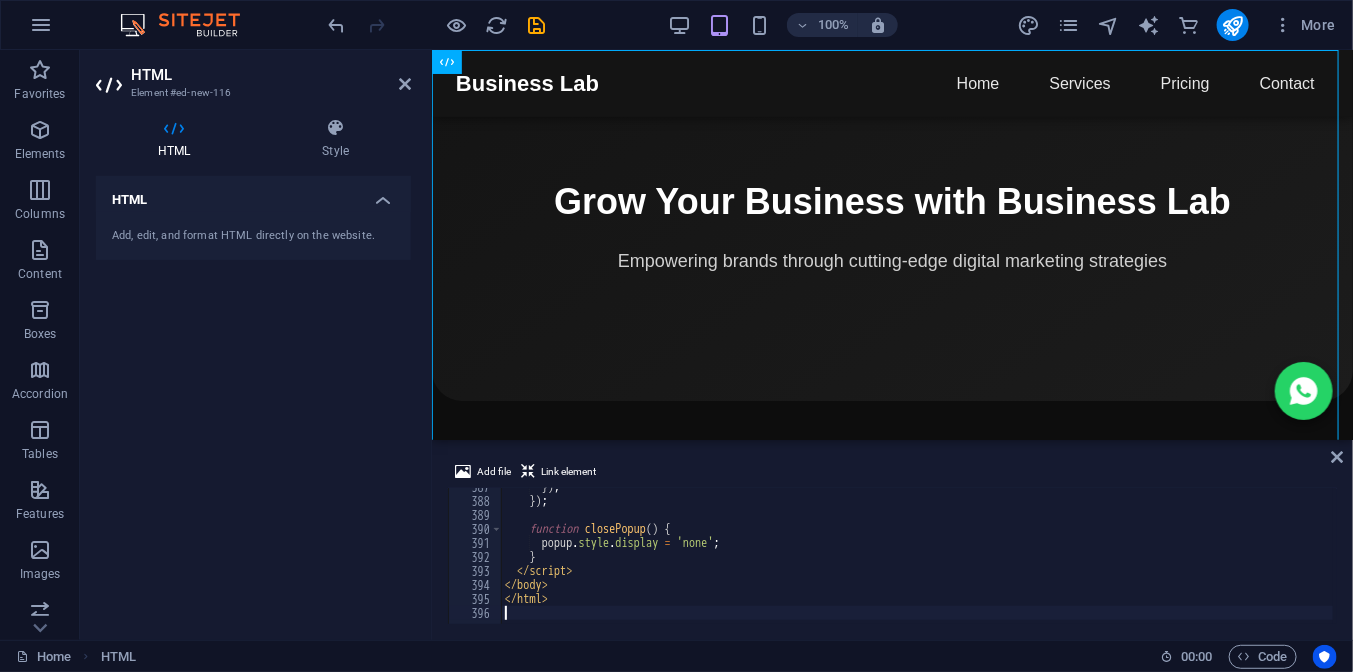 scroll, scrollTop: 5411, scrollLeft: 0, axis: vertical 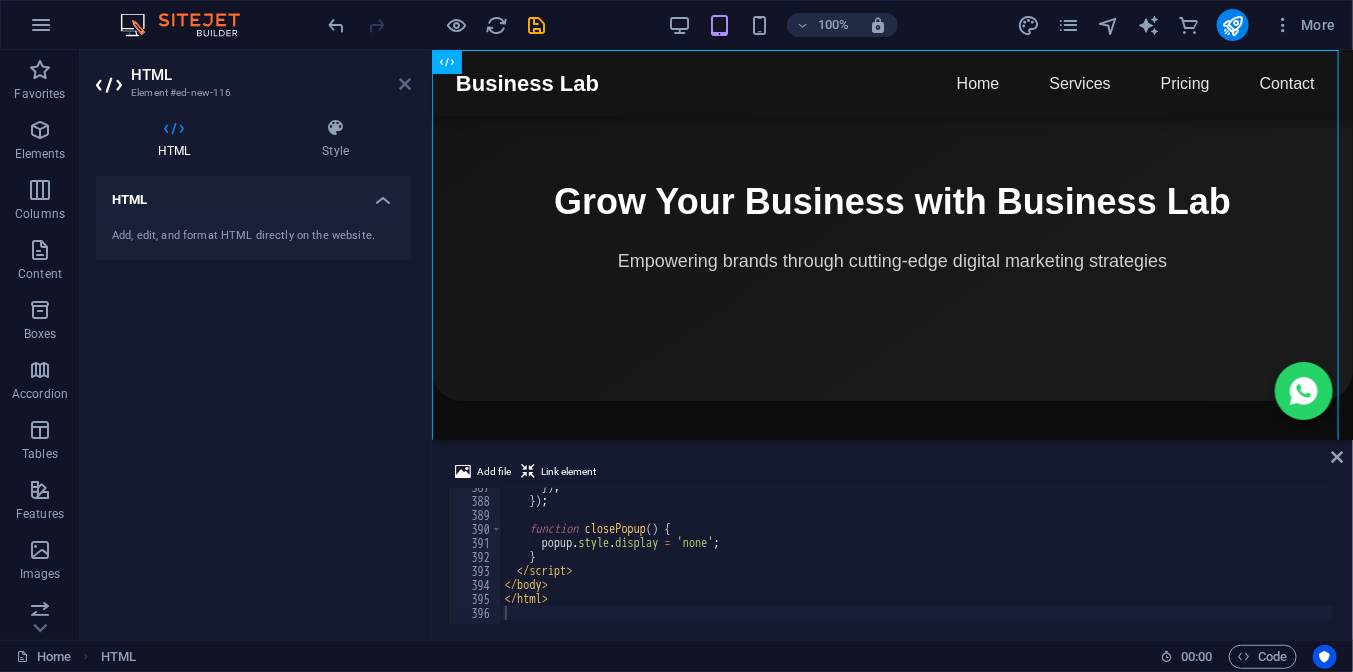 click at bounding box center [405, 84] 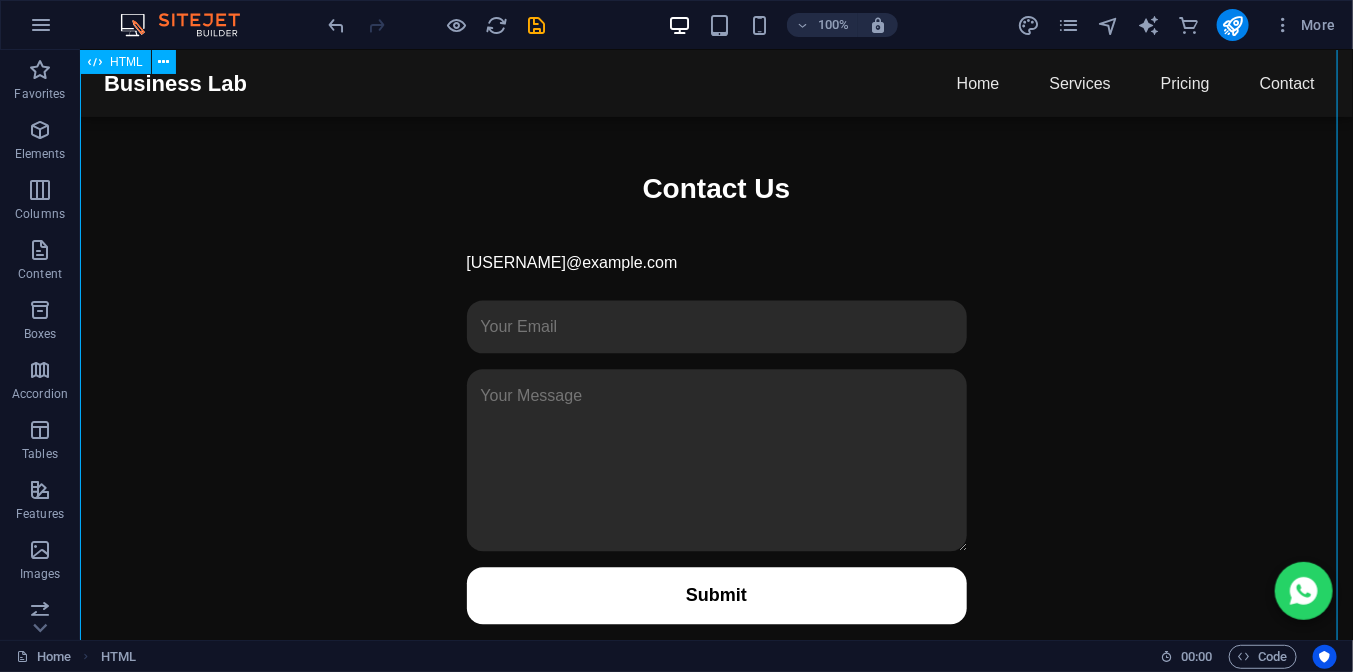 scroll, scrollTop: 1708, scrollLeft: 0, axis: vertical 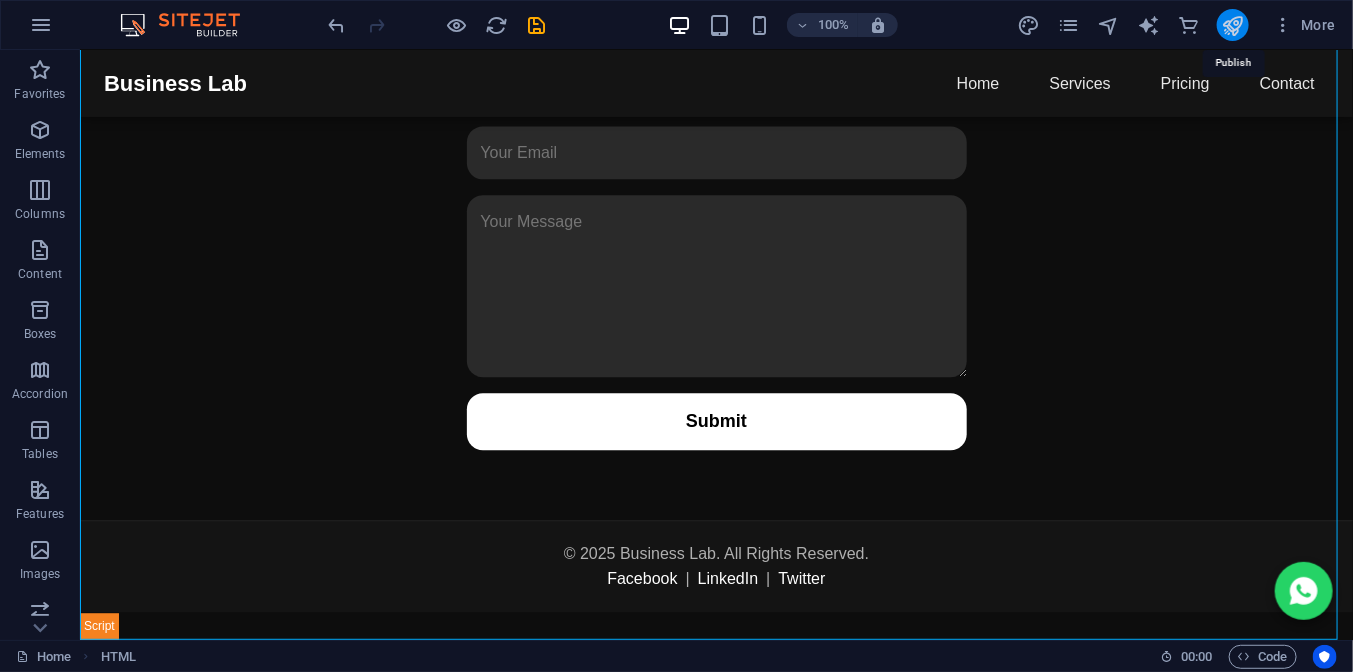 click at bounding box center (1232, 25) 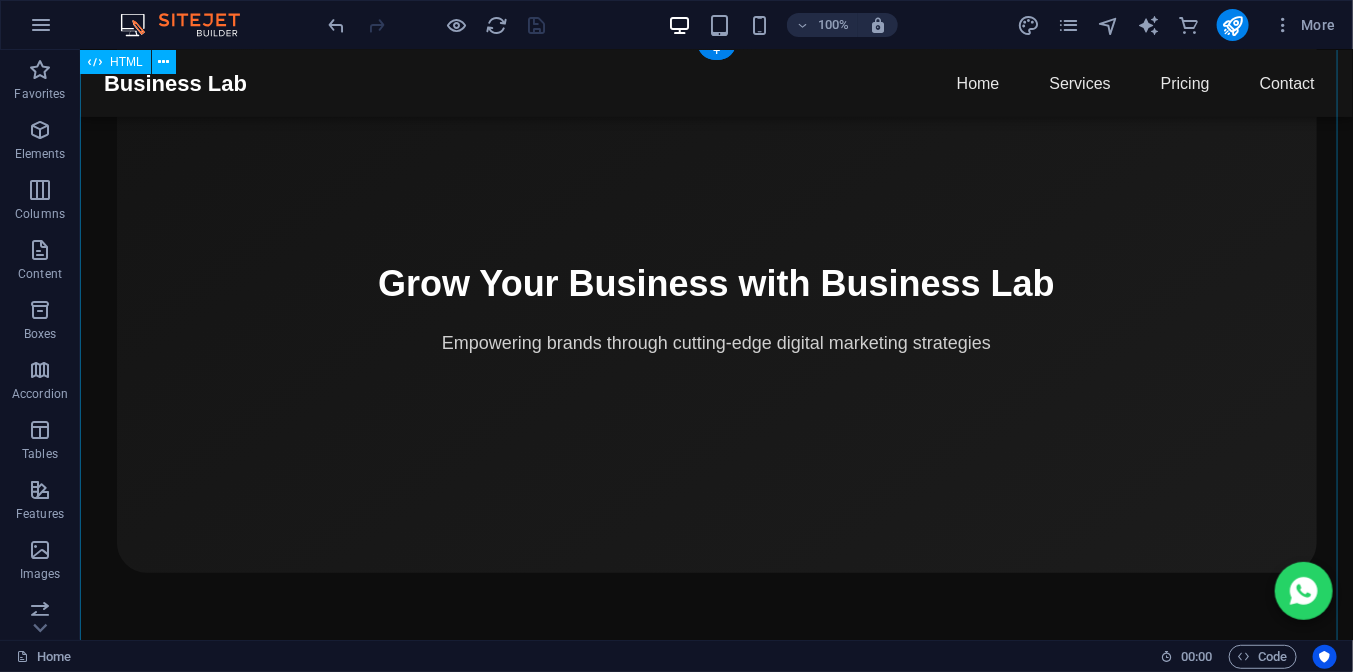 scroll, scrollTop: 0, scrollLeft: 0, axis: both 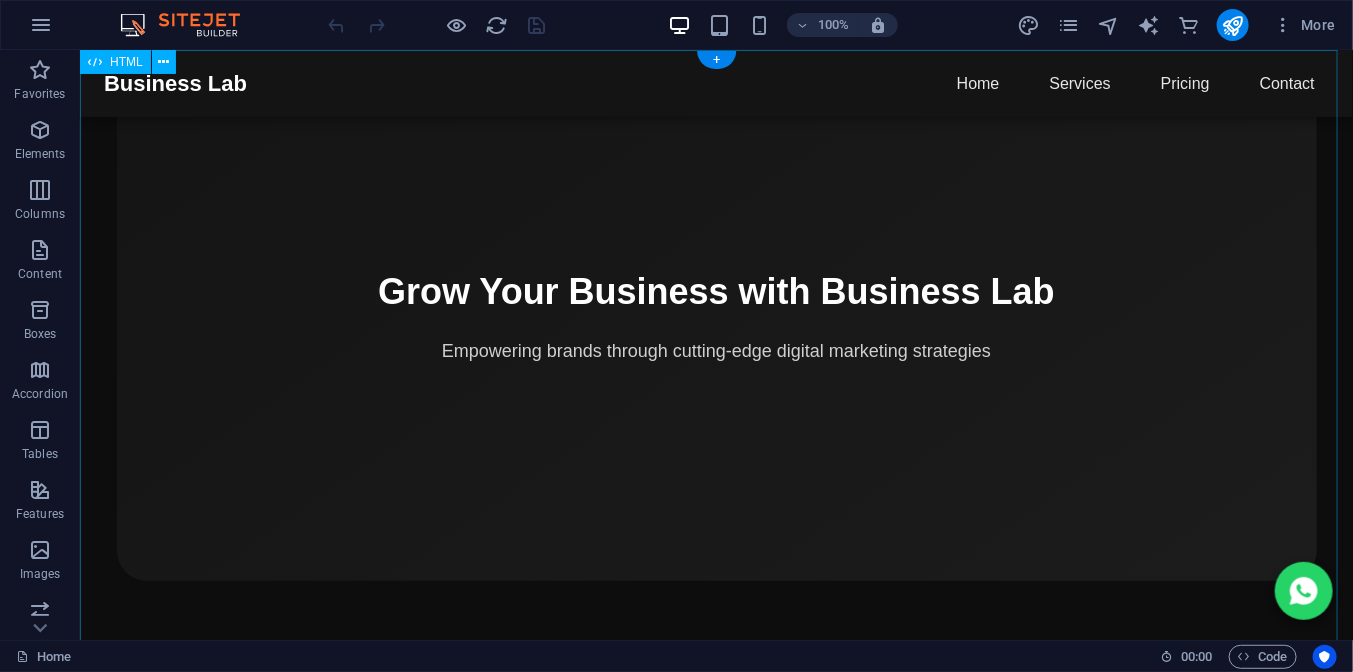 click on "Business Lab - Digital Marketing Agency
Business Lab
☰
Home
Services
Pricing
Contact
Grow Your Business with Business Lab
Empowering brands through cutting-edge digital marketing strategies
Our Expertise
SEO Optimization Boost rankings and attract quality traffic.
Social Media Marketing Engage audiences across all platforms.
PPC Campaigns Drive instant results with data-driven ads.
Email Marketing Turn leads into loyal clients effectively.
Amazon Product Hunting Discover profitable products for FBA success.
Choose Your Plan
Basic
$90 /mo
SEO Basics
Social Media Setup
Email Newsletter
Get Started
Standard
$150 /mo
Advanced SEO OK" at bounding box center (715, 1198) 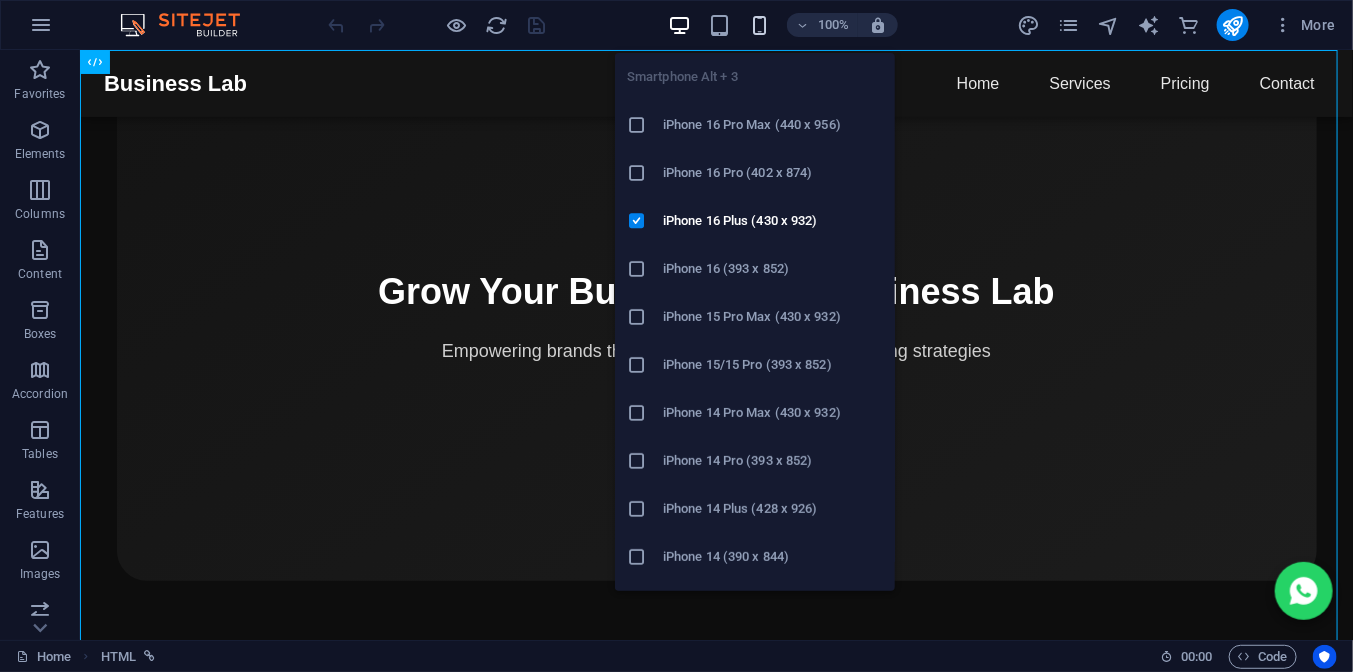 click at bounding box center [759, 25] 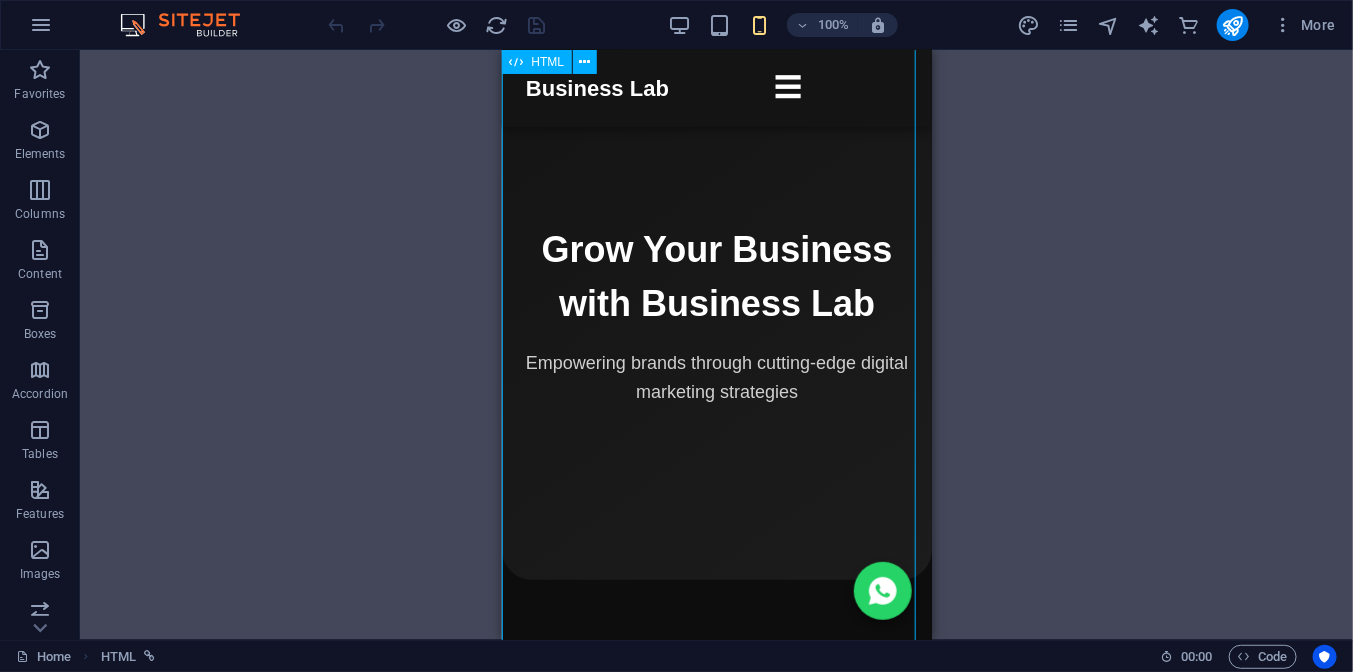 scroll, scrollTop: 0, scrollLeft: 0, axis: both 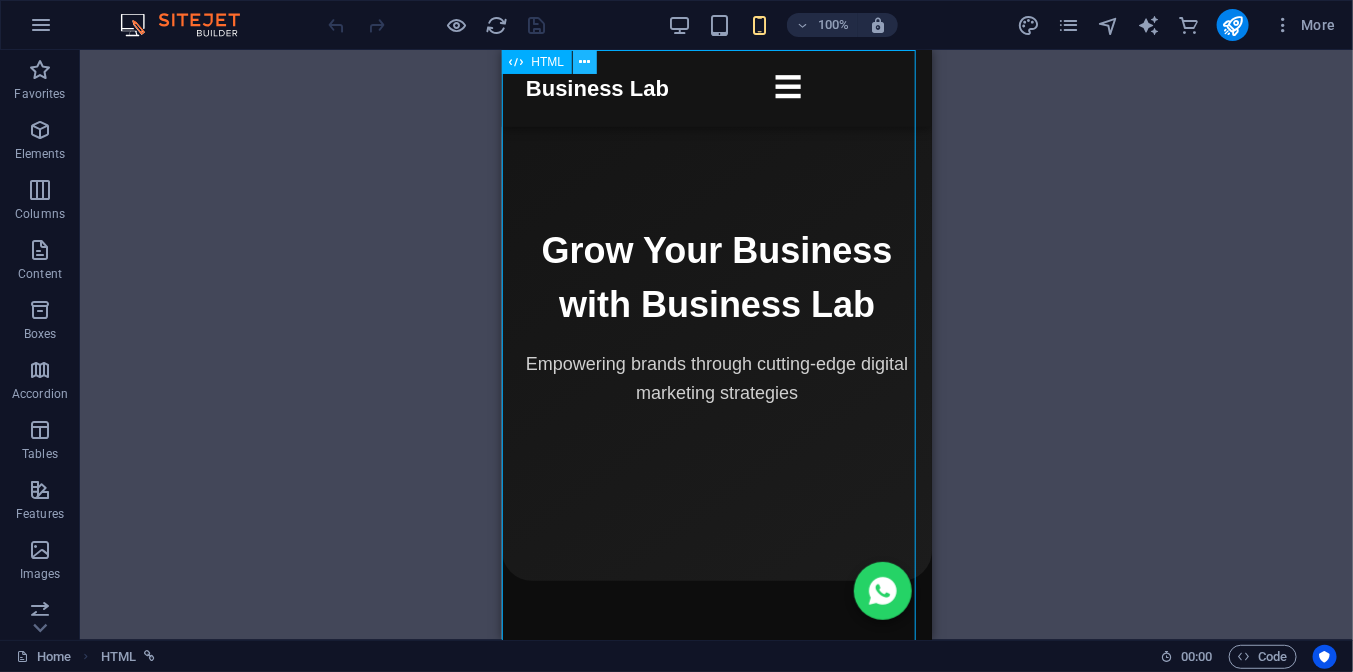 click at bounding box center (585, 62) 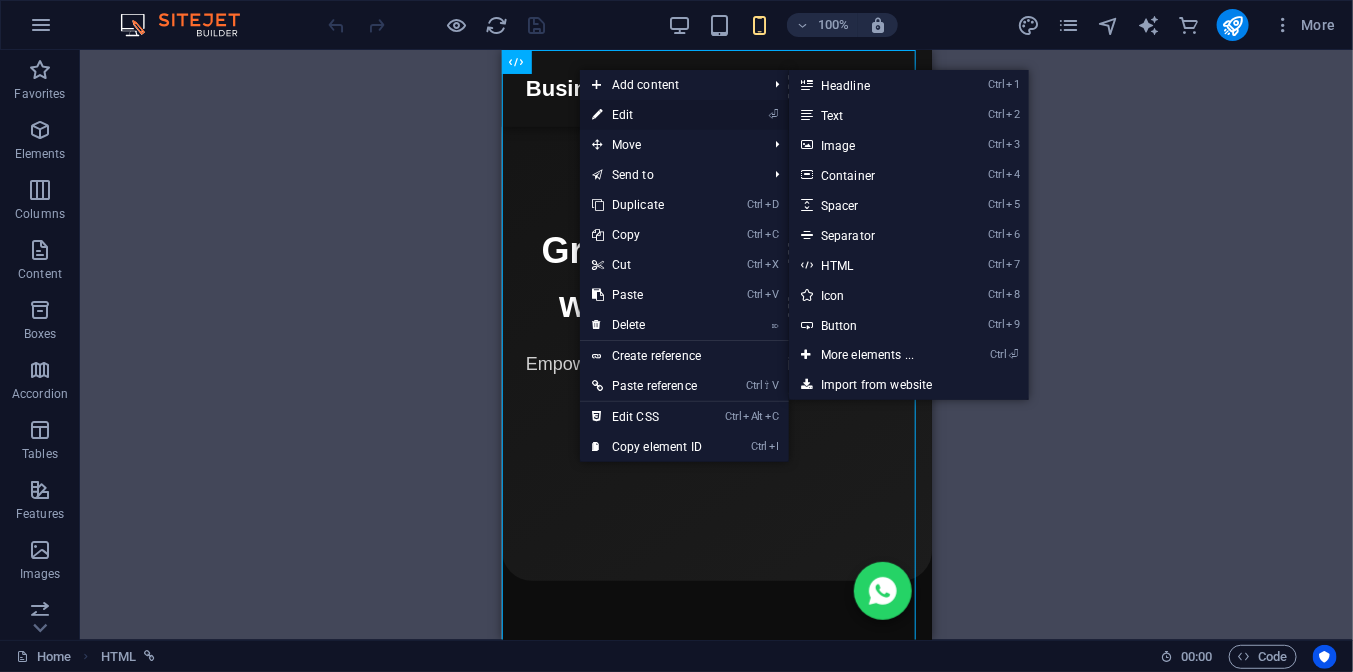click on "⏎  Edit" at bounding box center [647, 115] 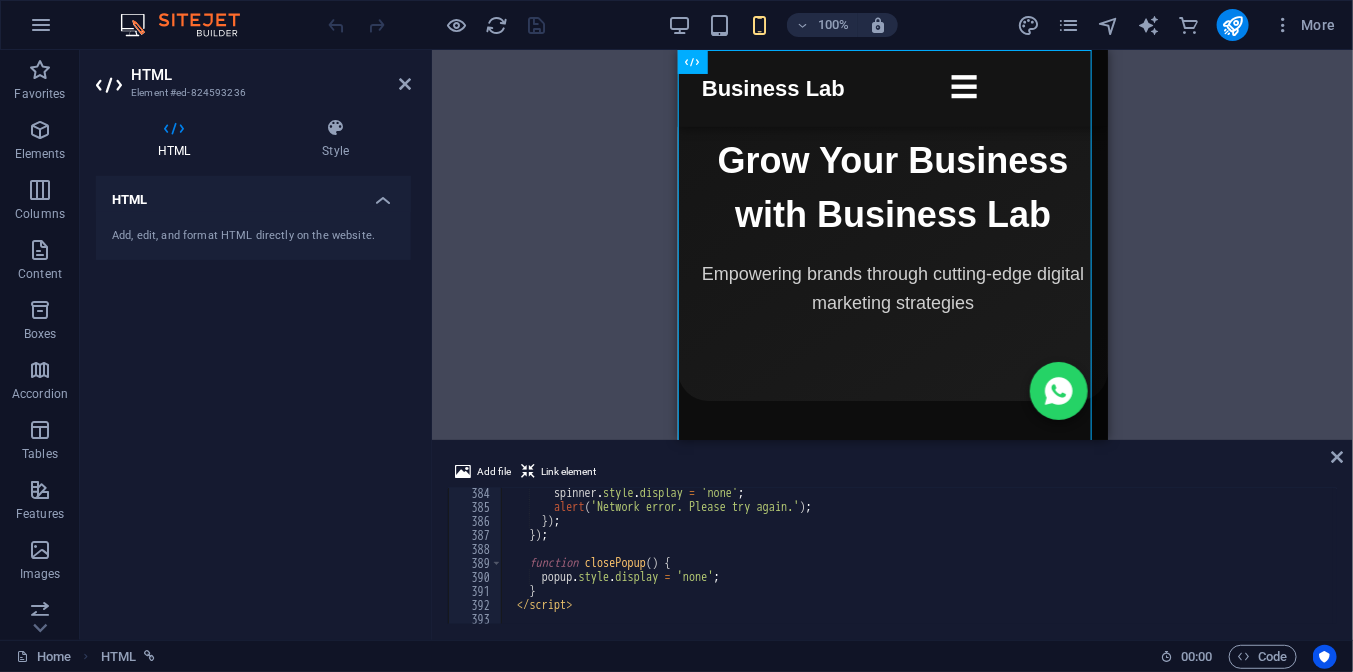 scroll, scrollTop: 5398, scrollLeft: 0, axis: vertical 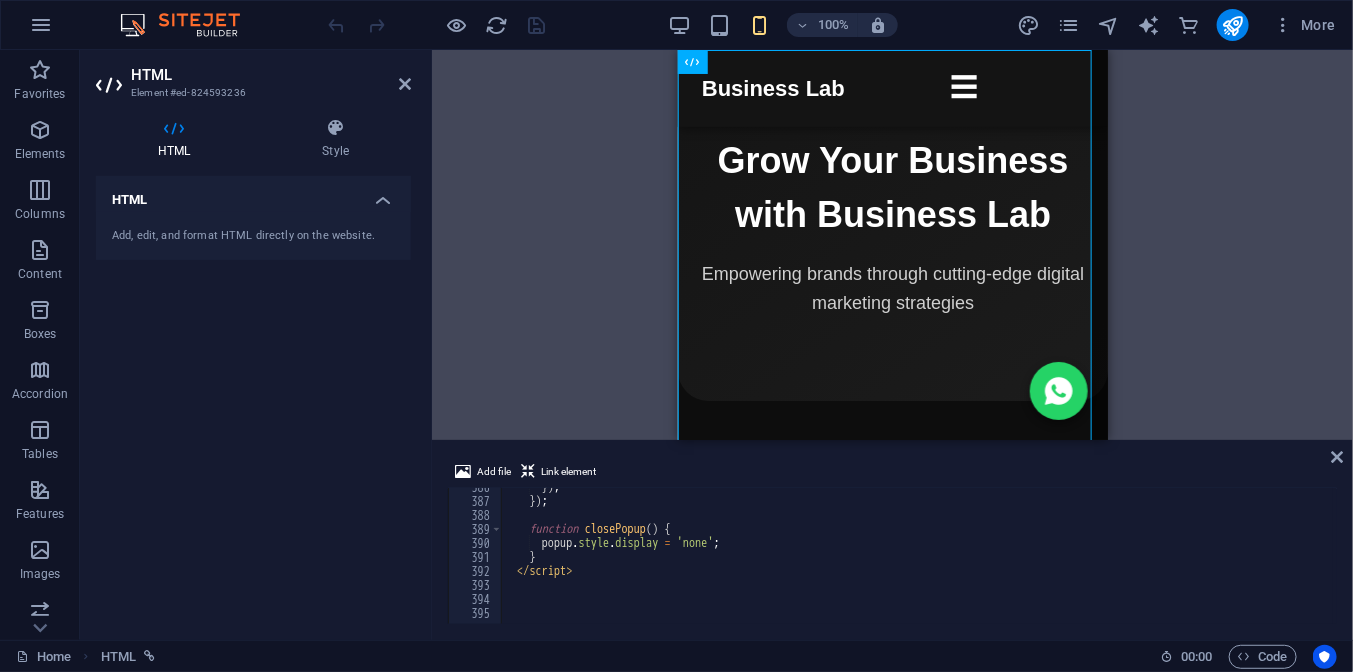 click on "}) ;      }) ;      function   closePopup ( )   {         popup . style . display   =   'none' ;      }    </ script >" at bounding box center [1212, 560] 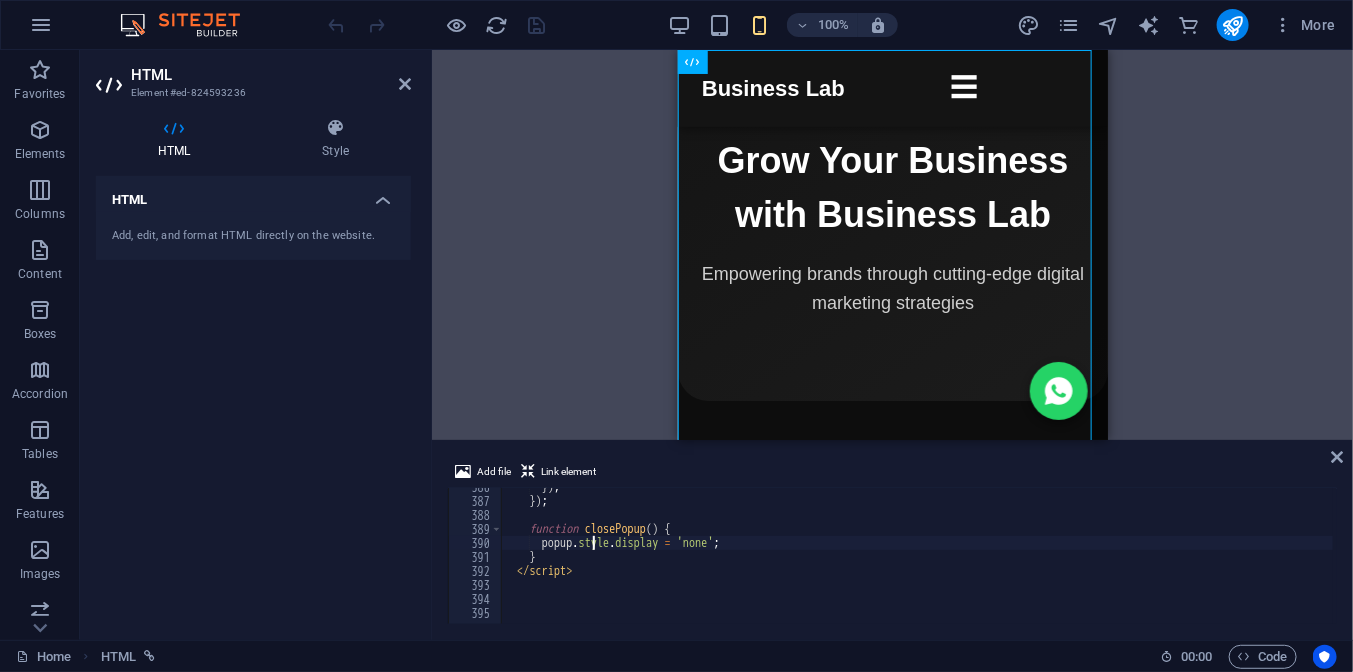 click on "}) ;      }) ;      function   closePopup ( )   {         popup . style . display   =   'none' ;      }    </ script >" at bounding box center (1212, 560) 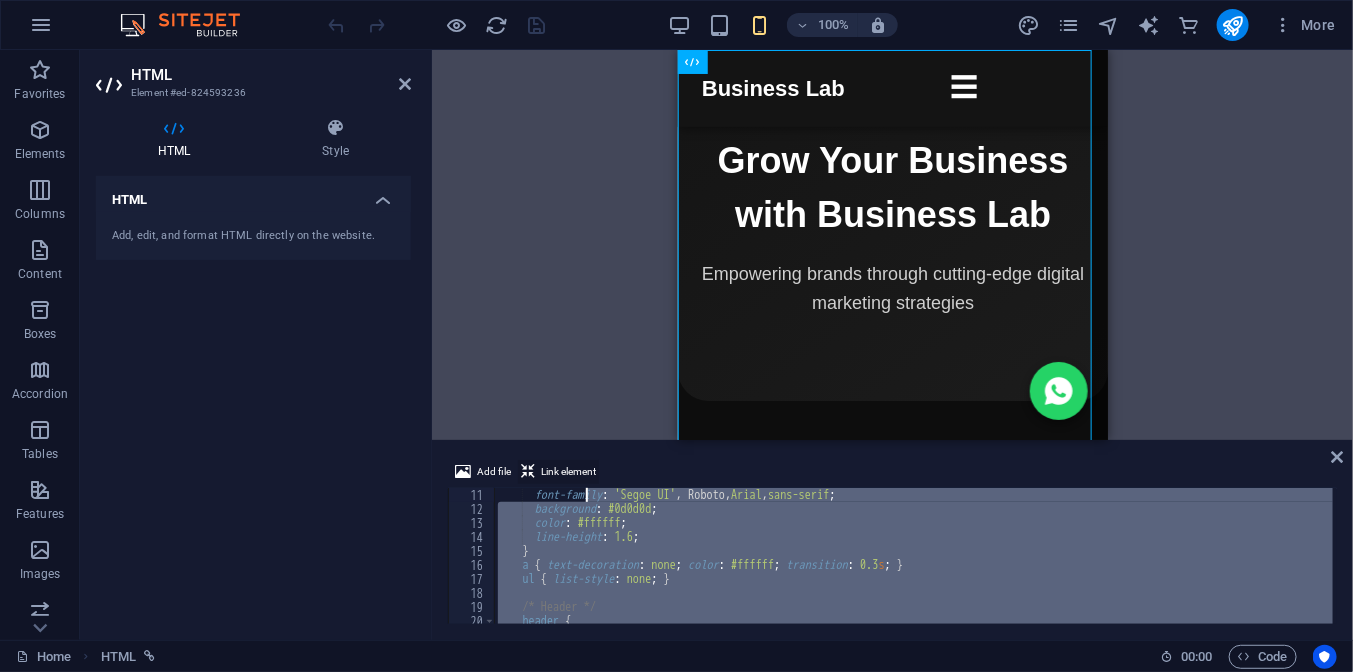 scroll, scrollTop: 0, scrollLeft: 0, axis: both 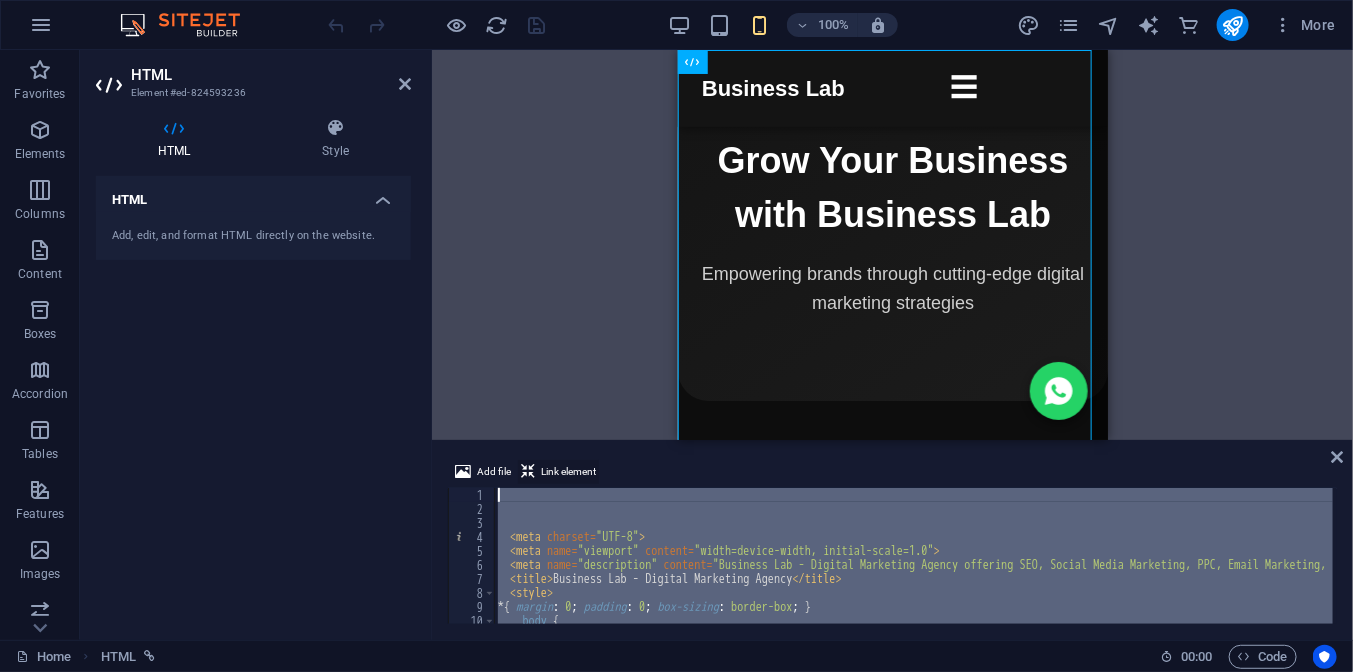 drag, startPoint x: 595, startPoint y: 561, endPoint x: 586, endPoint y: 470, distance: 91.44397 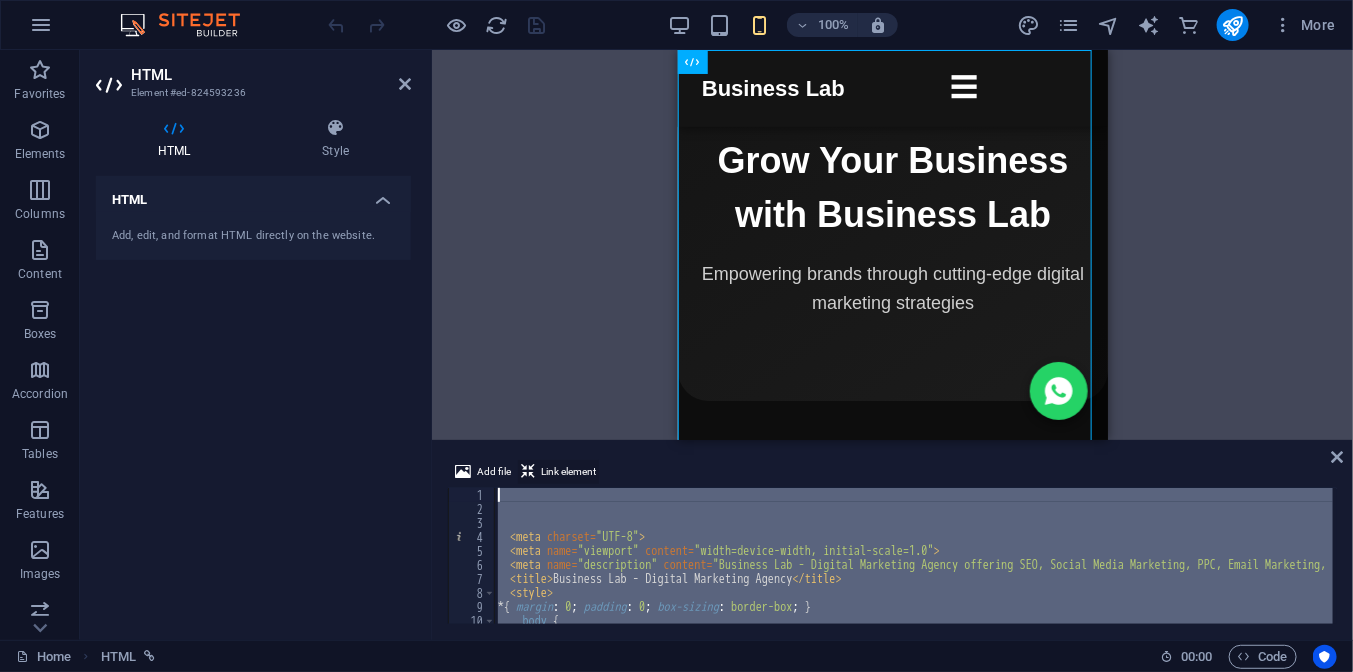 click on "Add file Link element } 1 2 3 4 5 6 7 8 9 10 11 12 <meta charset = "UTF-8" > <meta name = "viewport" content = "width=device-width, initial-scale=1.0" > <meta name = "description" content = "Business Lab - Digital Marketing Agency offering SEO, Social Media Marketing, PPC, Email Marketing, and Amazon Product Hunting." > <title> Business Lab - Digital Marketing Agency </title> <style> * { margin : 0 ; padding : 0 ; box-sizing : border-box ; } body { font-family : ' Segoe UI ' , Roboto, Arial , sans-serif ;     XXXXXXXXXXXXXXXXXXXXXXXXXXXXXXXXXXXXXXXXXXXXXXXXXXXXXXXXXXXXXXXXXXXXXXXXXXXXXXXXXXXXXXXXXXXXXXXXXXXXXXXXXXXXXXXXXXXXXXXXXXXXXXXXXXXXXXXXXXXXXXXXXXXXXXXXXXXXXXXXXXXXXXXXXXXXXXXXXXXXXXXXXXXXXXXXXXXXXXXXXXXXXXXXXXXXXXXXXXXXXXXXXXXXXXXXXXXXXXXXXXXXXXXXXXXXXXXX" at bounding box center (892, 542) 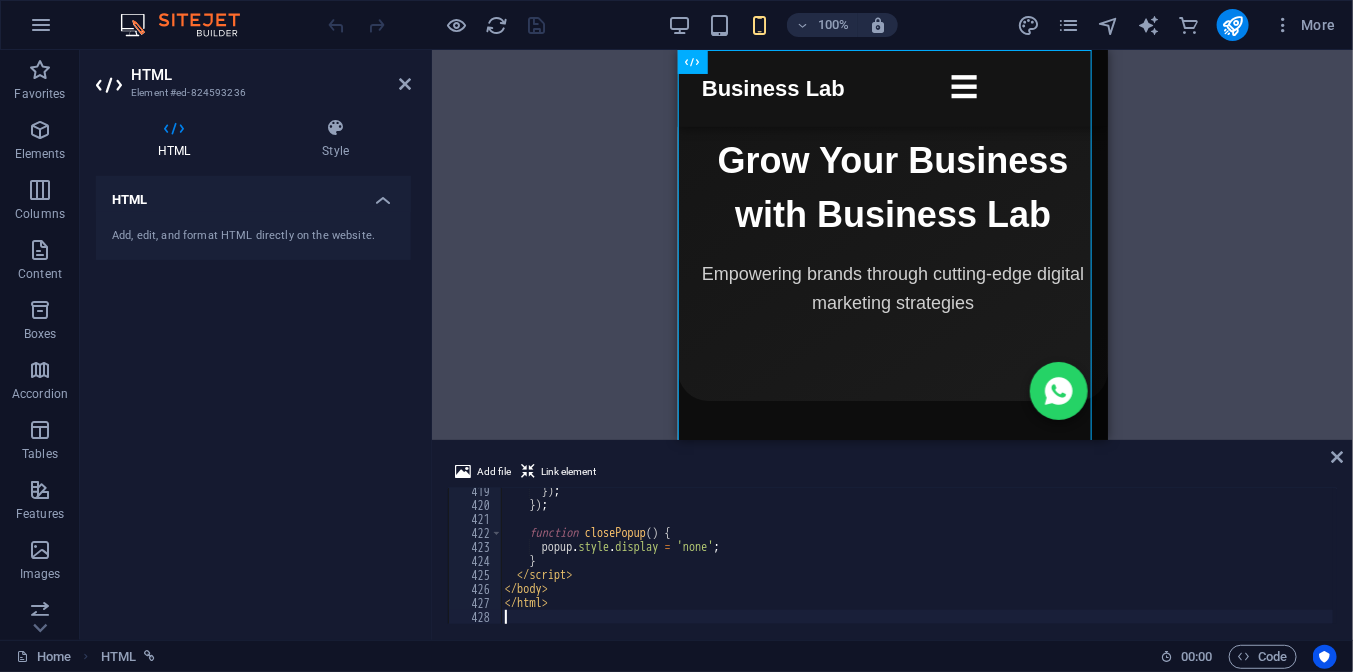 scroll, scrollTop: 5915, scrollLeft: 0, axis: vertical 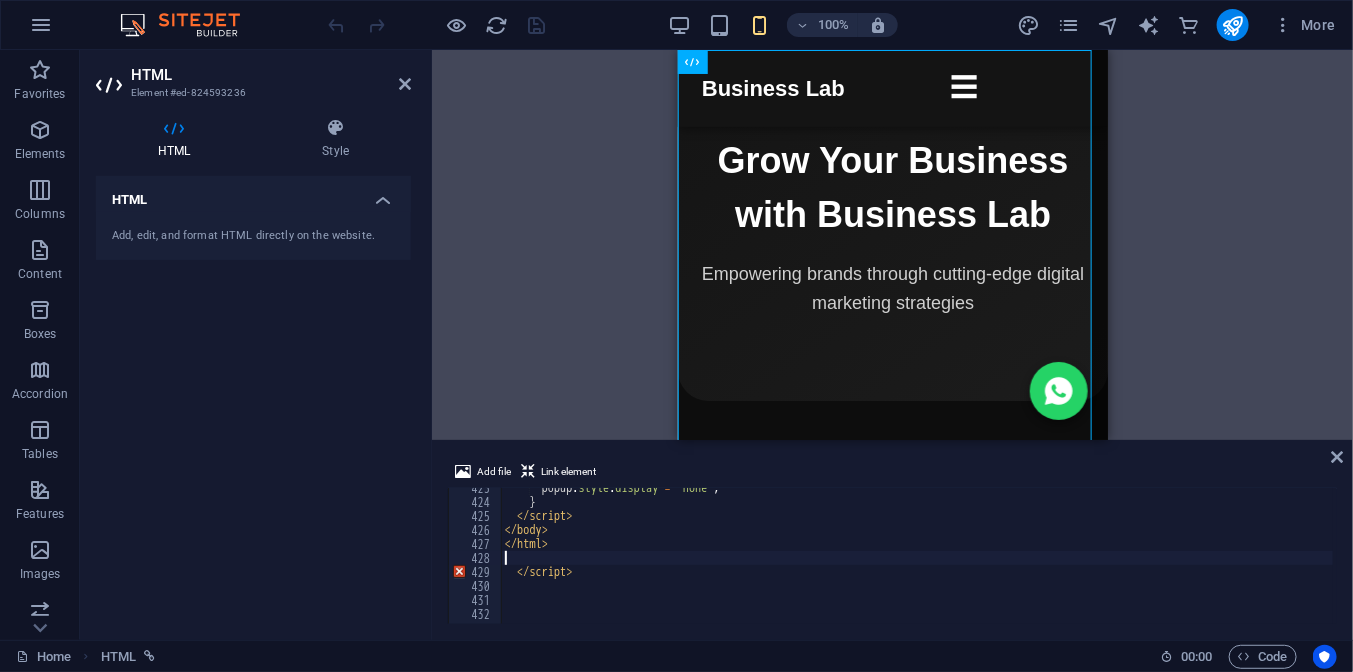click on "popup . style . display   =   'none' ;      }    </ script > </ body > </ html >    </ script >" at bounding box center (1061, 561) 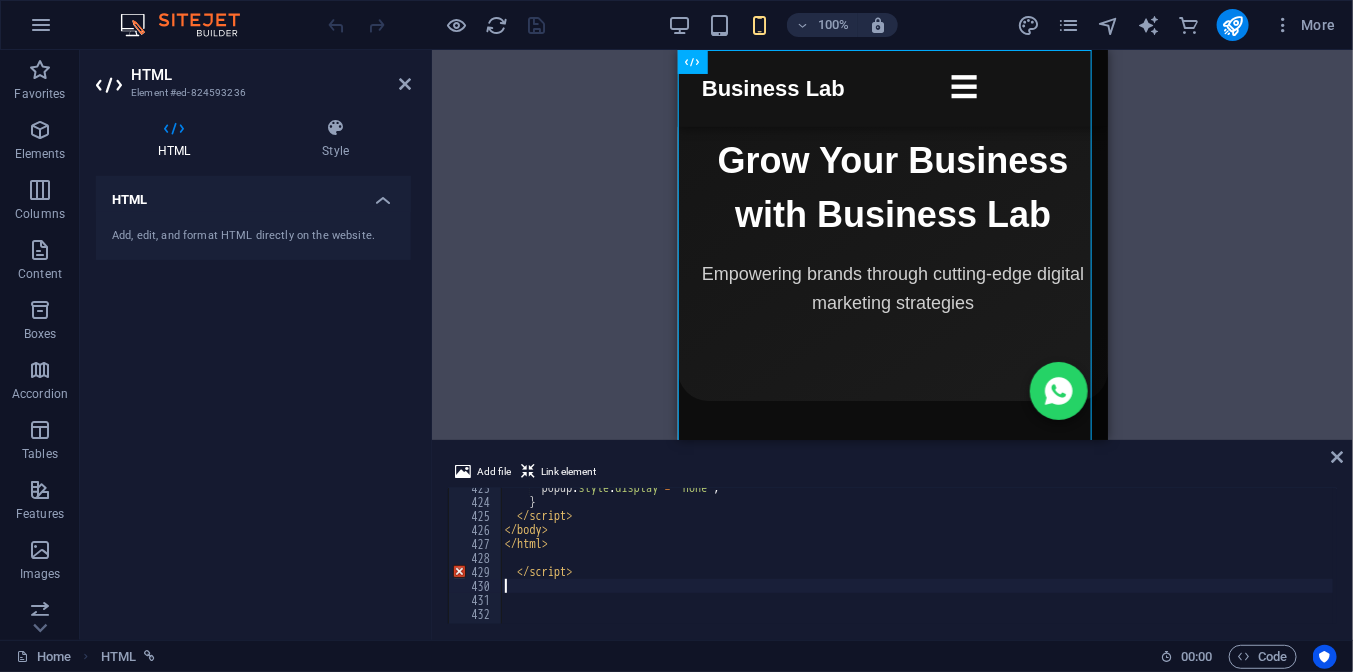 scroll, scrollTop: 5901, scrollLeft: 0, axis: vertical 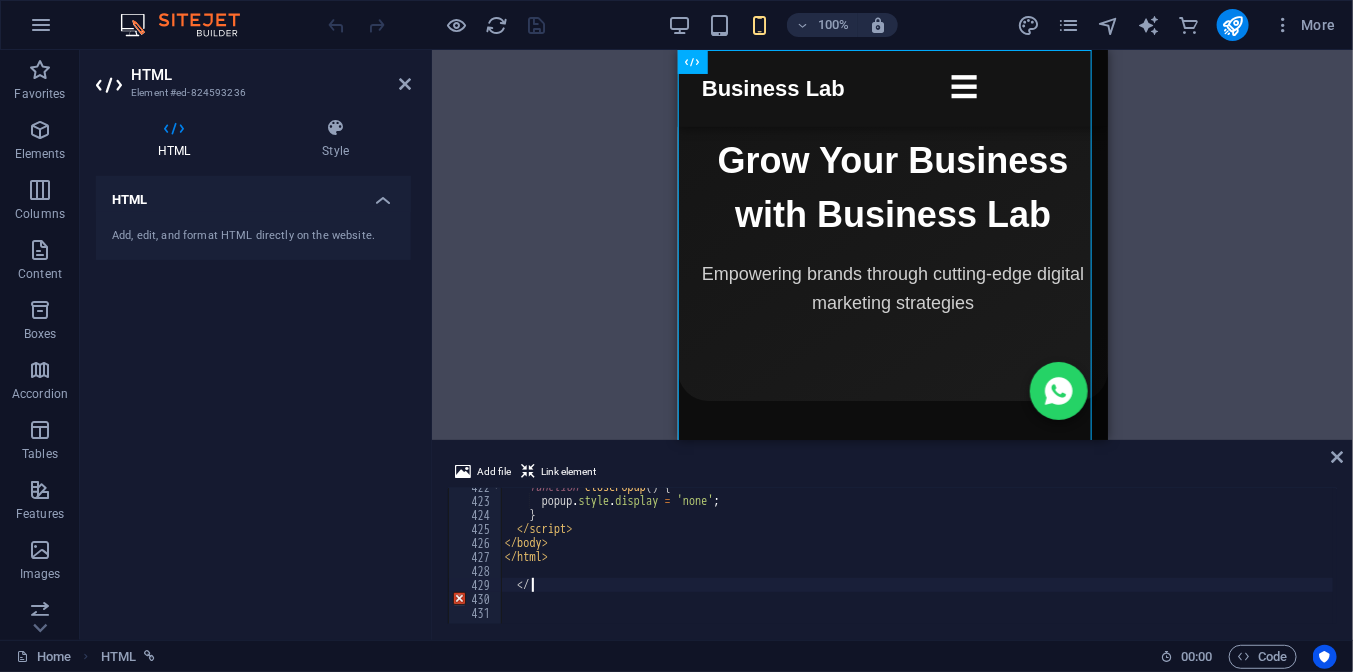 type on "<" 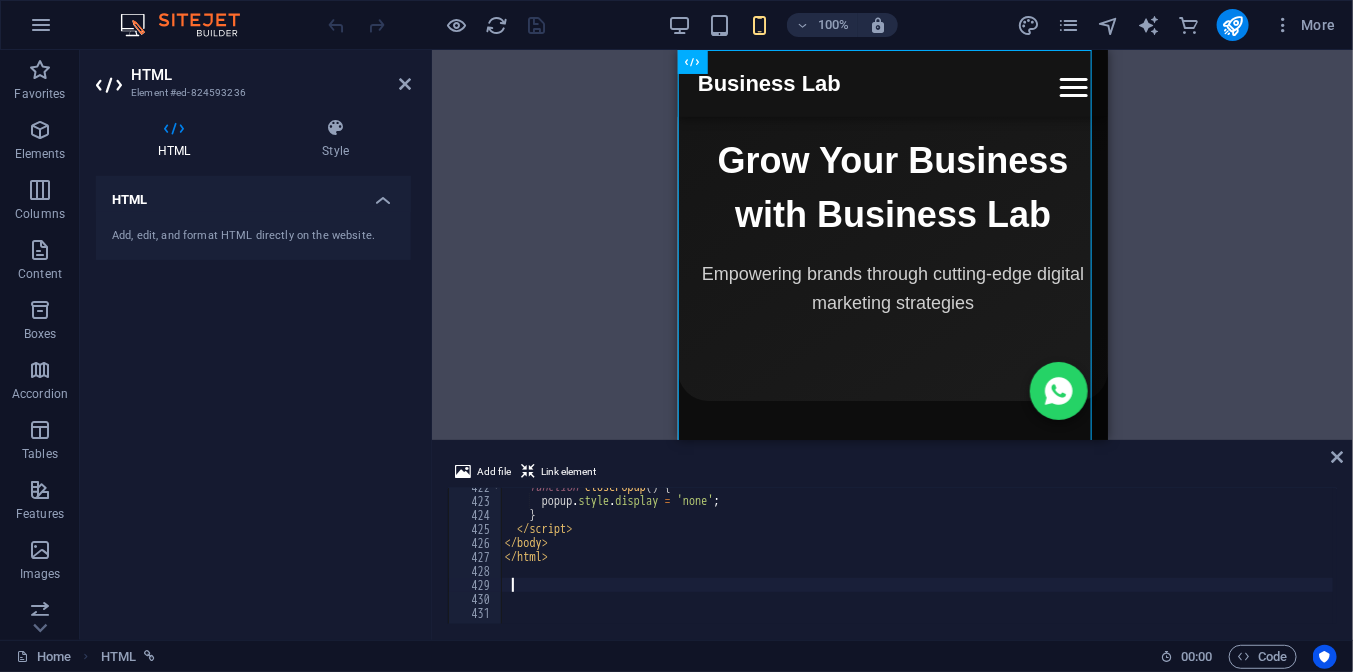 type 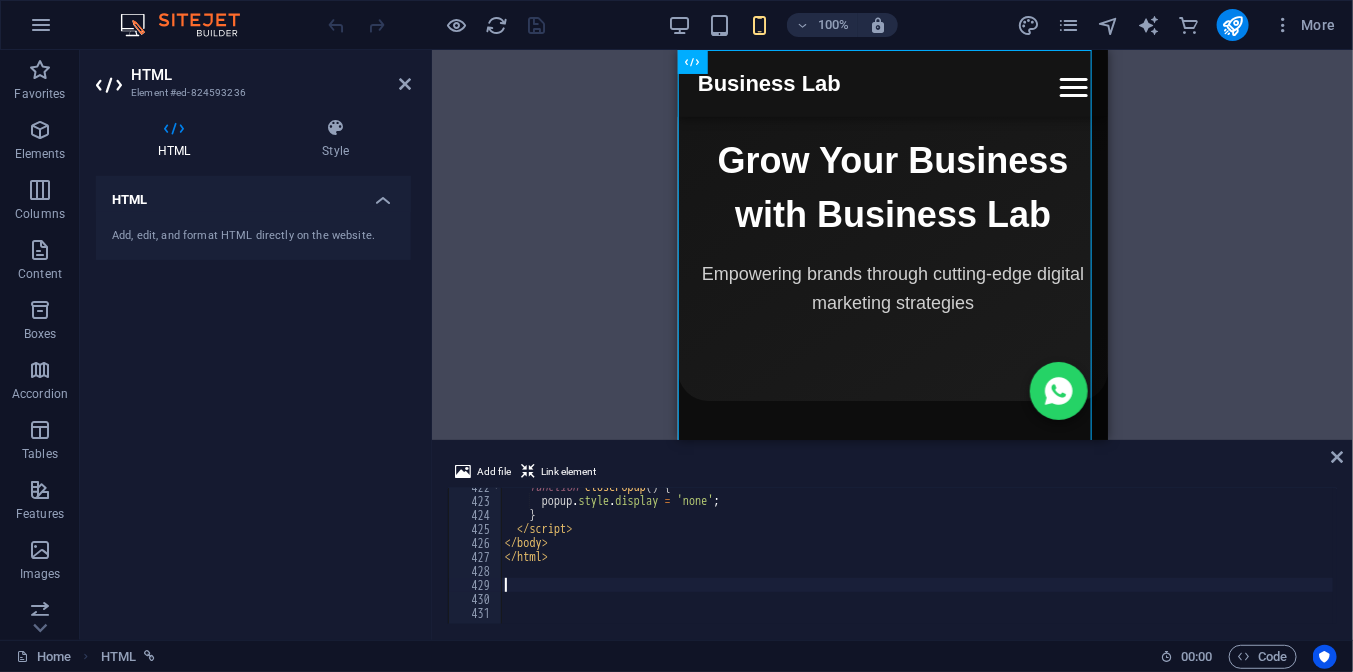 scroll, scrollTop: 5888, scrollLeft: 0, axis: vertical 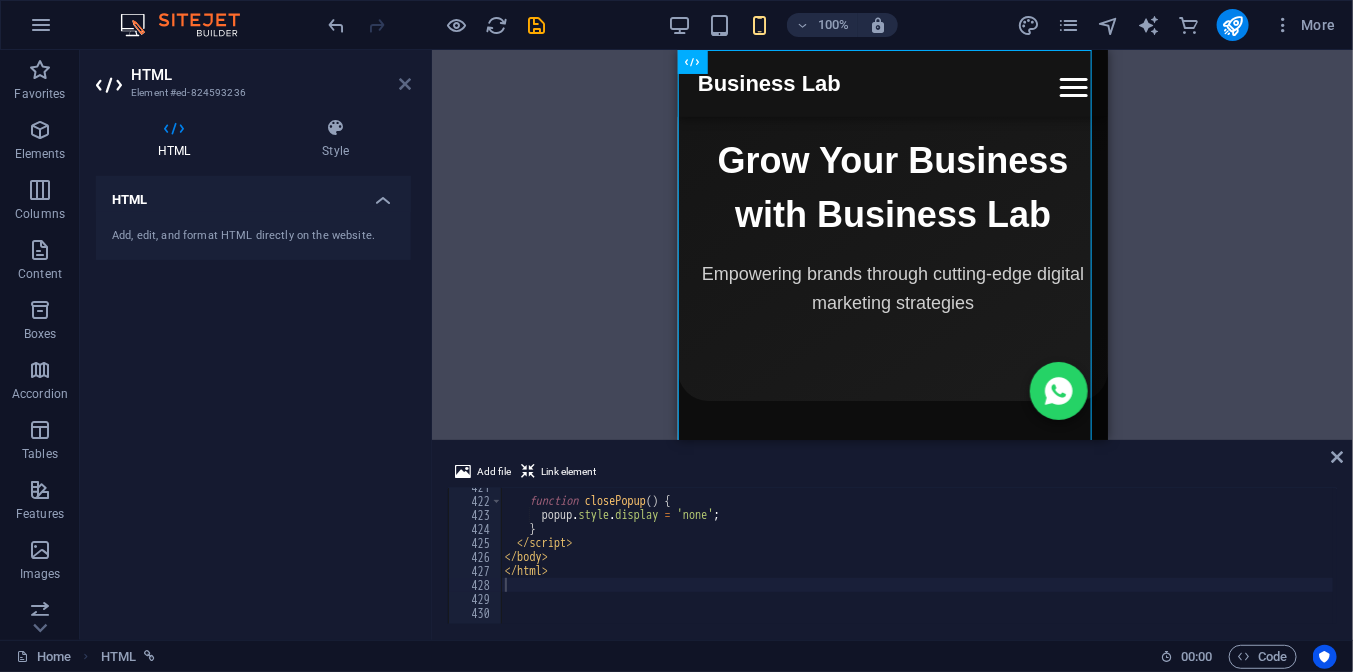 click at bounding box center [405, 84] 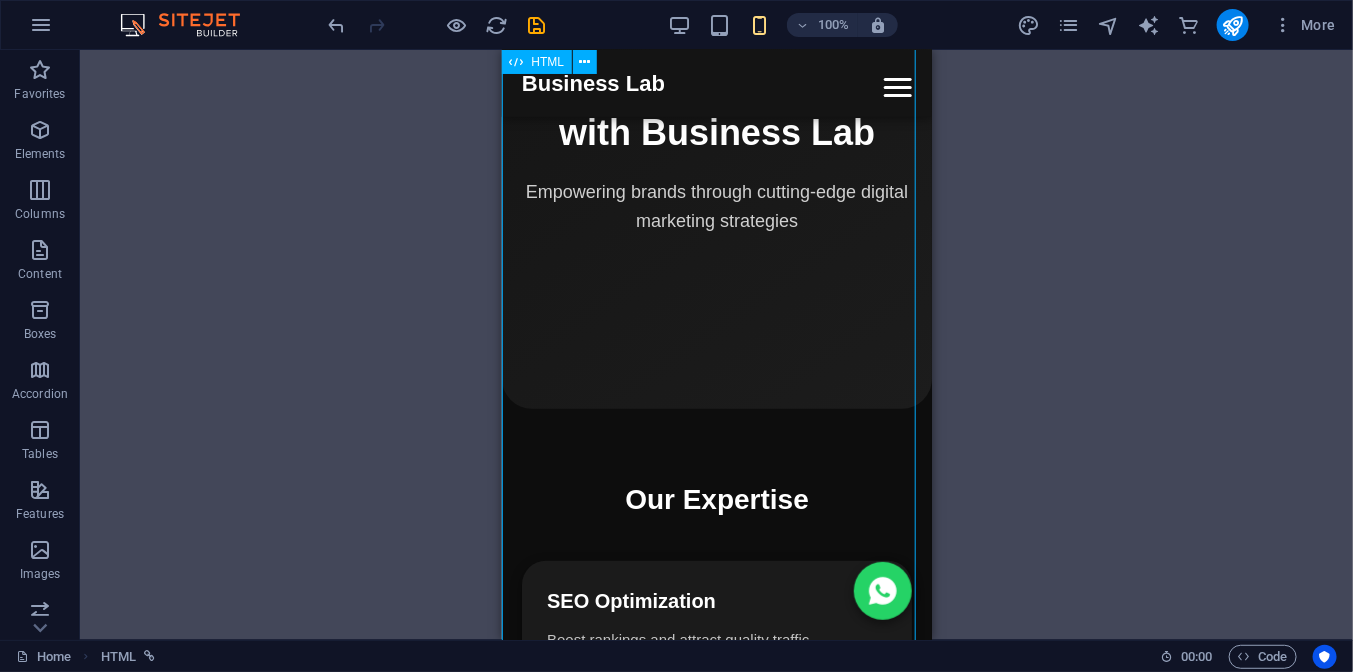 scroll, scrollTop: 100, scrollLeft: 0, axis: vertical 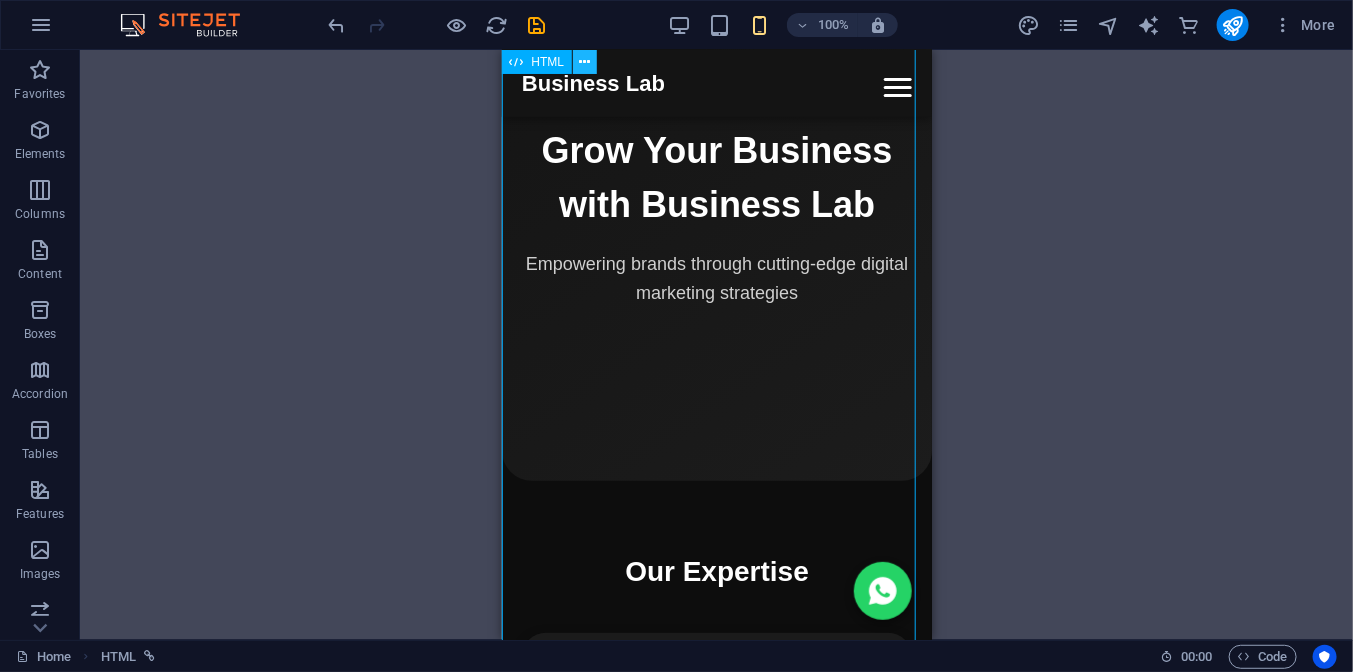 click at bounding box center [585, 62] 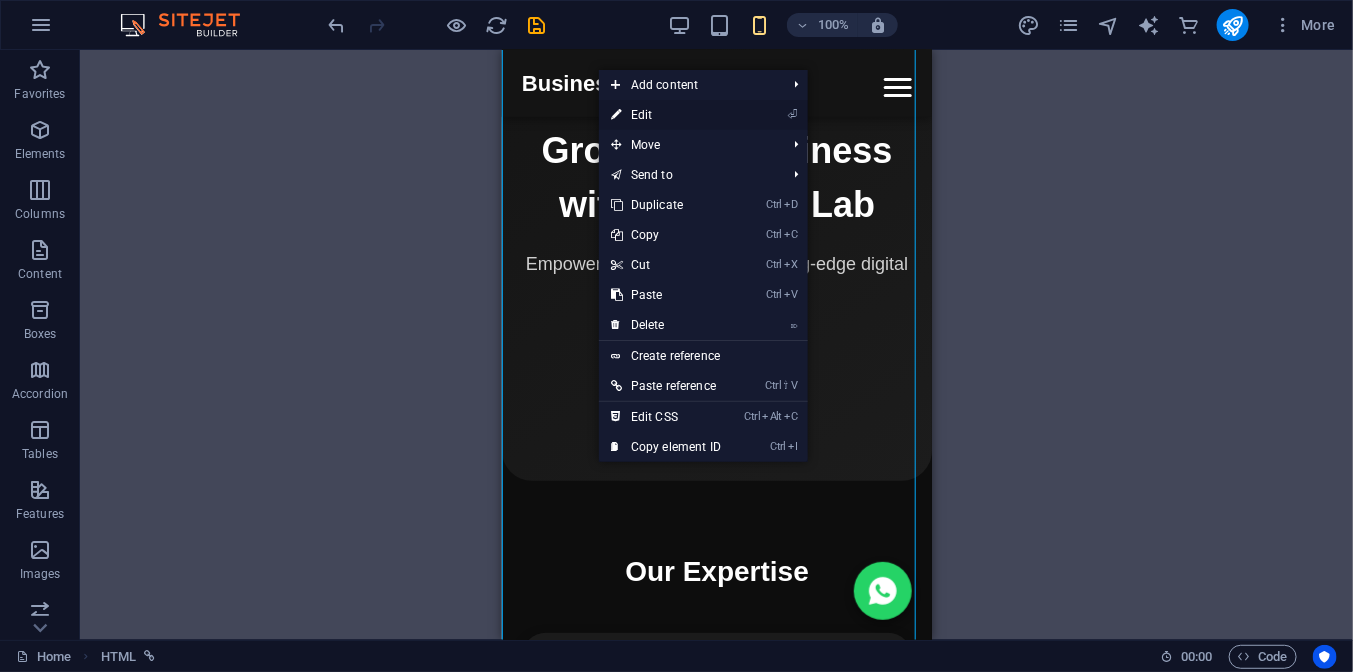 click on "⏎  Edit" at bounding box center [666, 115] 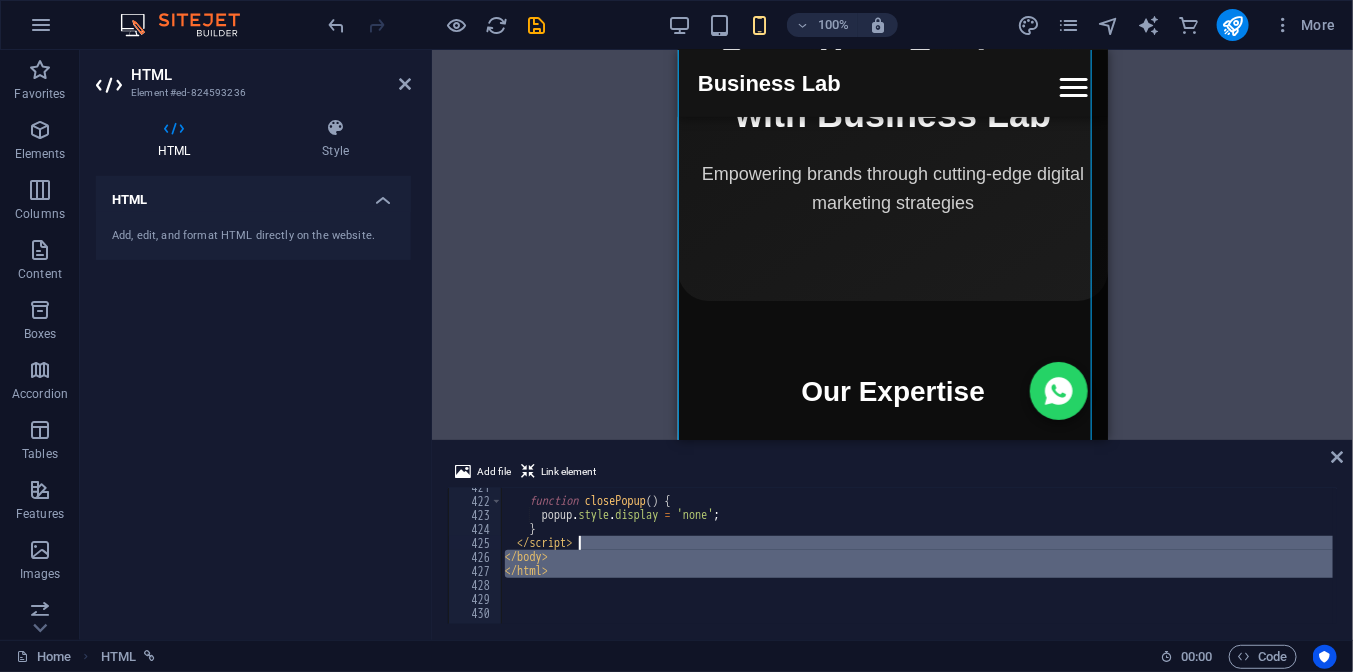 drag, startPoint x: 595, startPoint y: 581, endPoint x: 576, endPoint y: 544, distance: 41.59327 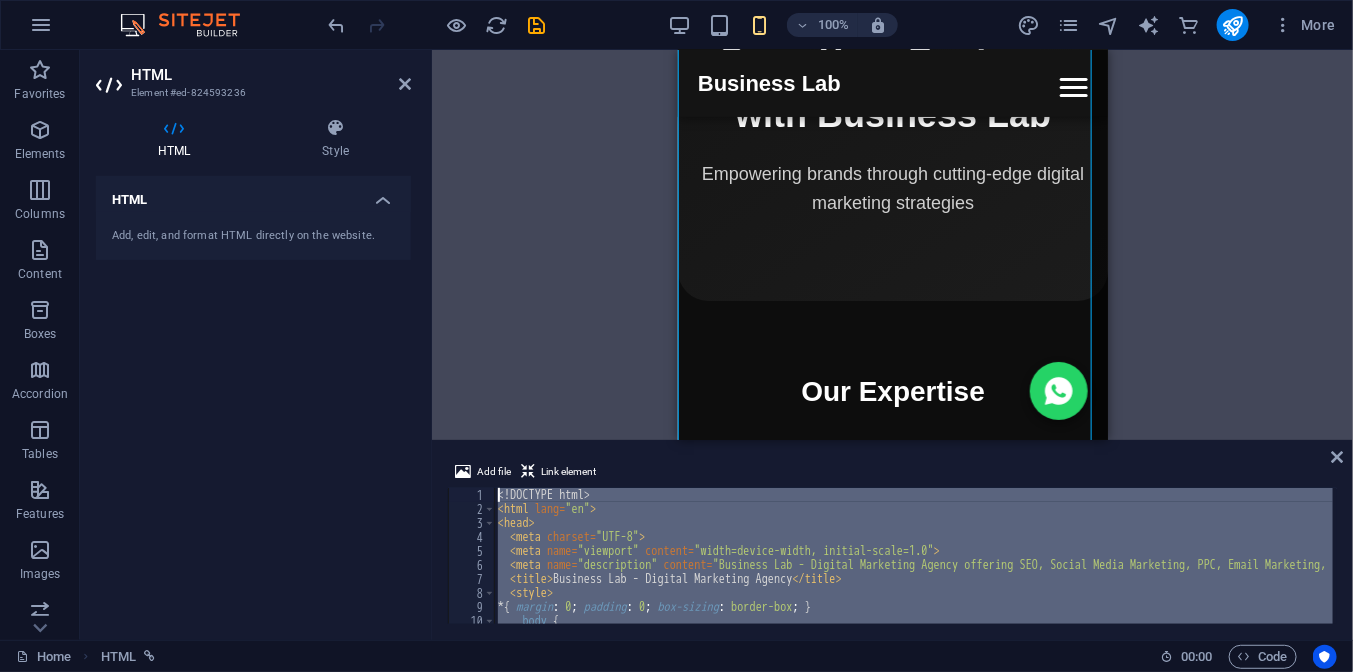 scroll, scrollTop: 0, scrollLeft: 0, axis: both 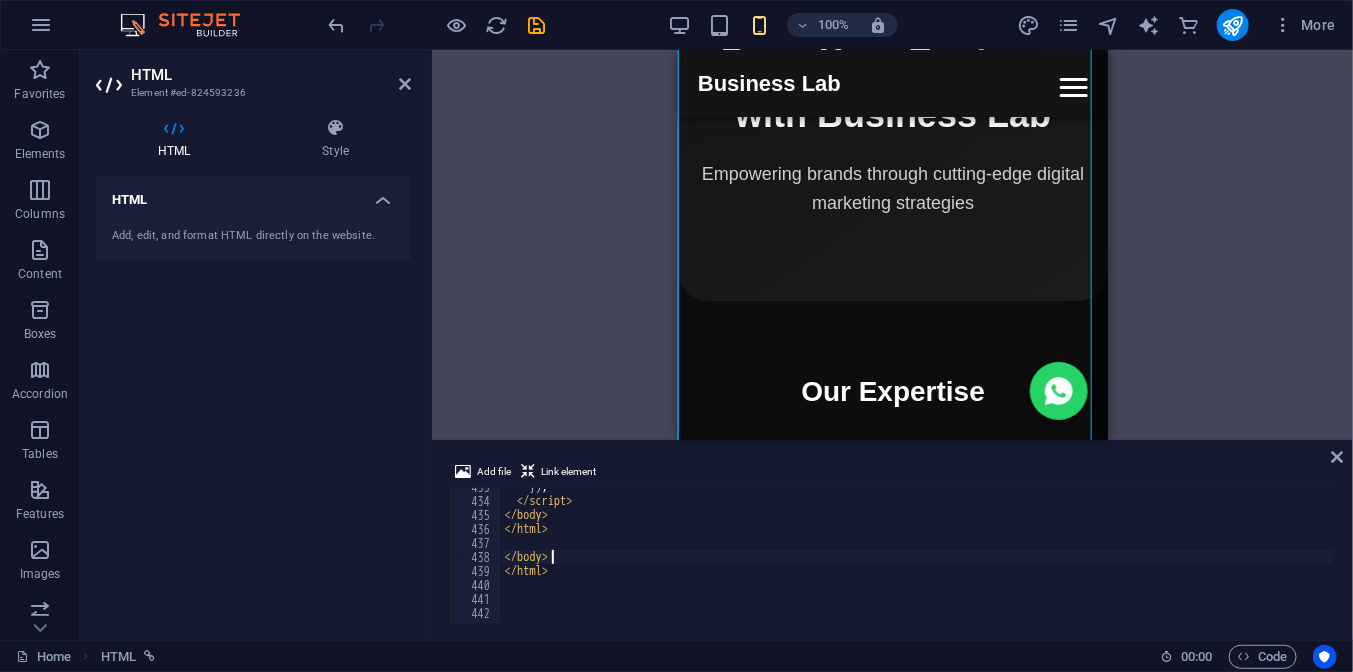 click on "}) ;    </ script > </ body > </ html > </ body > </ html >" at bounding box center (1061, 560) 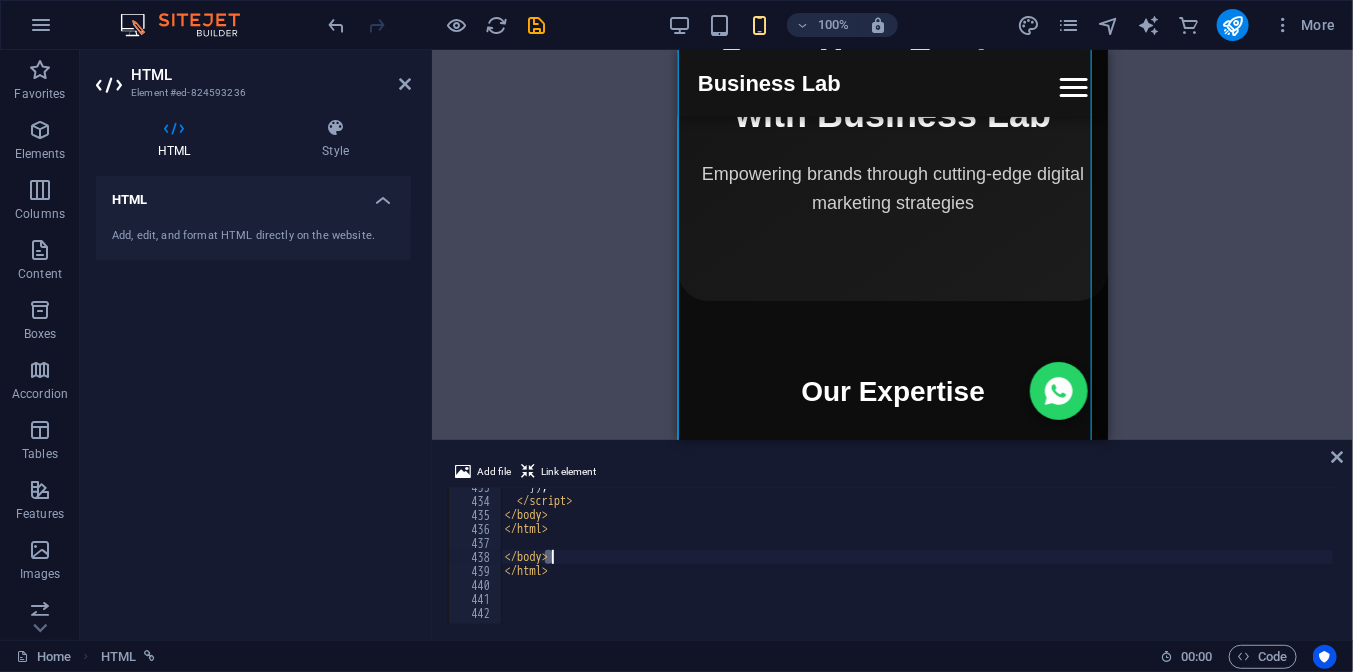 click on "}) ;    </ script > </ body > </ html > </ body > </ html >" at bounding box center [1061, 560] 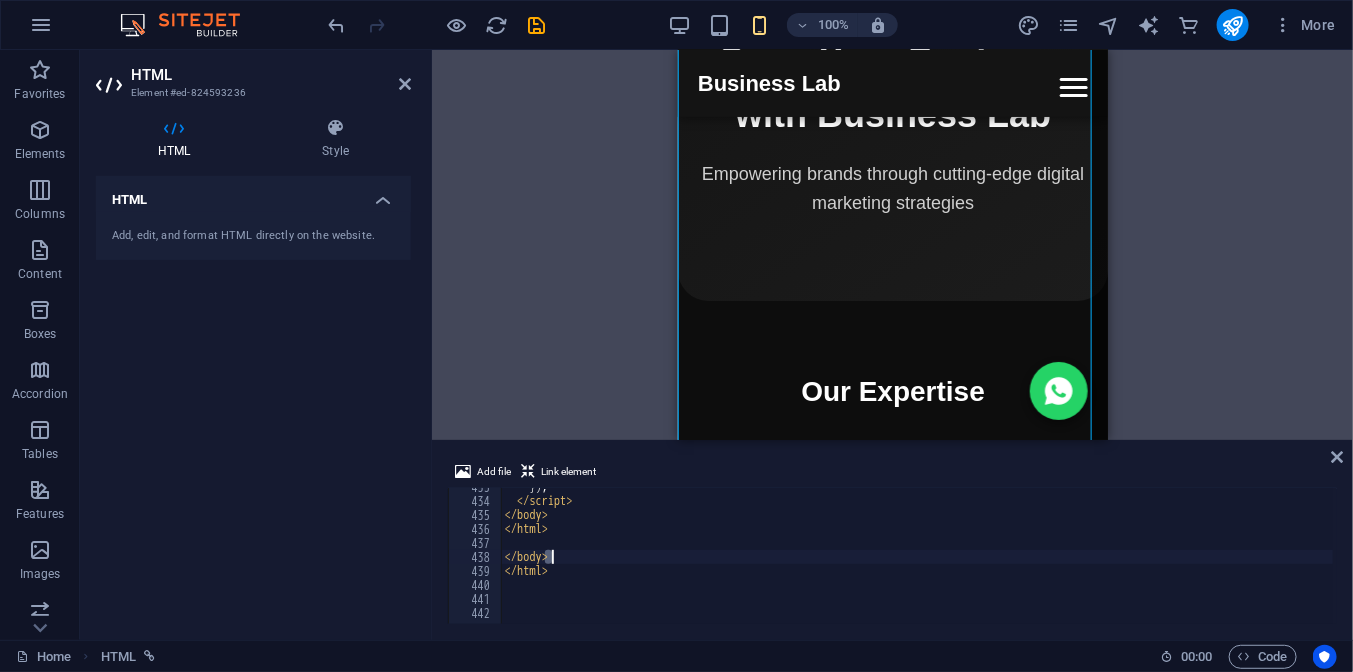 click on "}) ;    </ script > </ body > </ html > </ body > </ html >" at bounding box center (917, 556) 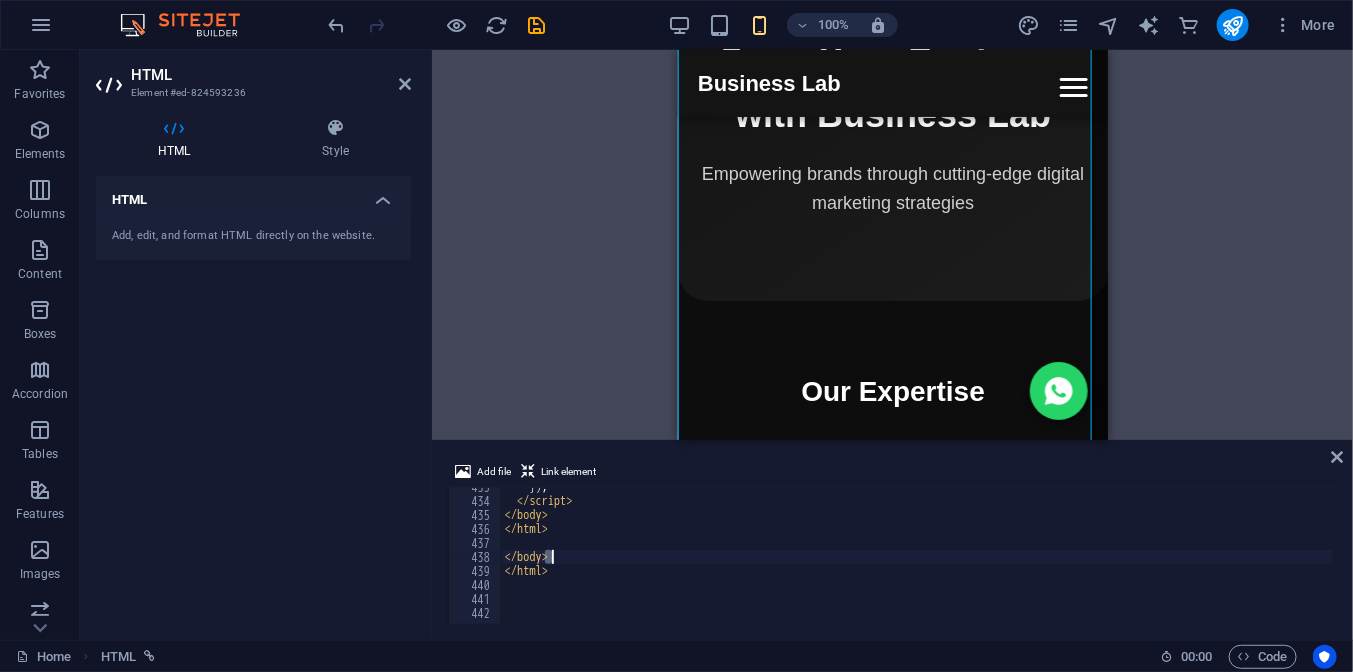 click on "}) ;    </ script > </ body > </ html > </ body > </ html >" at bounding box center [1061, 560] 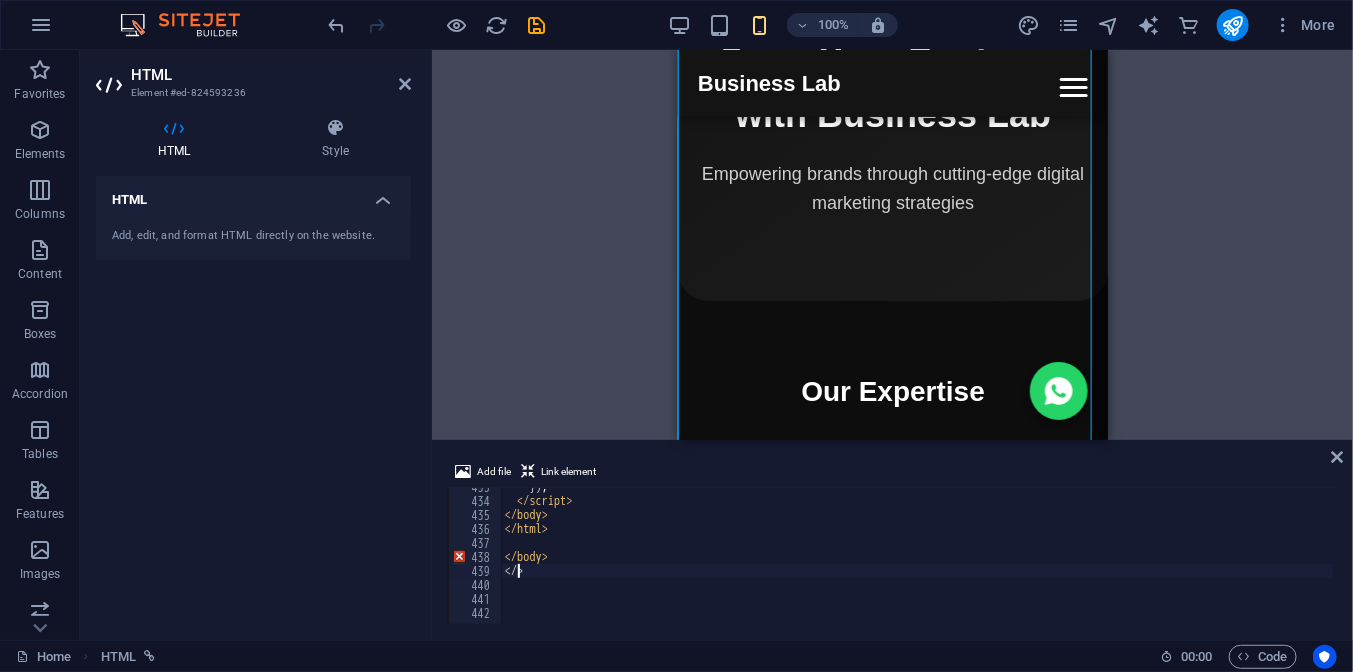 scroll, scrollTop: 0, scrollLeft: 0, axis: both 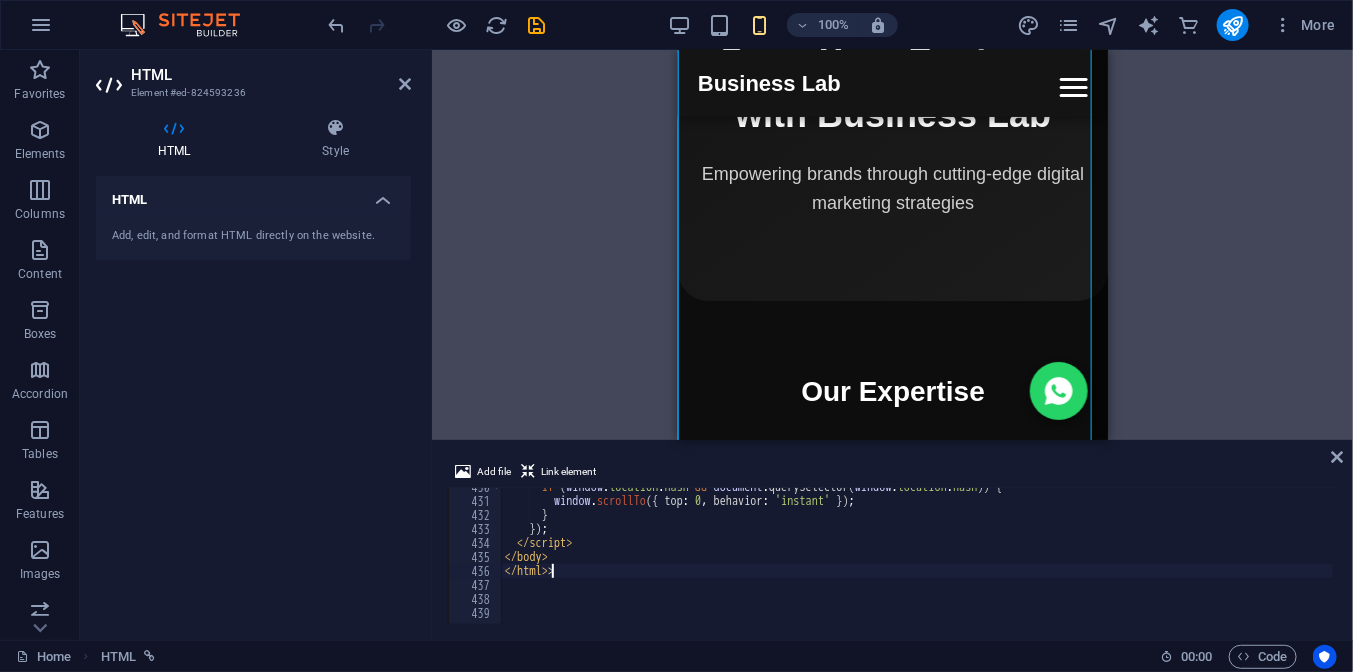 type on "</html>" 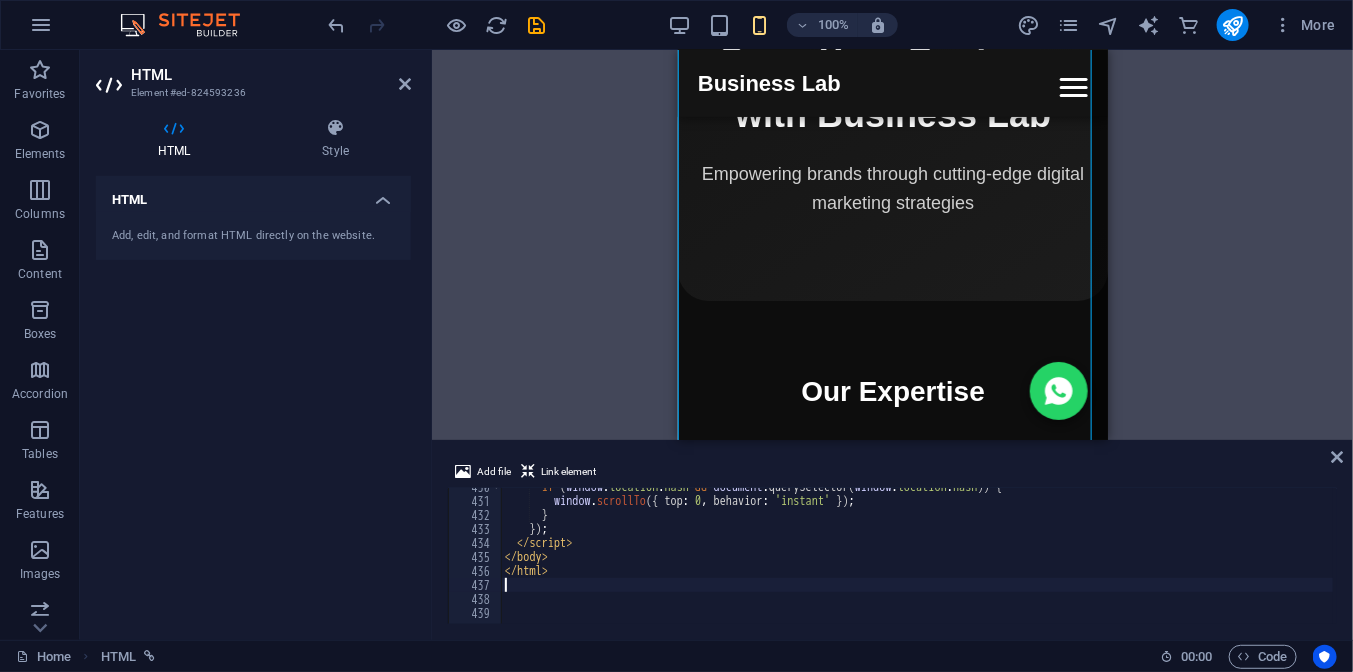 click on "if   ( window . location . hash   &&   document . querySelector ( window . location . hash ))   {           window . scrollTo ({   top :   0 ,   behavior :   'instant'   }) ;         }      }) ;    </ script > </ body > </ html >" at bounding box center (1061, 560) 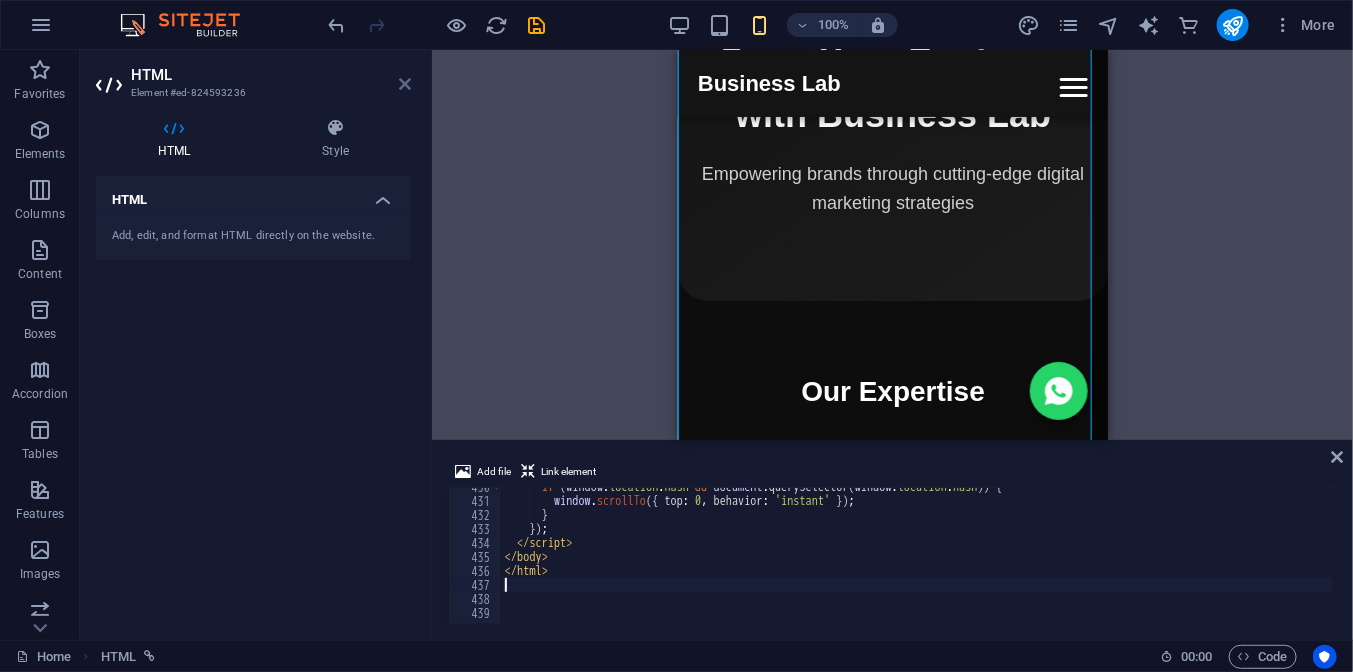 type 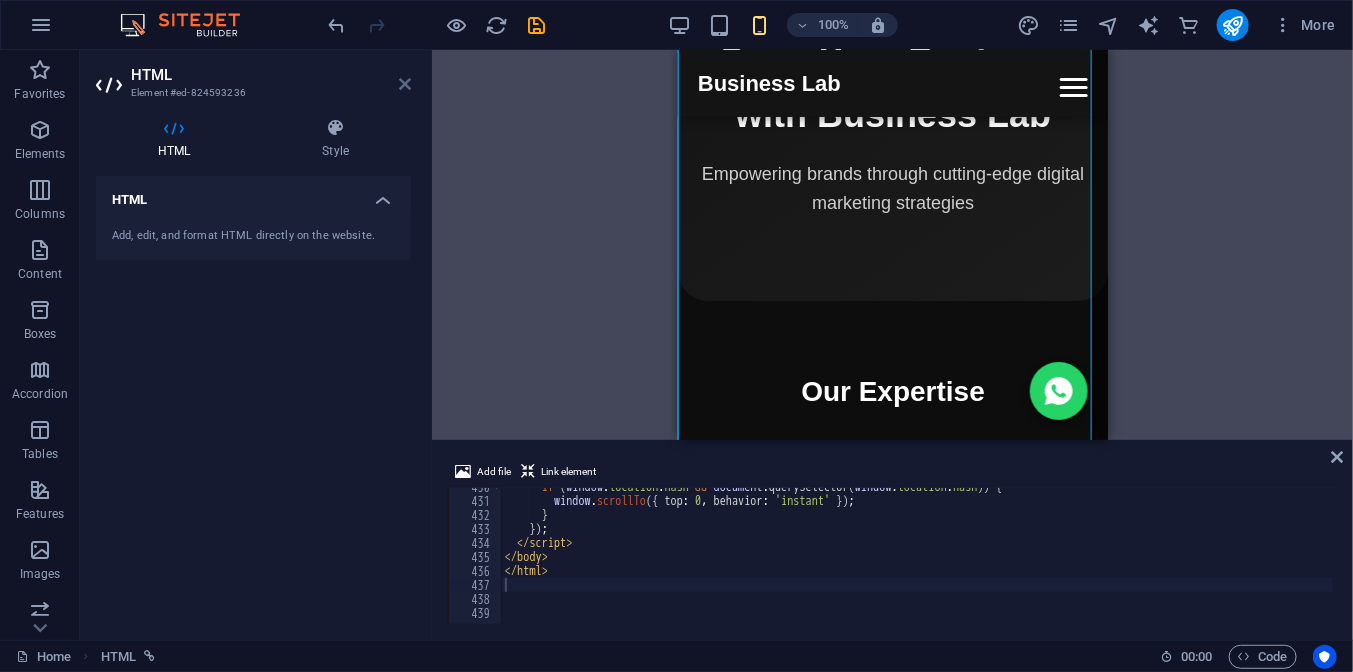 click at bounding box center [405, 84] 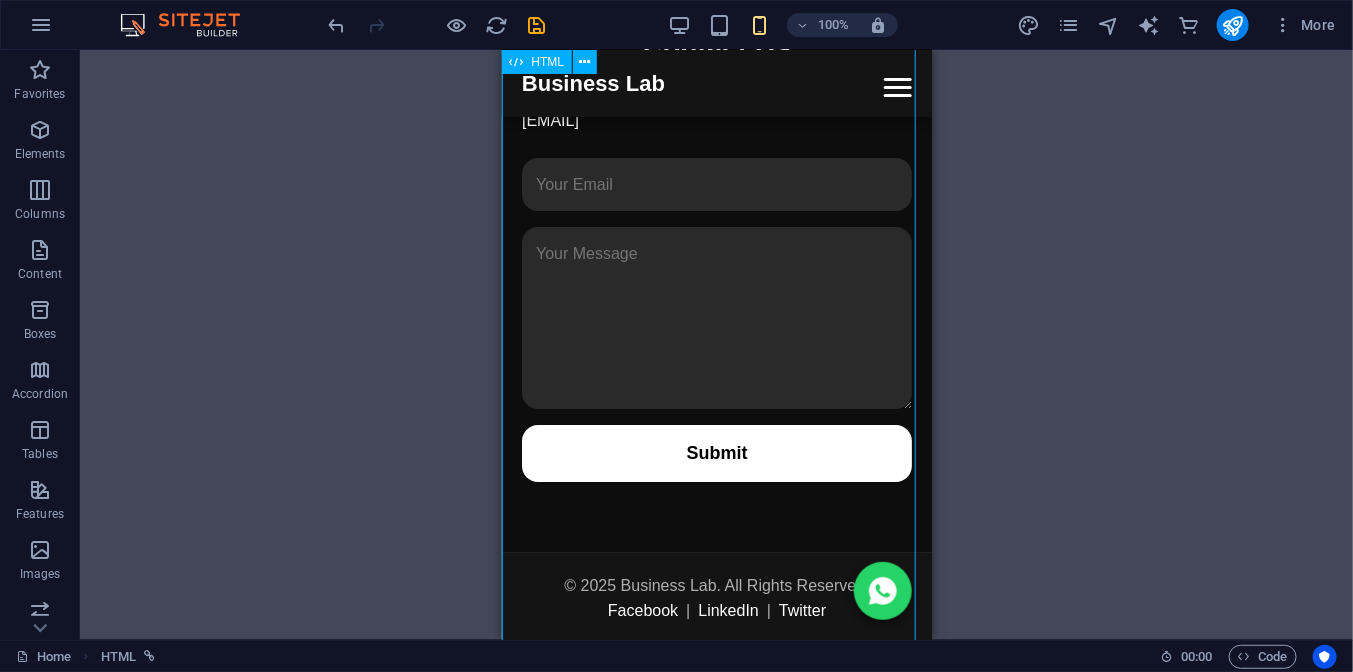 scroll, scrollTop: 2647, scrollLeft: 0, axis: vertical 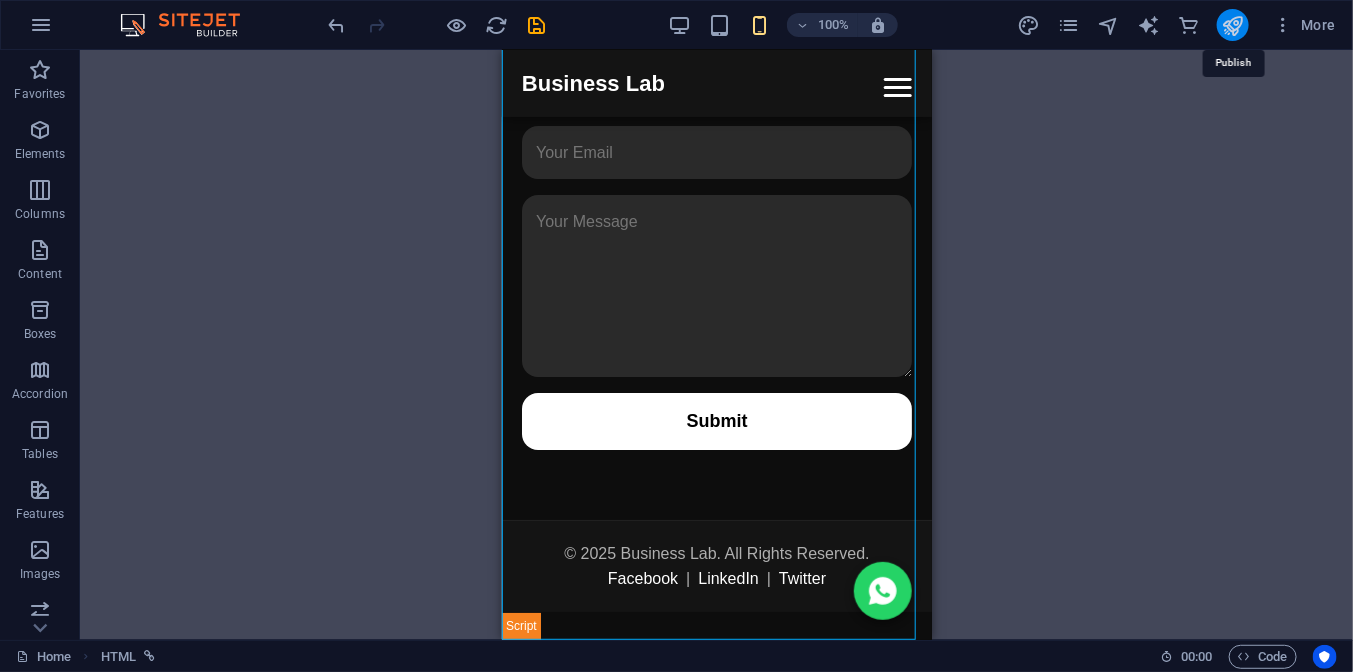 click at bounding box center (1232, 25) 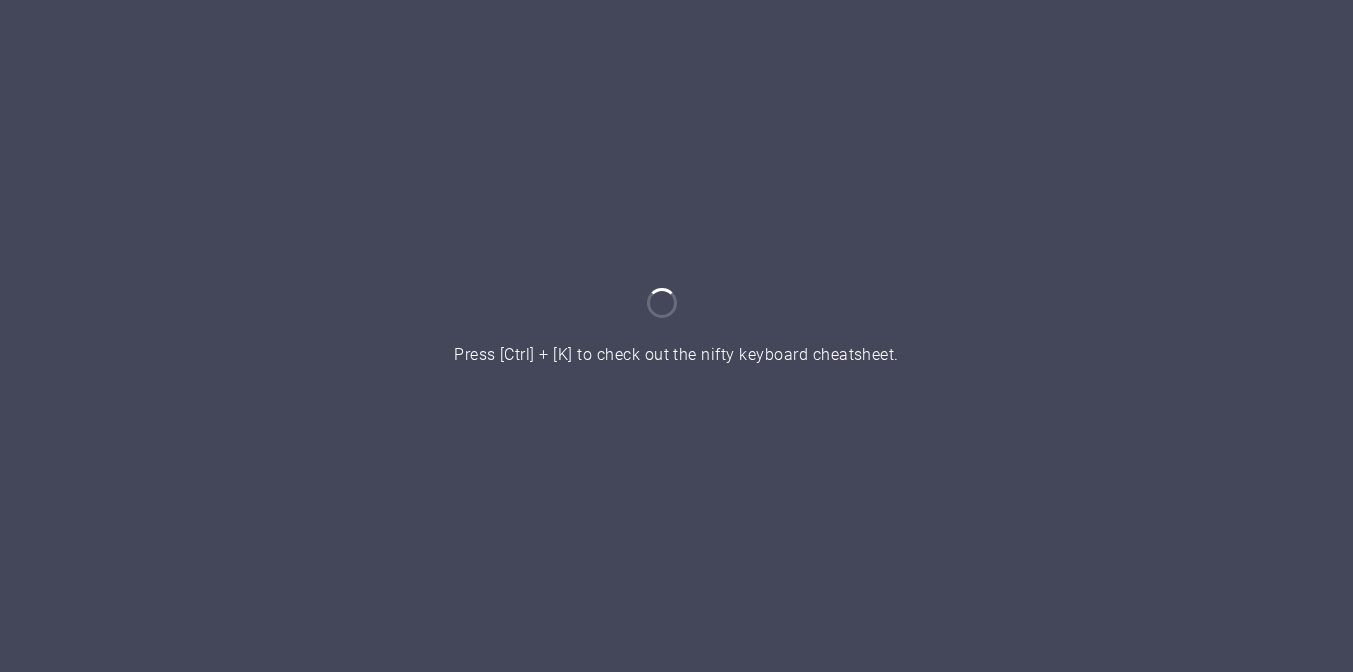 scroll, scrollTop: 0, scrollLeft: 0, axis: both 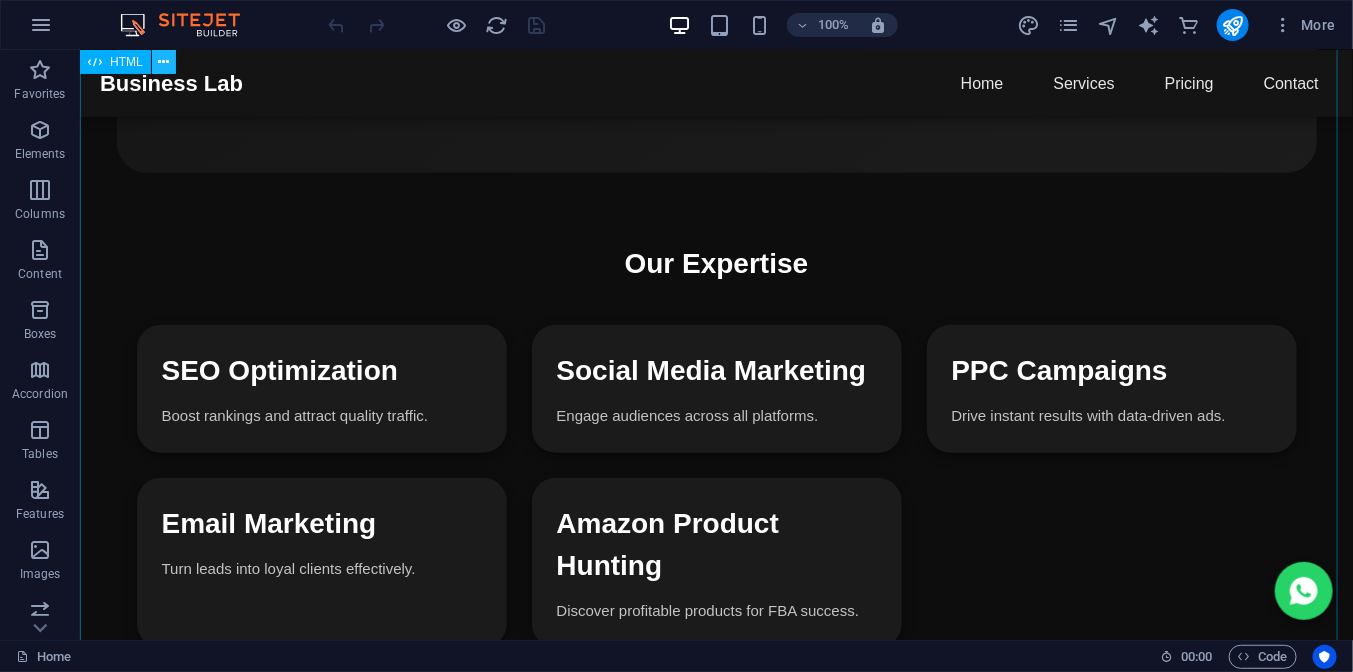 click at bounding box center [163, 62] 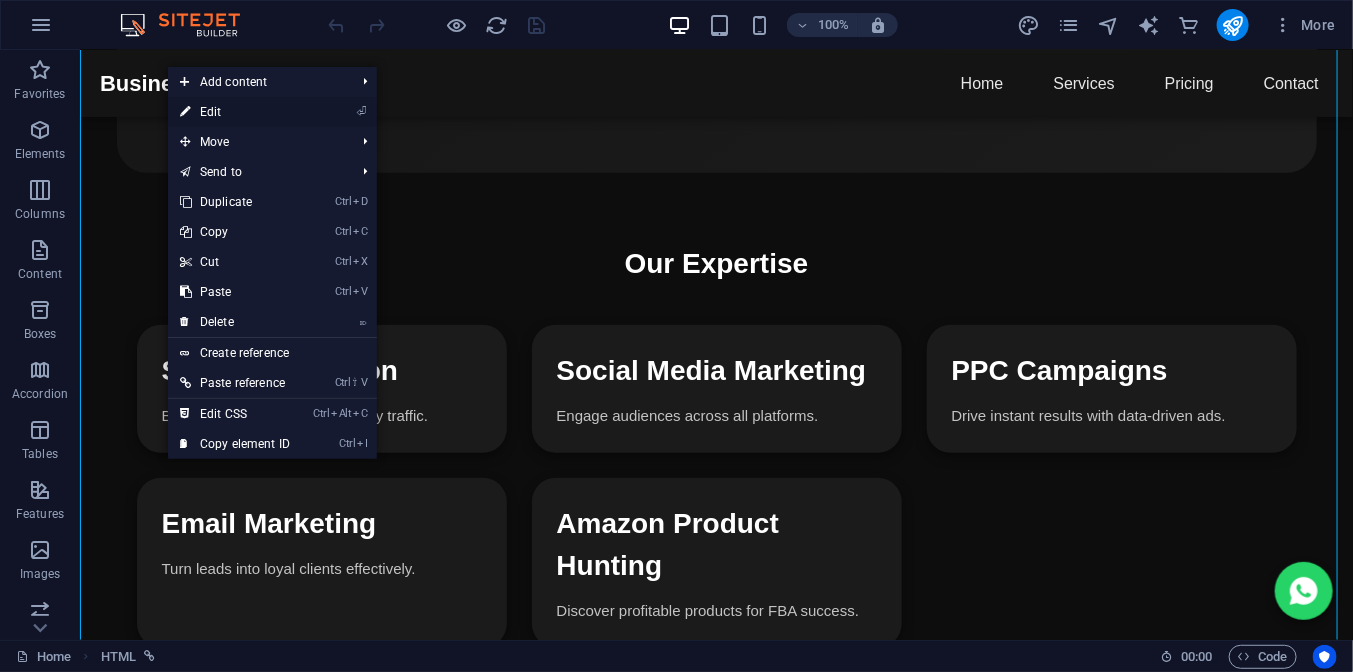 click on "⏎  Edit" at bounding box center (235, 112) 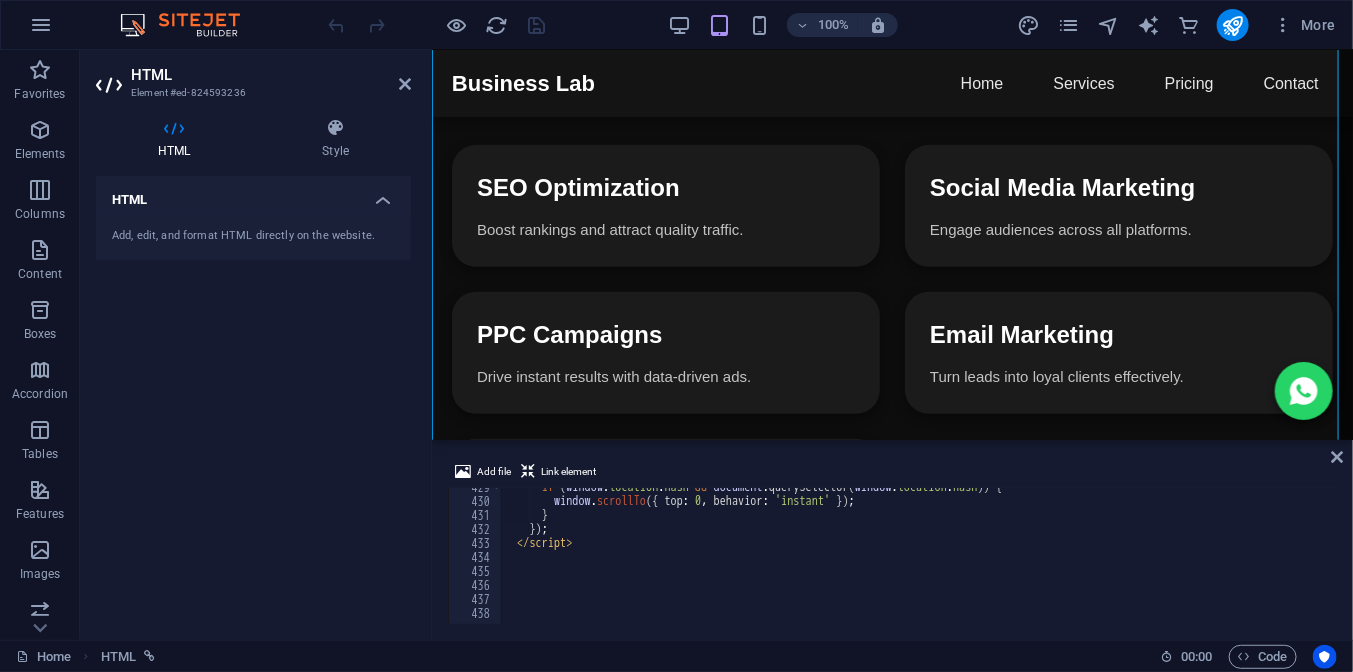 scroll, scrollTop: 6000, scrollLeft: 0, axis: vertical 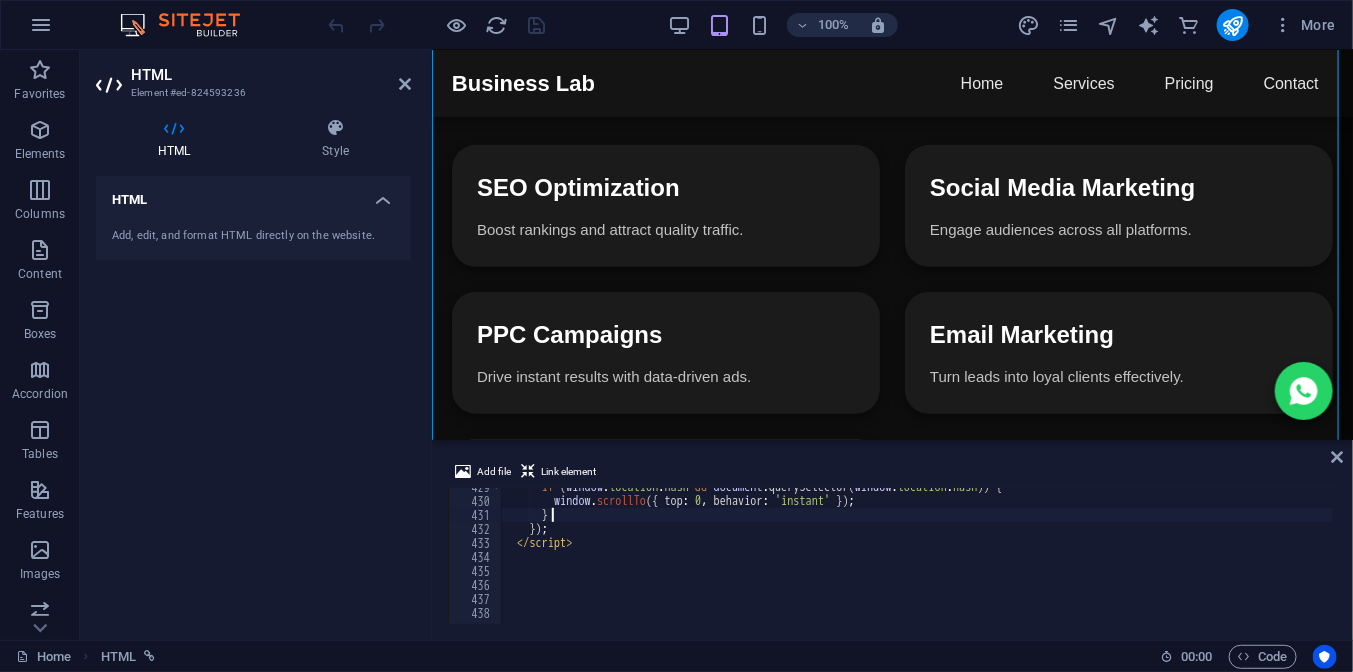 click on "if   ( window . location . hash   &&   document . querySelector ( window . location . hash ))   {           window . scrollTo ({   top :   0 ,   behavior :   'instant'   }) ;         }      }) ;    </ script >" at bounding box center [1212, 560] 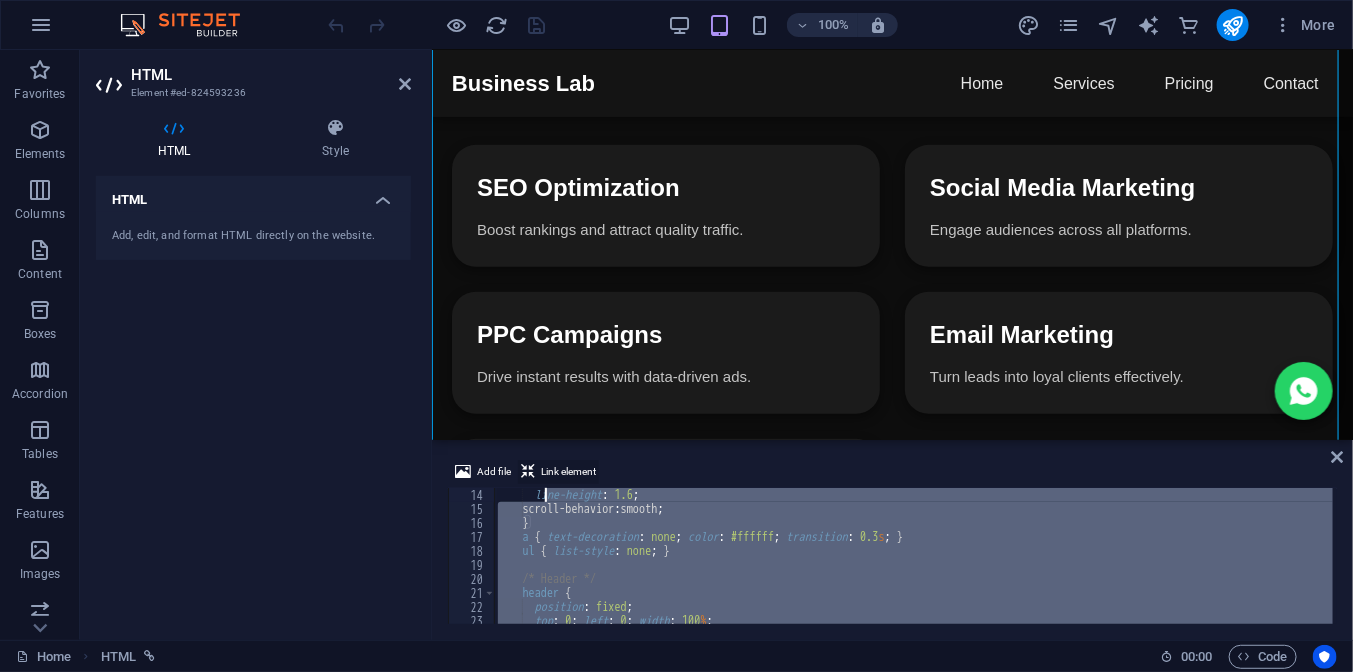 scroll, scrollTop: 0, scrollLeft: 0, axis: both 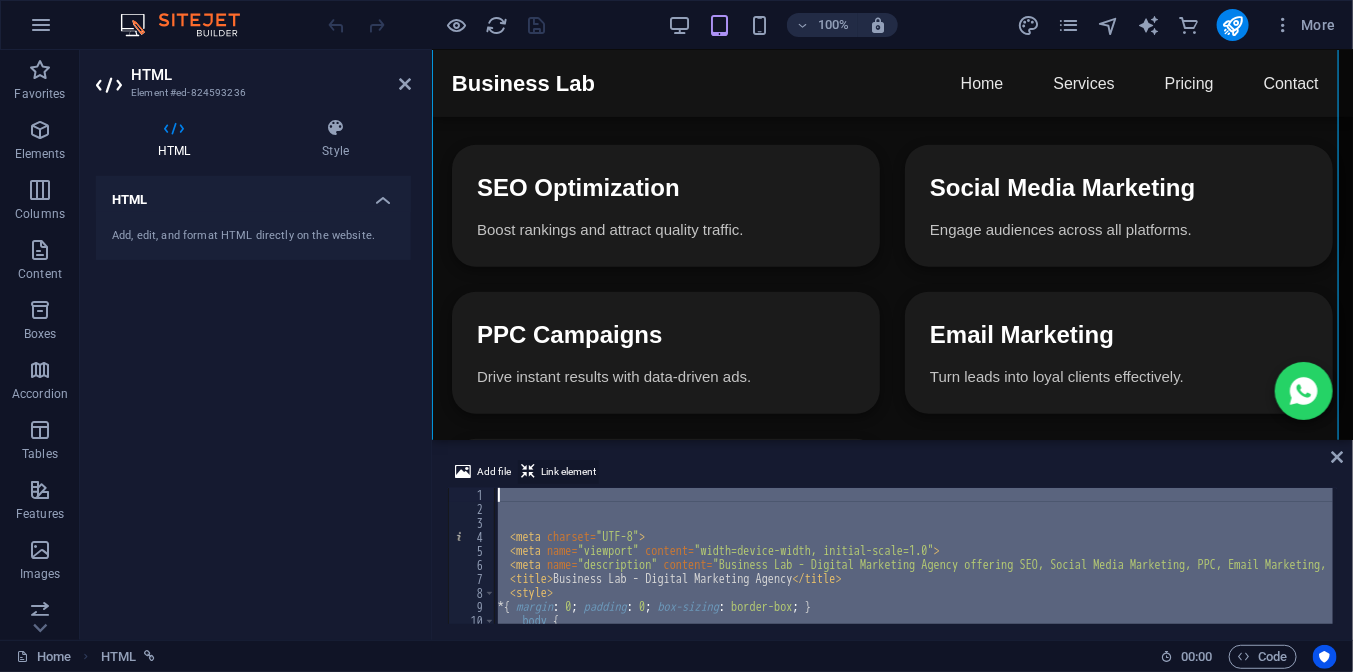 drag, startPoint x: 656, startPoint y: 520, endPoint x: 543, endPoint y: 470, distance: 123.567795 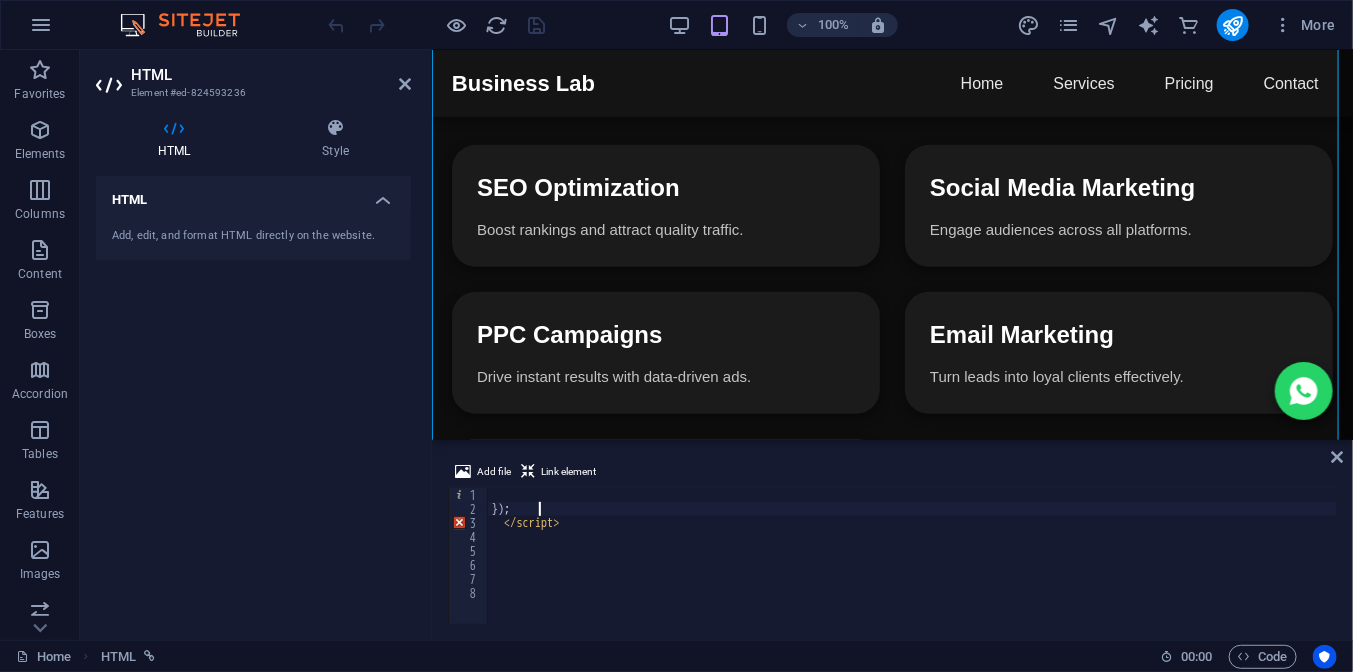 click on "});    </ script >" at bounding box center [912, 570] 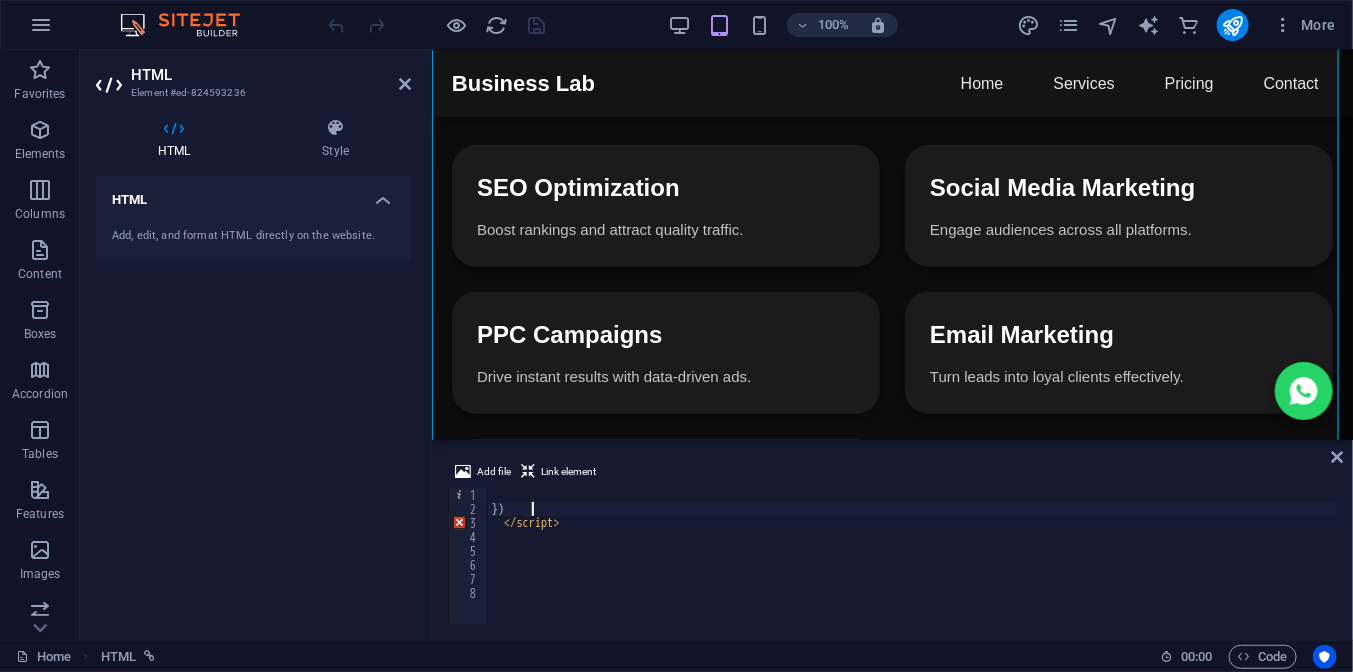 type on "}" 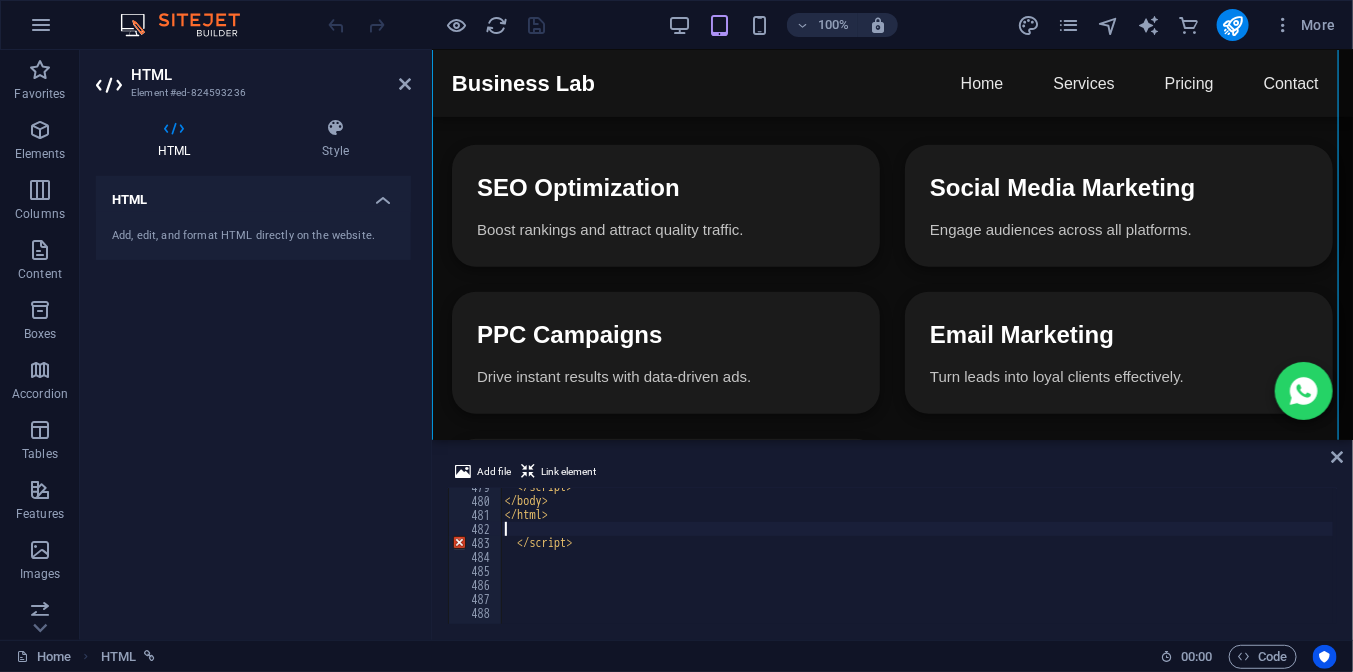 scroll, scrollTop: 6700, scrollLeft: 0, axis: vertical 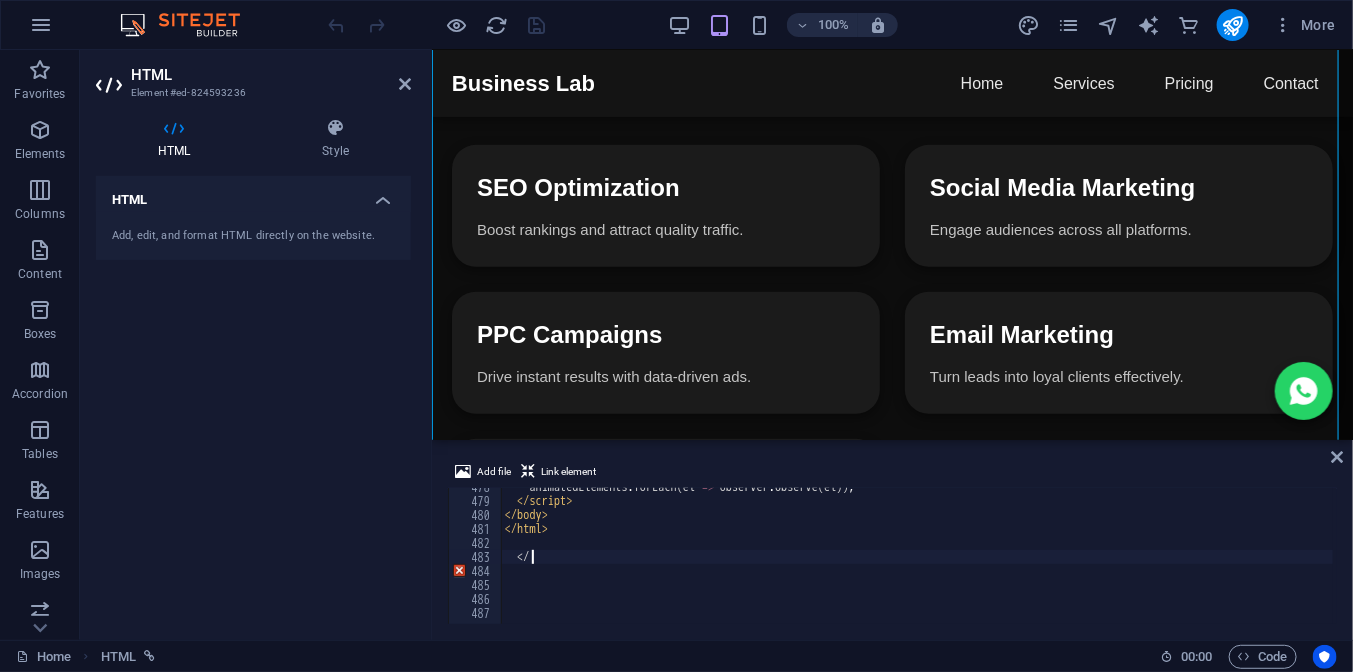 type on "<" 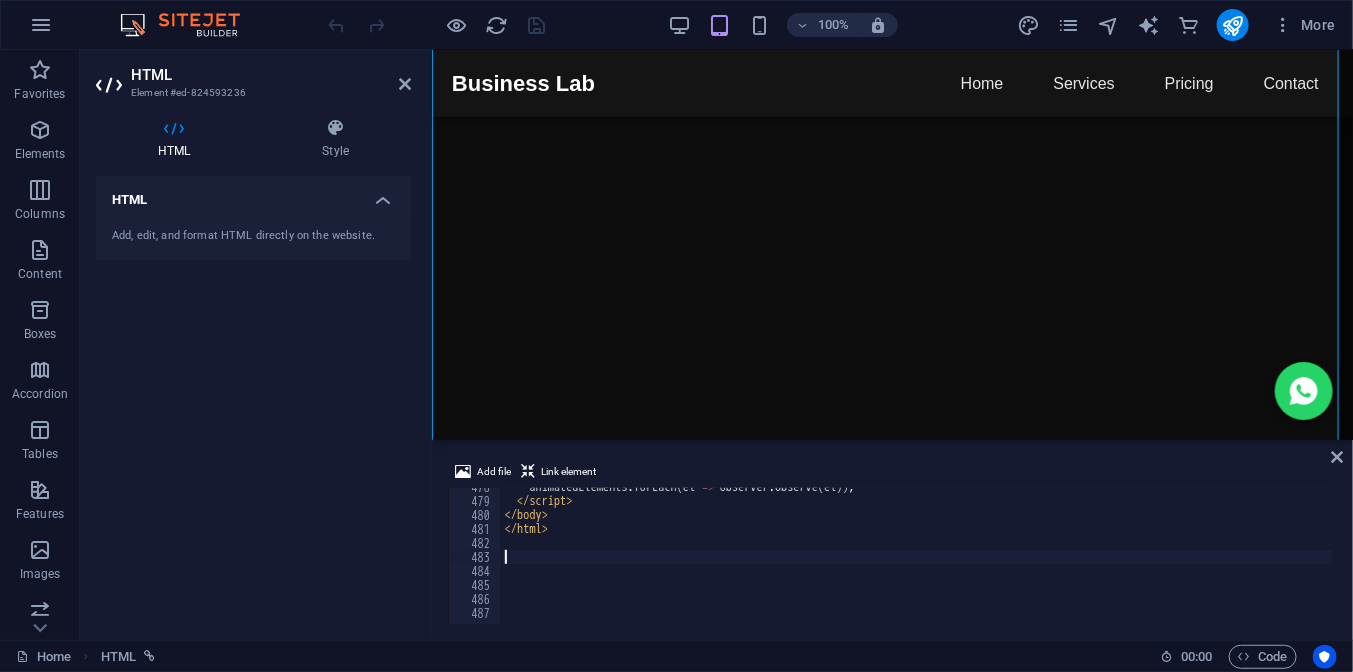 type 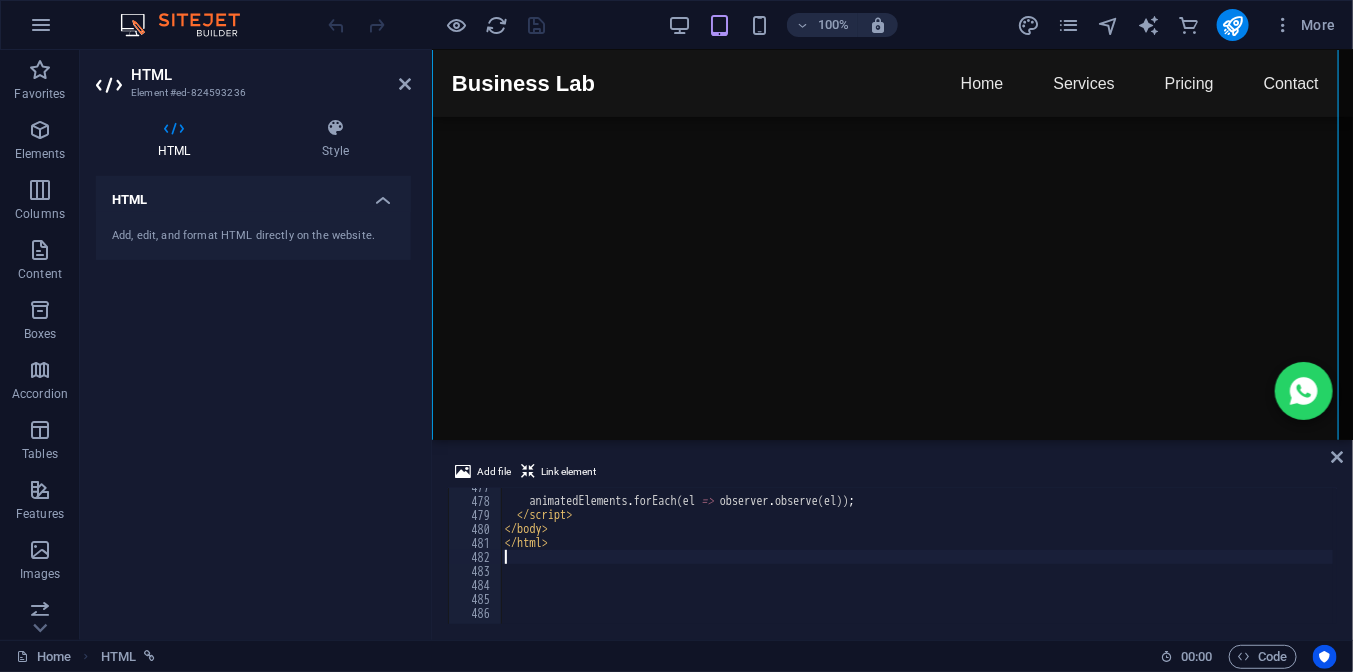 scroll, scrollTop: 6672, scrollLeft: 0, axis: vertical 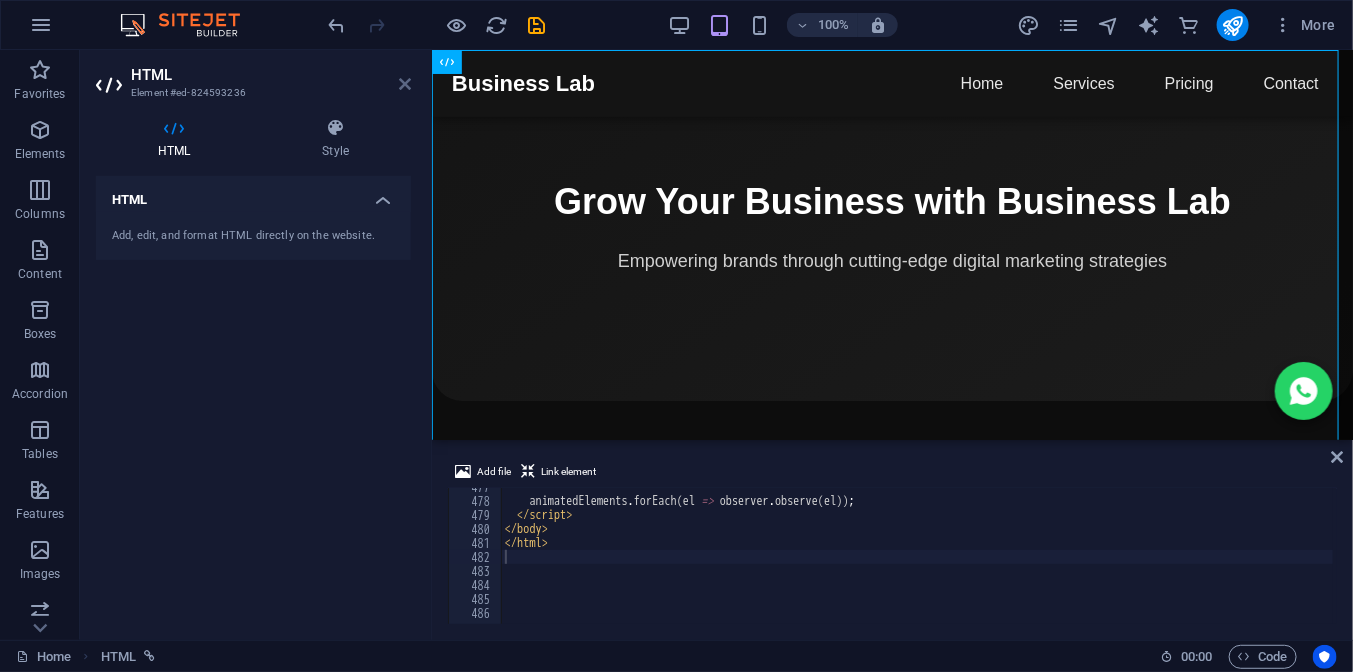 click at bounding box center [405, 84] 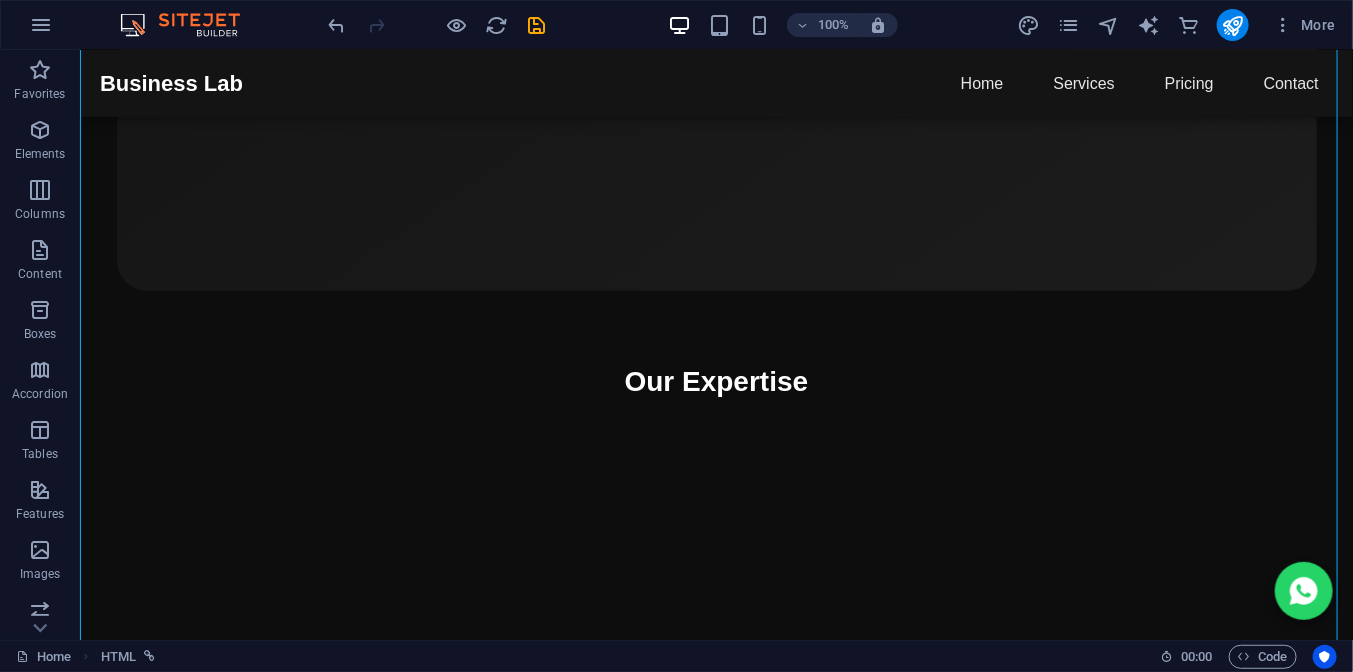 scroll, scrollTop: 0, scrollLeft: 0, axis: both 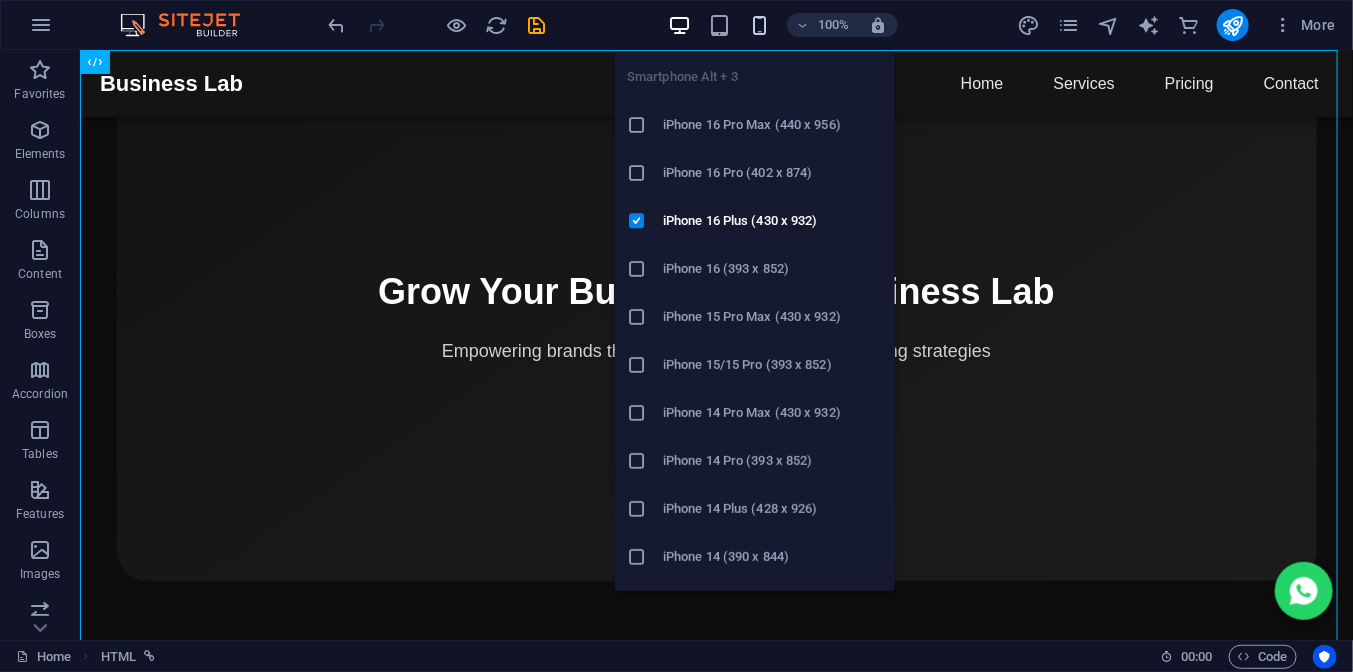 click at bounding box center (759, 25) 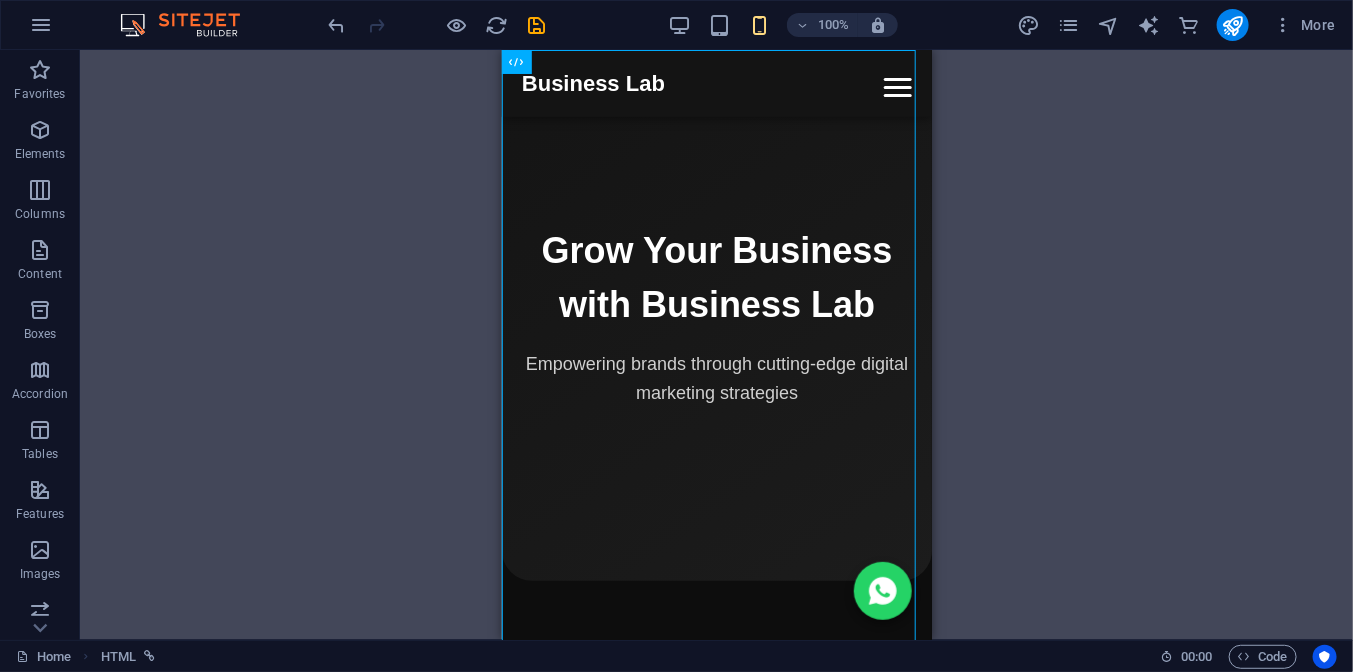 click on "100% More" at bounding box center (676, 25) 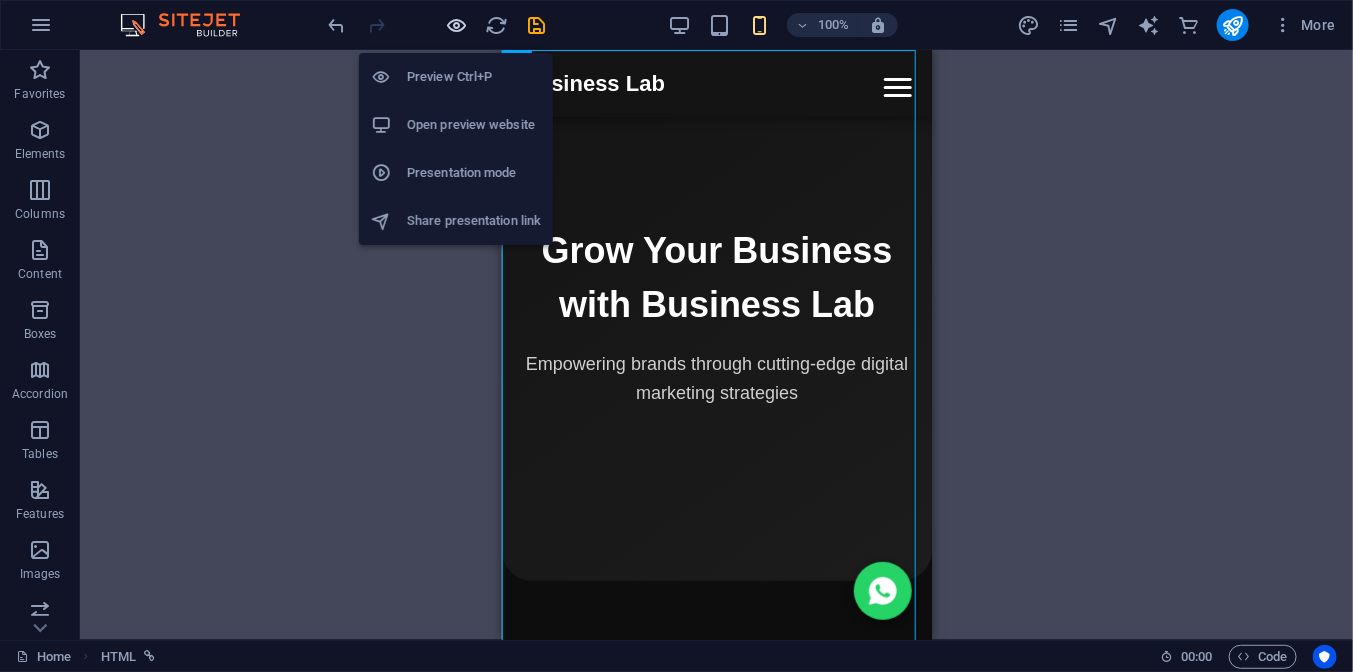 click at bounding box center (457, 25) 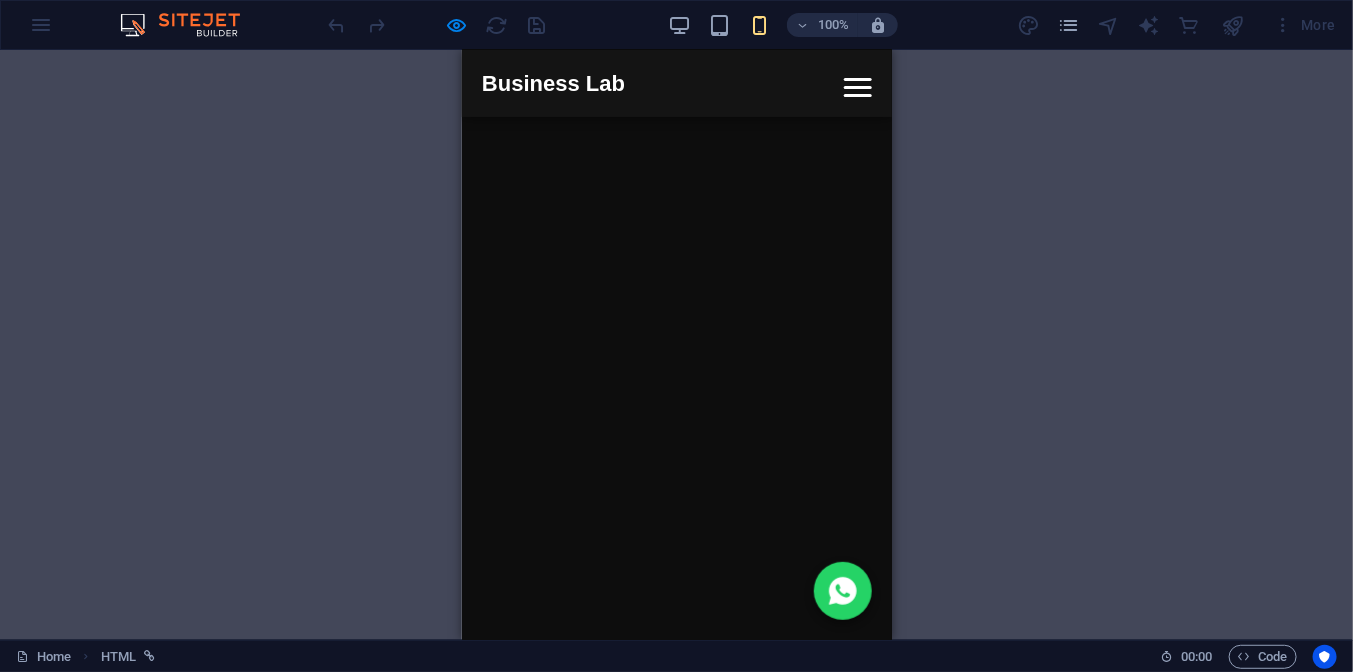 scroll, scrollTop: 1933, scrollLeft: 0, axis: vertical 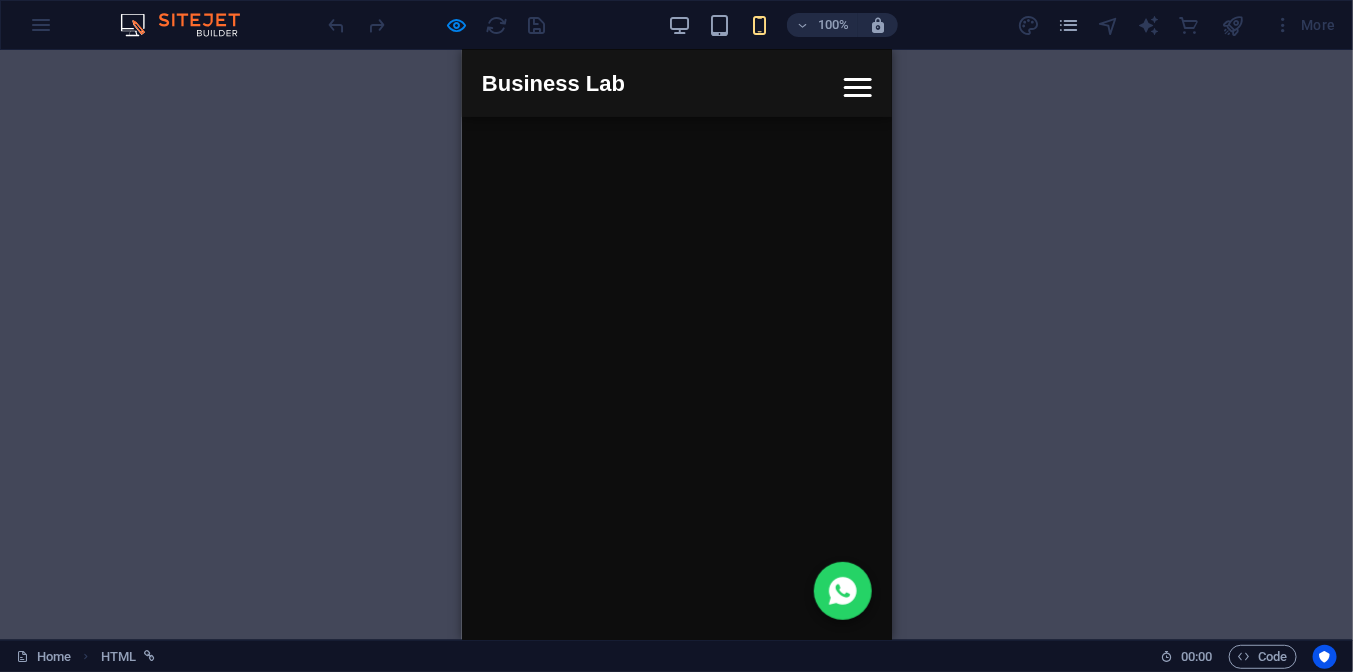 click on "Basic
$90 /mo
SEO Basics
Social Media Setup
Email Newsletter
Get Started
Standard
$150 /mo
Advanced SEO
Full Social Media Management
PPC Campaigns
Get Started
Premium
$250 /mo
All Standard Features
Amazon Product Hunting
Dedicated Manager
Get Started" at bounding box center (676, 134) 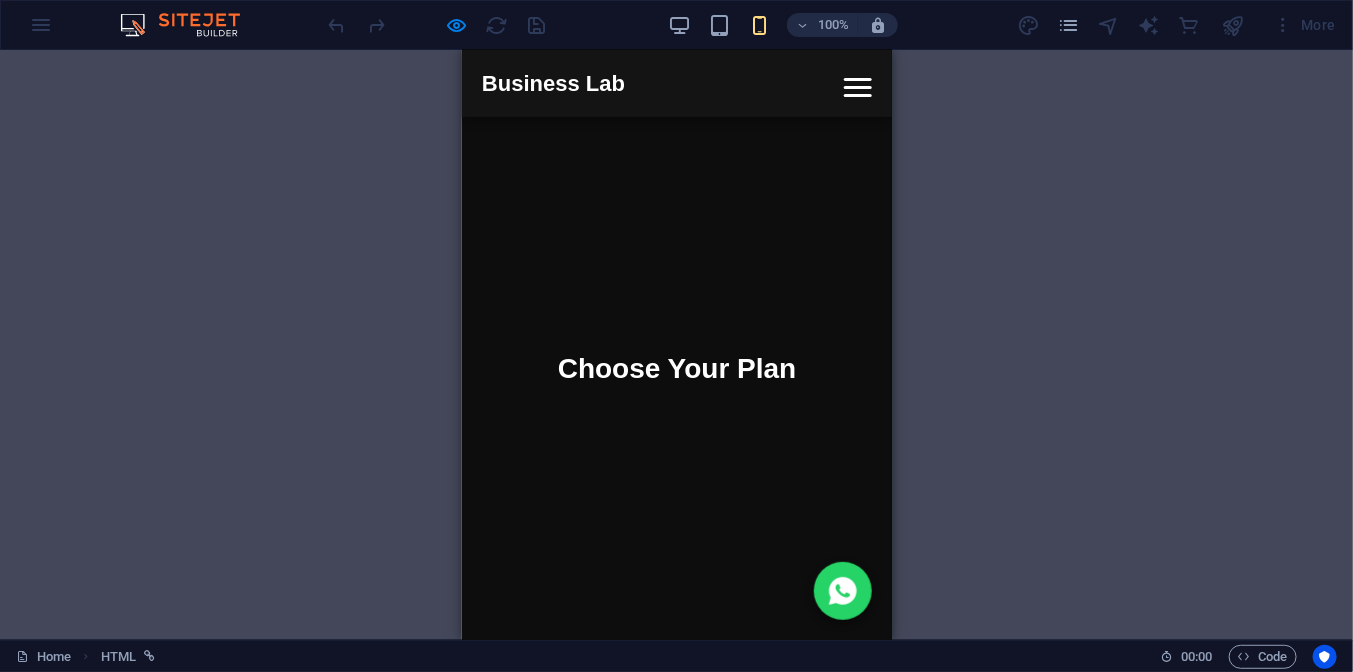 scroll, scrollTop: 1300, scrollLeft: 0, axis: vertical 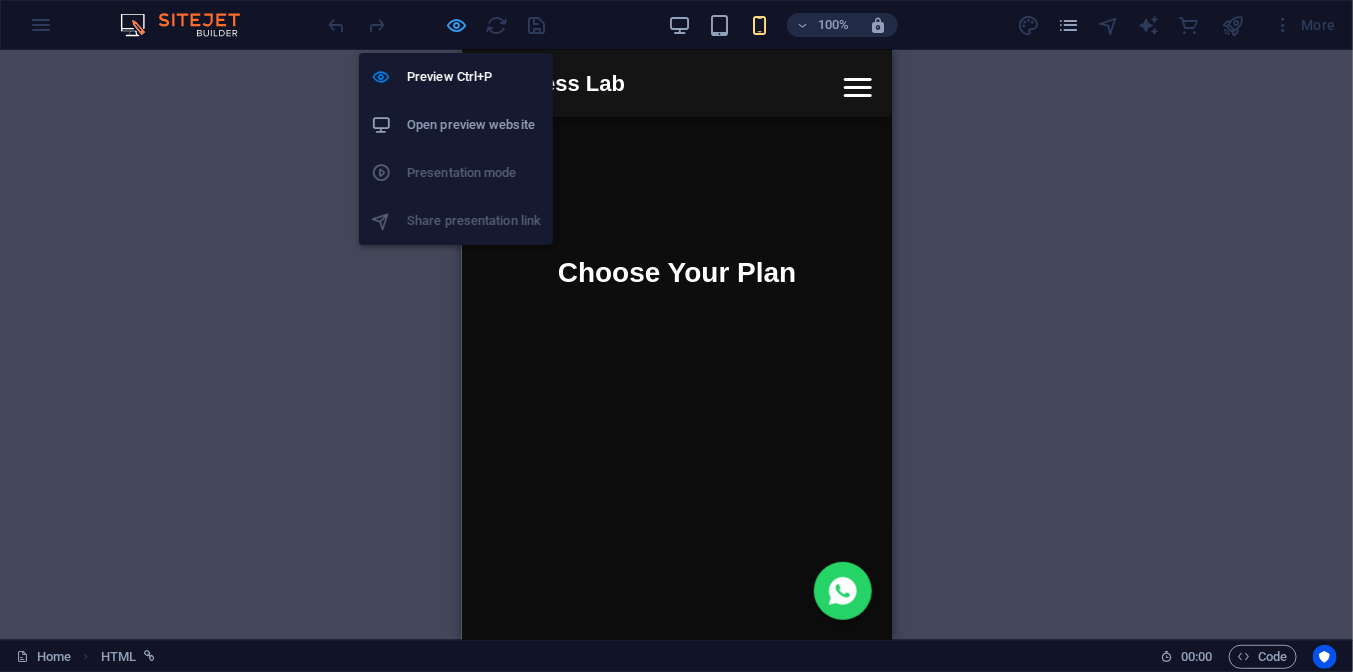 click at bounding box center (457, 25) 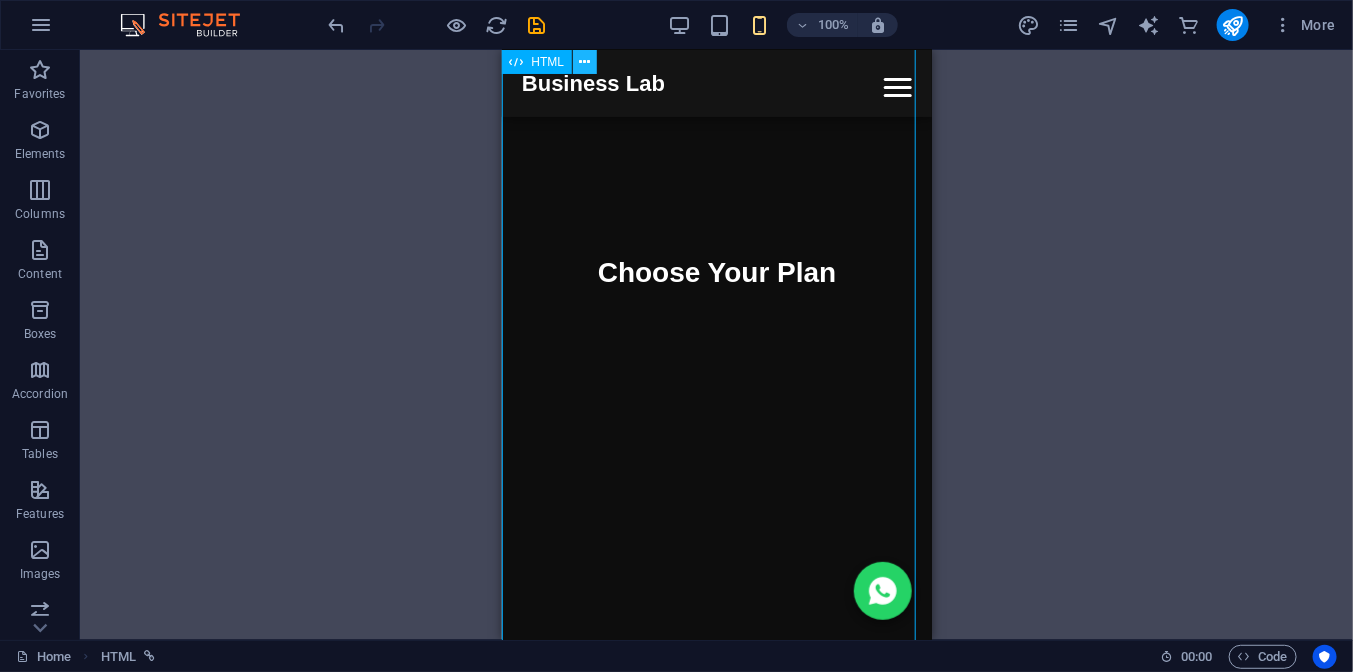 click at bounding box center [585, 62] 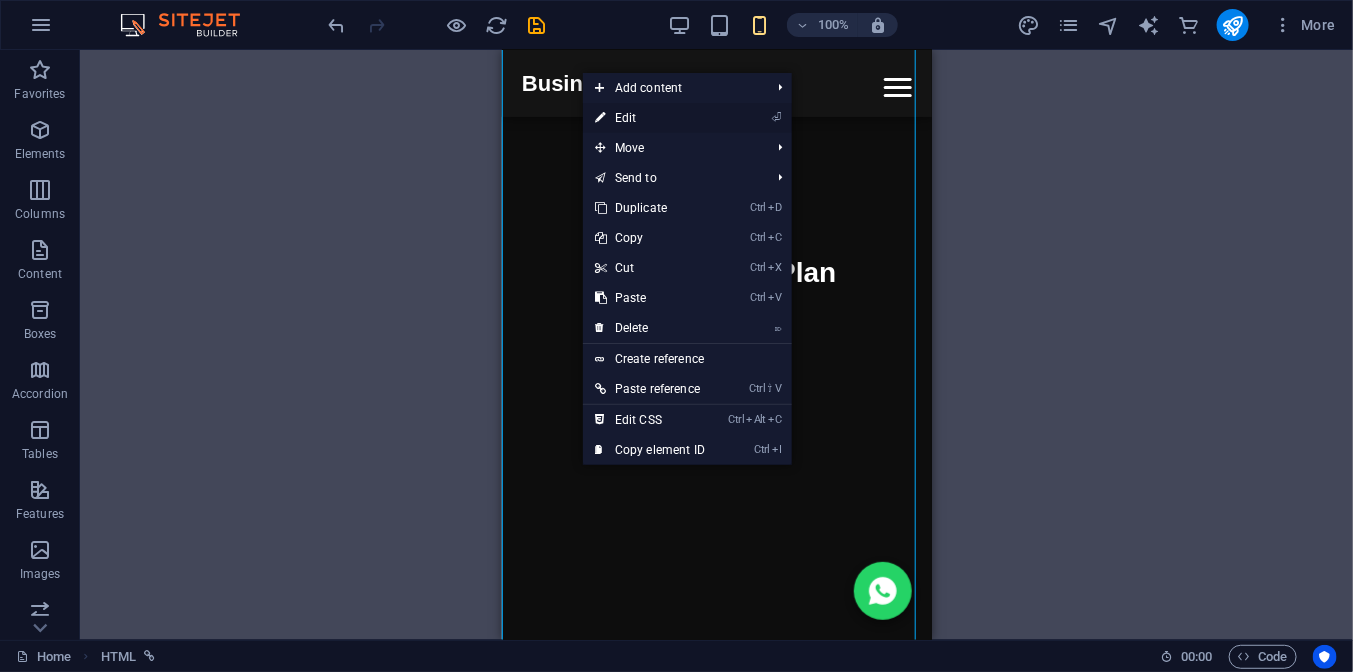 click at bounding box center (600, 118) 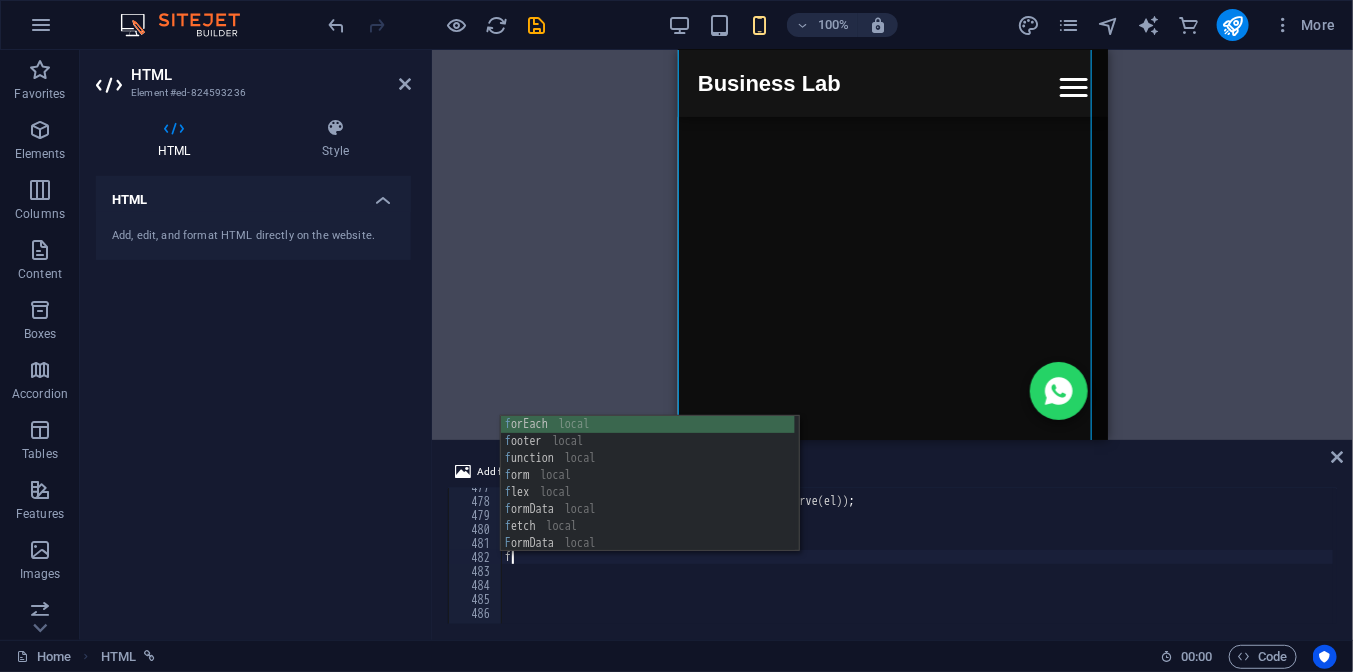 scroll, scrollTop: 6672, scrollLeft: 0, axis: vertical 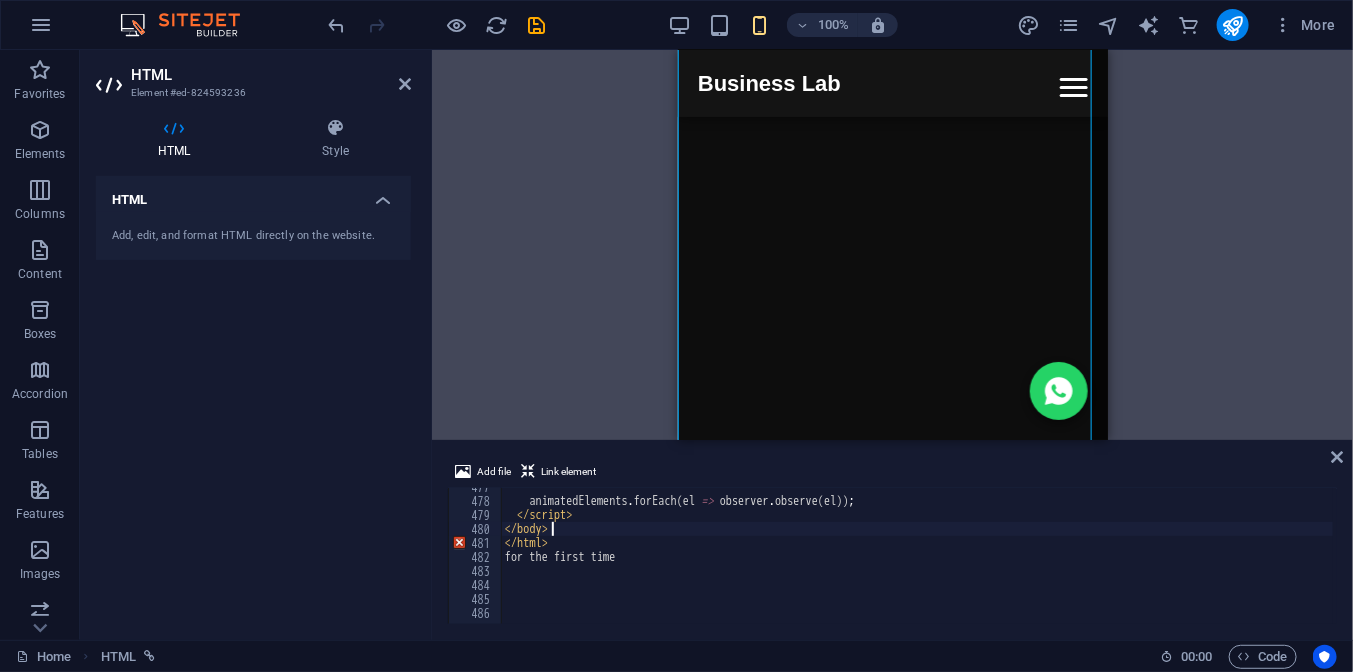 click on "animatedElements . forEach ( el   =>   observer . observe ( el )) ;    </ script > </ body > </ html > for the first time" at bounding box center (1061, 560) 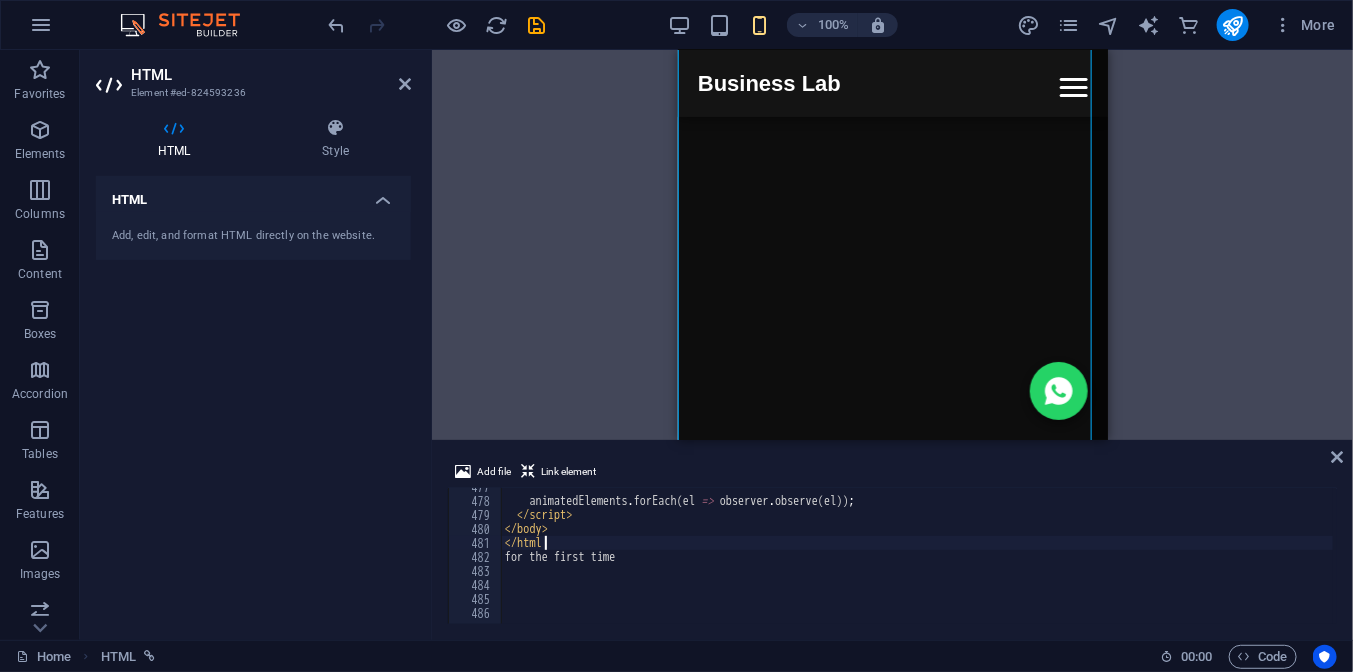 scroll, scrollTop: 0, scrollLeft: 0, axis: both 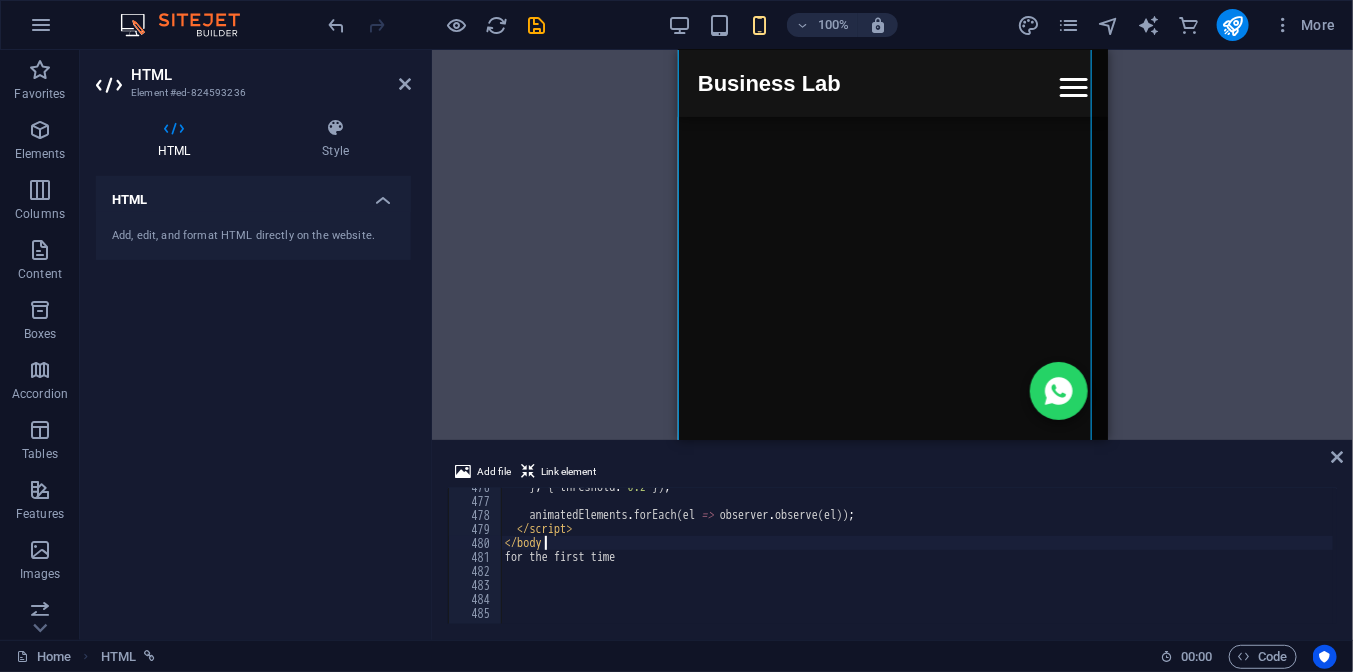 type on "<" 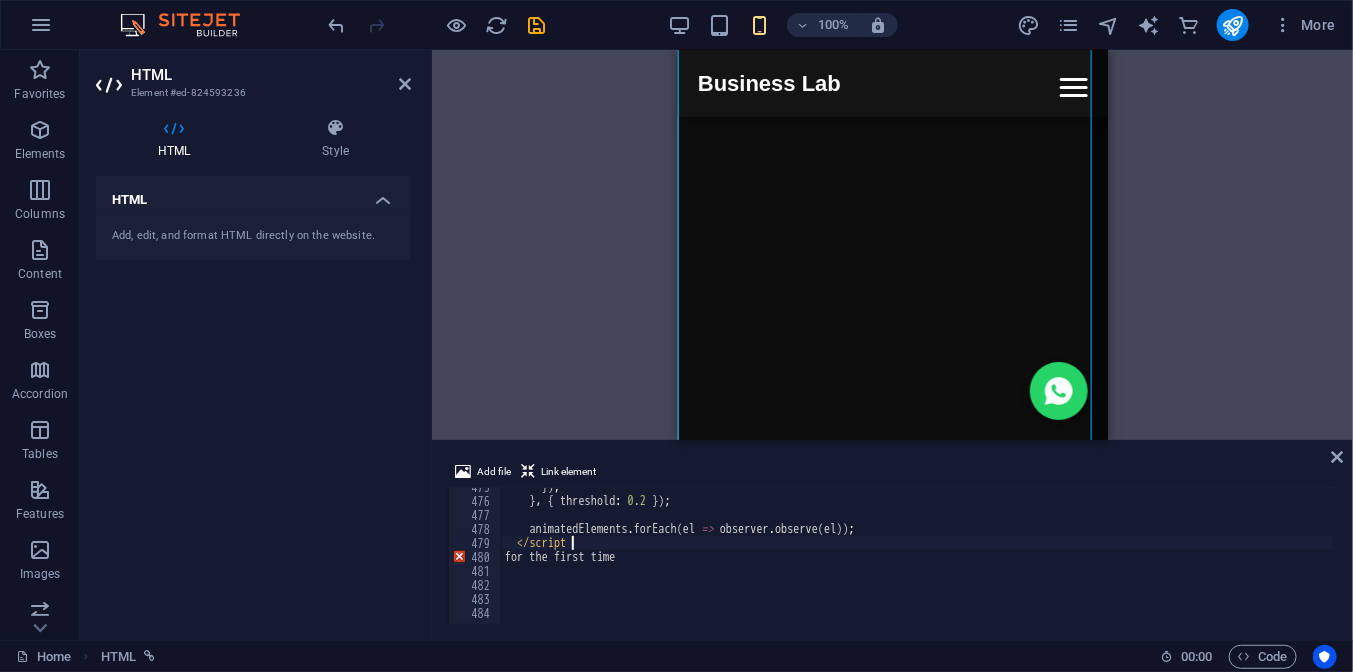 type on "<" 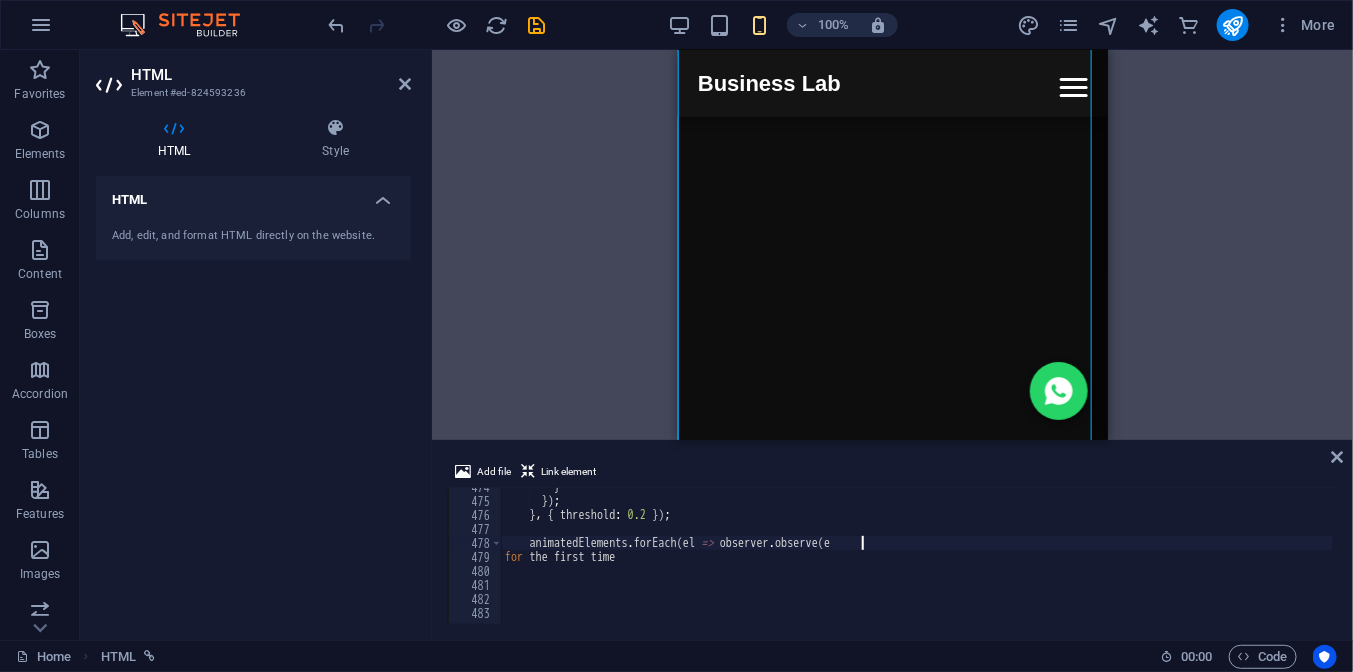 scroll, scrollTop: 6629, scrollLeft: 0, axis: vertical 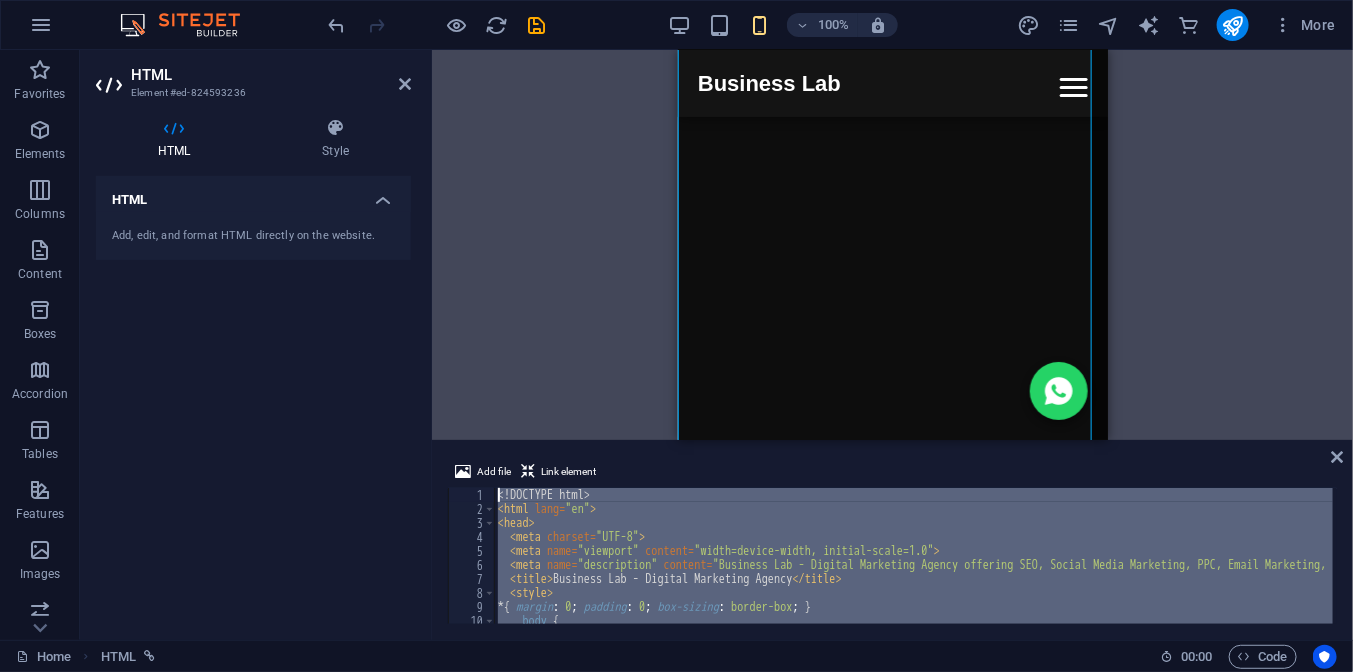 drag, startPoint x: 775, startPoint y: 526, endPoint x: 649, endPoint y: 411, distance: 170.59015 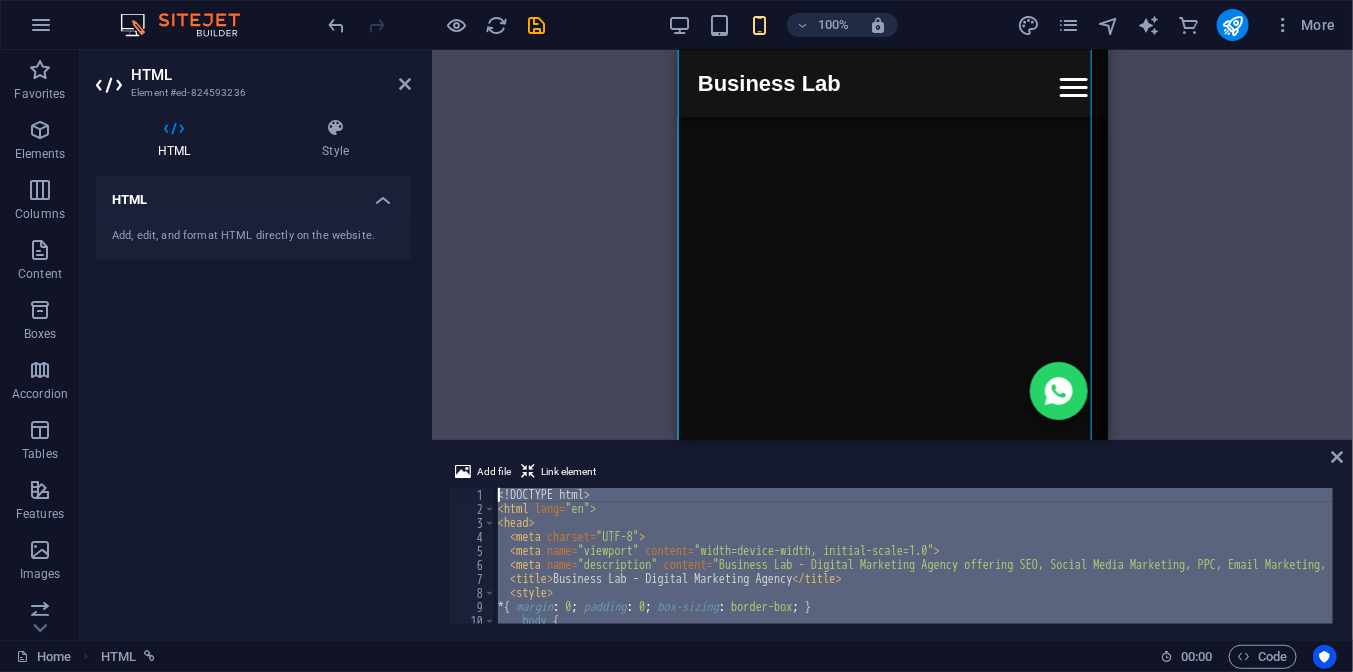 click on "HTML Add file Link element ani 1 2 3 4 5 6 7 8 9 10 11 12 <! DOCTYPE   html > < html   lang = "en" > < head >    < meta   charset = "UTF-8" >    < meta   name = "viewport"   content = "width=device-width, initial-scale=1.0" >    < meta   name = "description"   content = "Business Lab - Digital Marketing Agency offering SEO, Social Media Marketing, PPC, Email Marketing, and Amazon Product Hunting." >    < title > Business Lab - Digital Marketing Agency </ title >    < style >     *  {   margin :   0 ;   padding :   0 ;   box-sizing :   border-box ;   }      body   {         font-family :   ' Segoe UI ' , Roboto,  Arial ,  sans-serif ;     XXXXXXXXXXXXXXXXXXXXXXXXXXXXXXXXXXXXXXXXXXXXXXXXXXXXXXXXXXXXXXXXXXXXXXXXXXXXXXXXXXXXXXXXXXXXXXXXXXXXXXXXXXXXXXXXXXXXXXXXXXXXXXXXXXXXXXXXXXXXXXXXXXXXXXXXXXXXXXXXXXXXXXXXXXXXXXXXXXXXXXXXXXXXXXXXXXXXXXXXXXXXXXXXXXXXXXXXXXXXXXXXXXXXXXXXXXXXXXXXXXXXXXXXXXXXXXXX" at bounding box center [892, 345] 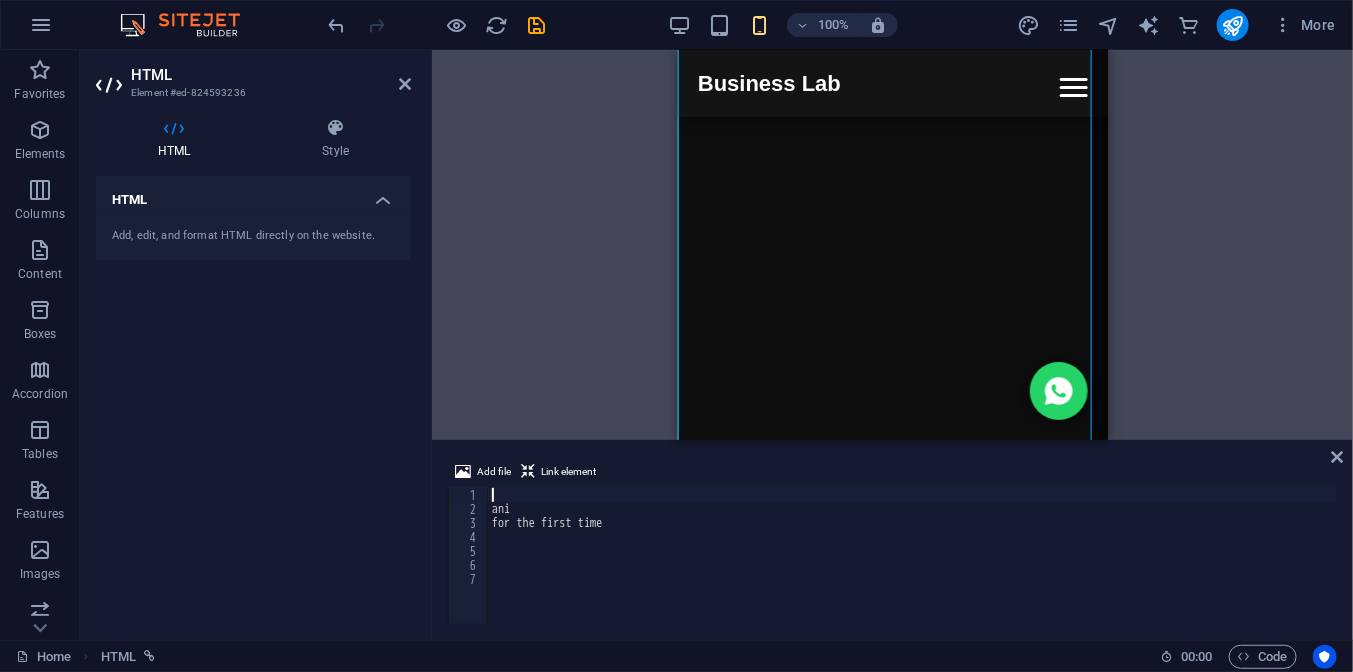 scroll, scrollTop: 0, scrollLeft: 0, axis: both 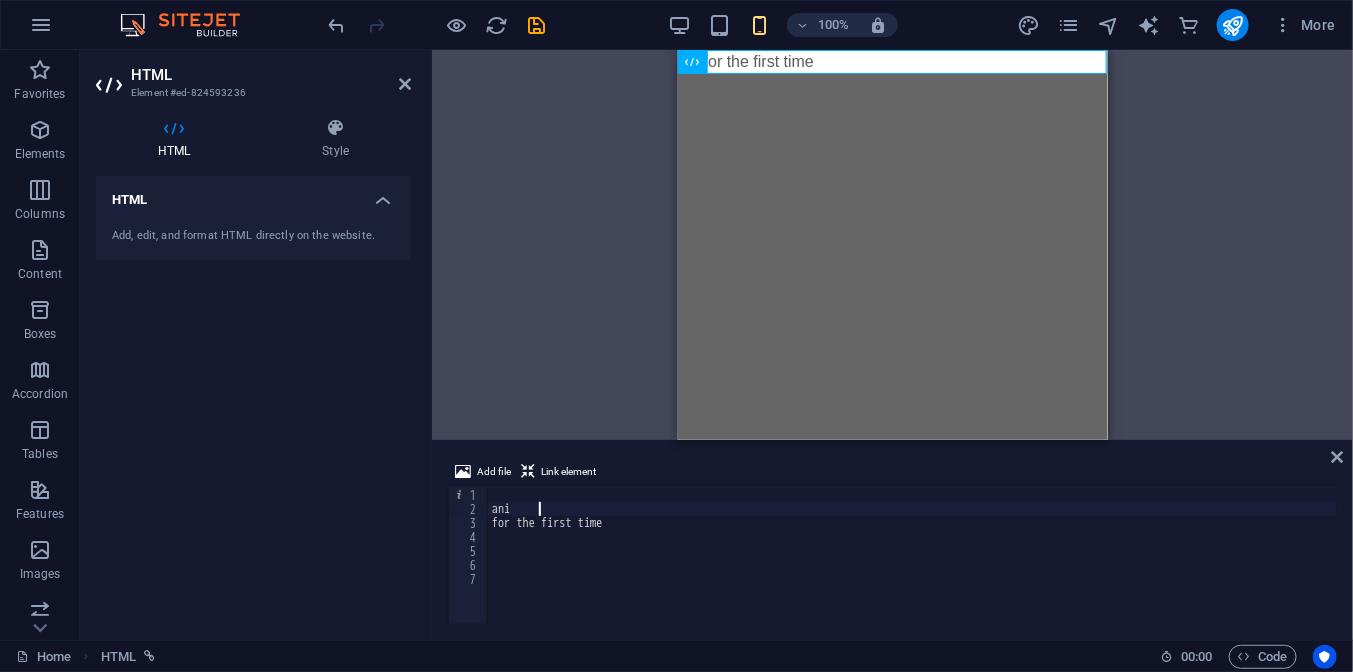 click on "ani for the first time" at bounding box center (912, 570) 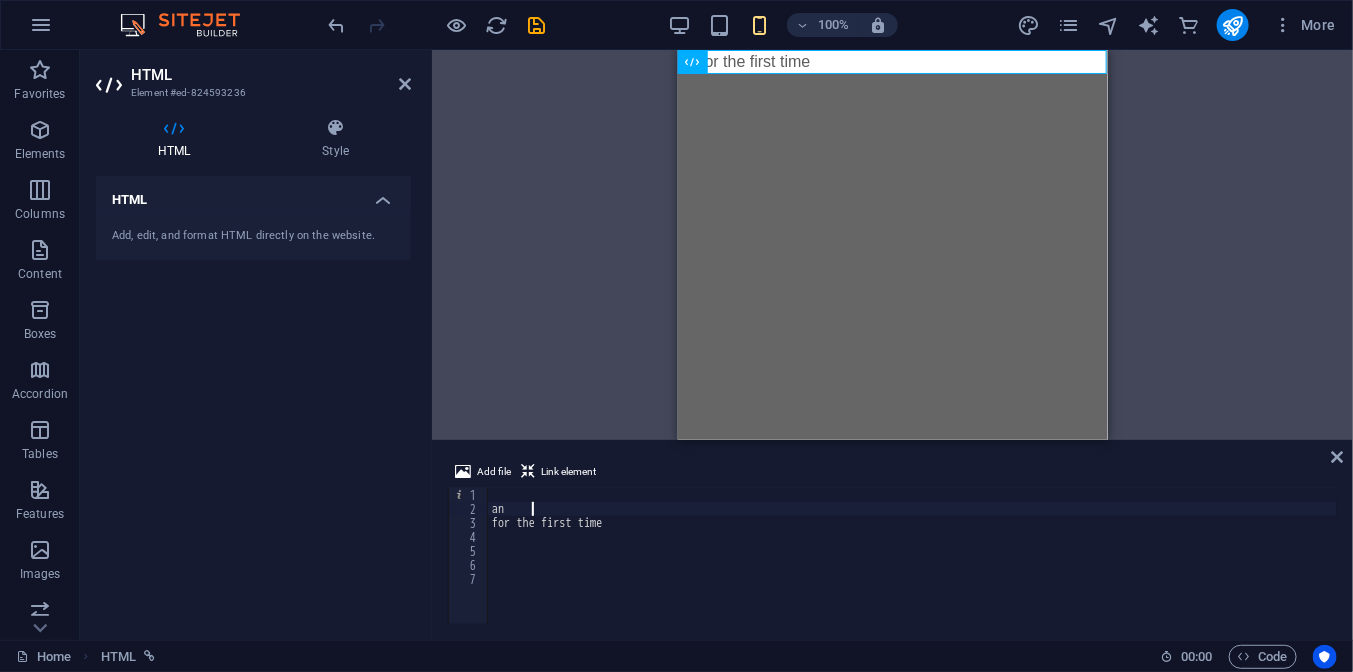 type on "a" 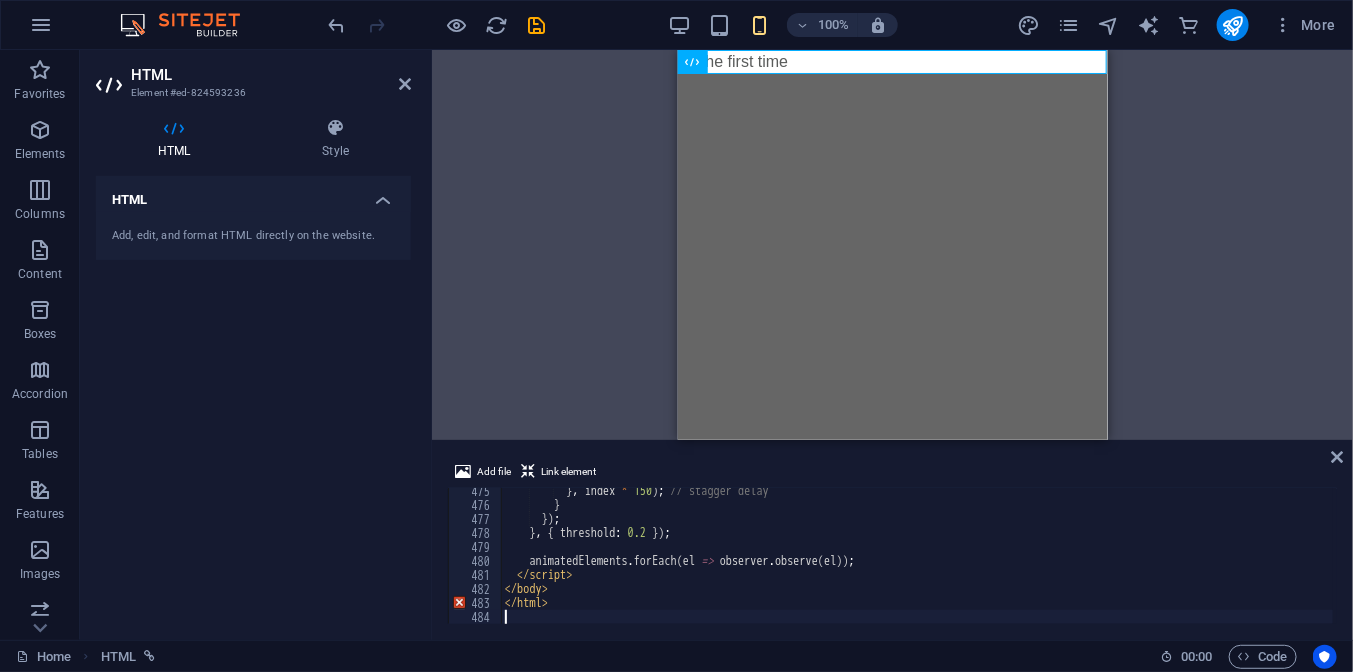 scroll, scrollTop: 6713, scrollLeft: 0, axis: vertical 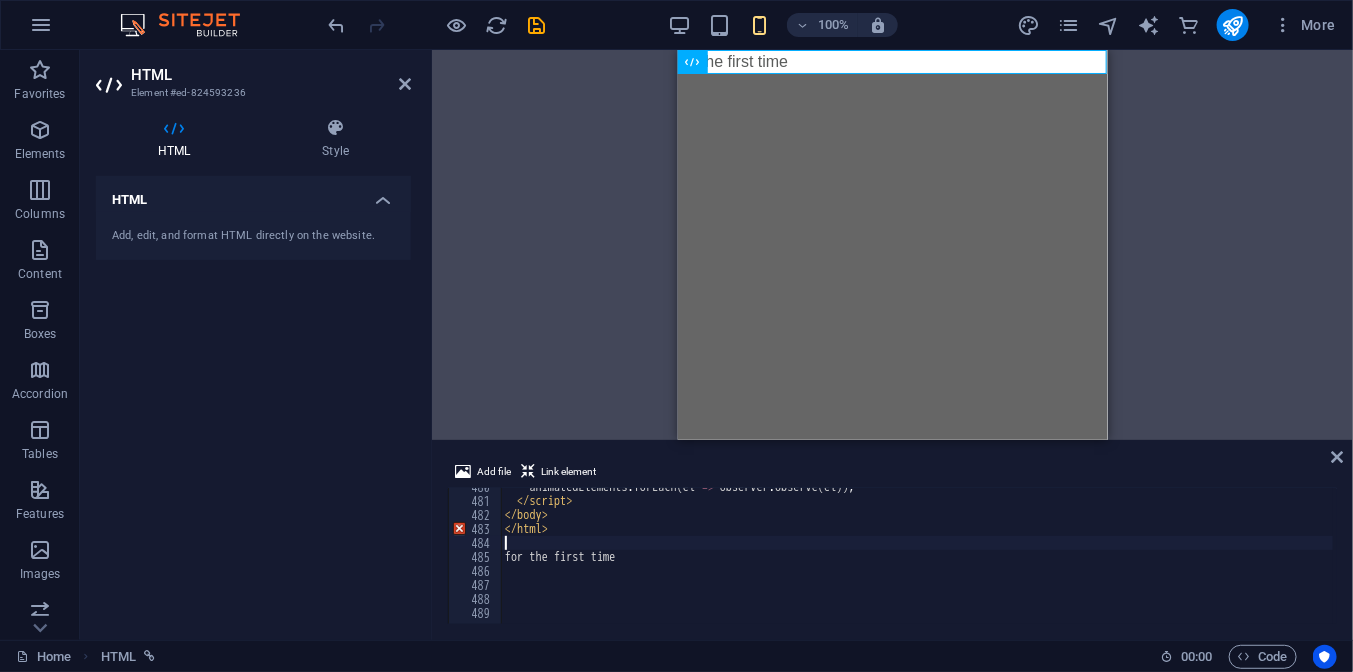 click on "animatedElements . forEach ( el   =>   observer . observe ( el )) ;    </ script > </ body > </ html > for the first time" at bounding box center (1061, 560) 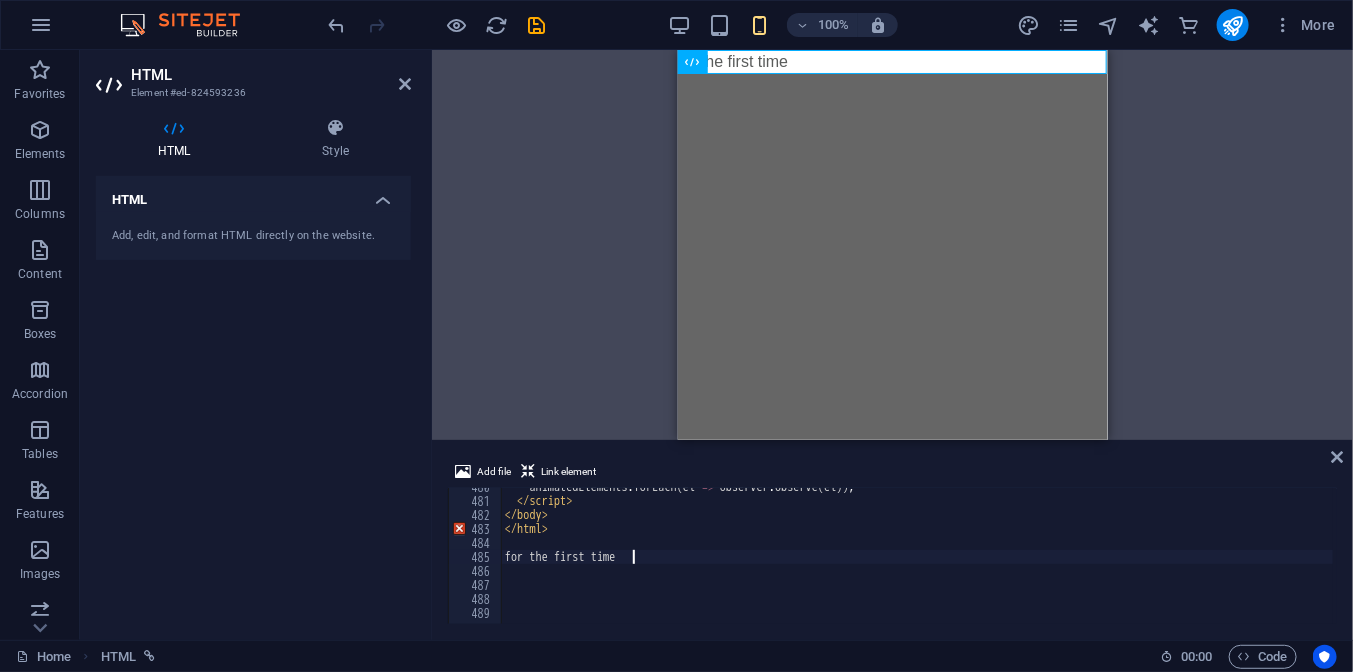 click on "animatedElements . forEach ( el   =>   observer . observe ( el )) ;    </ script > </ body > </ html > for the first time" at bounding box center [1061, 560] 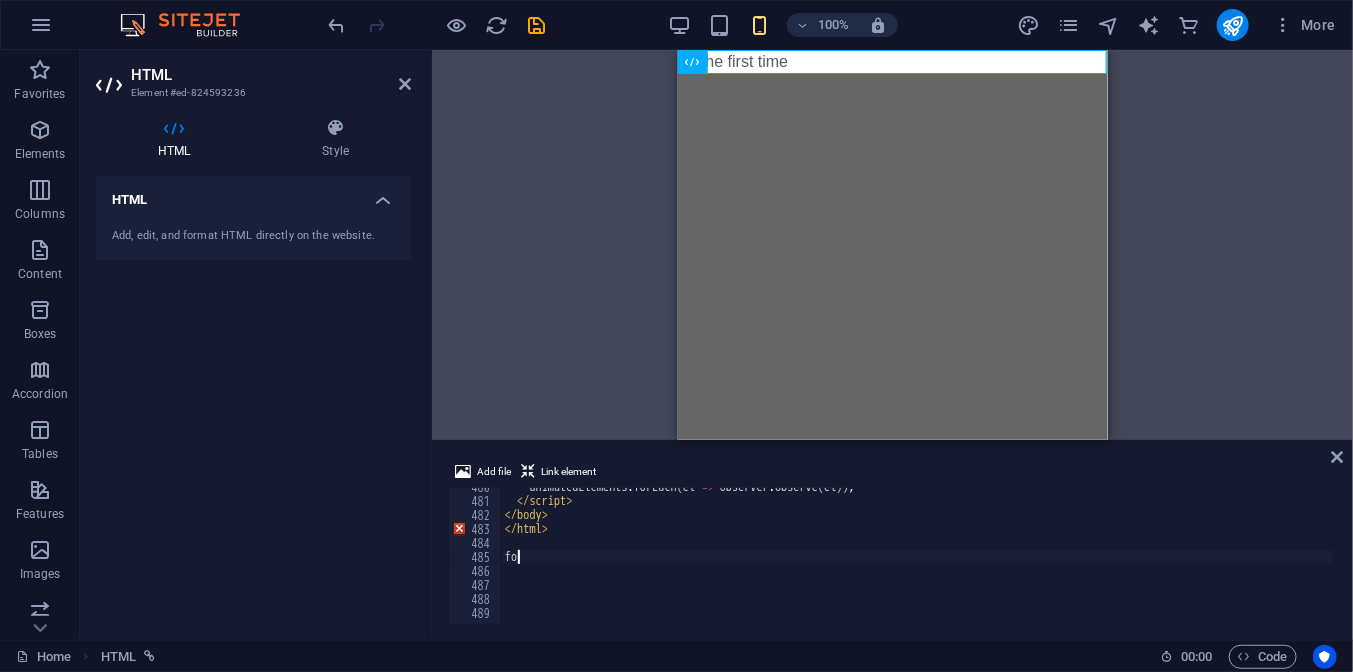 type on "f" 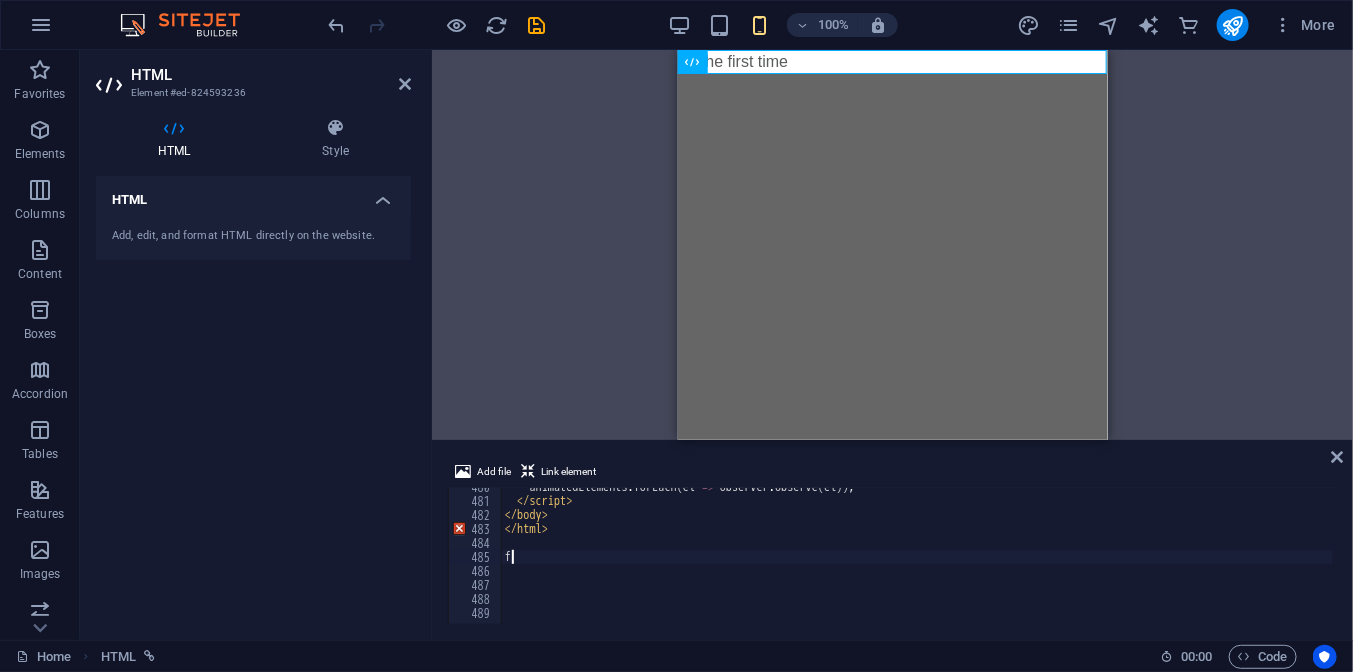 type 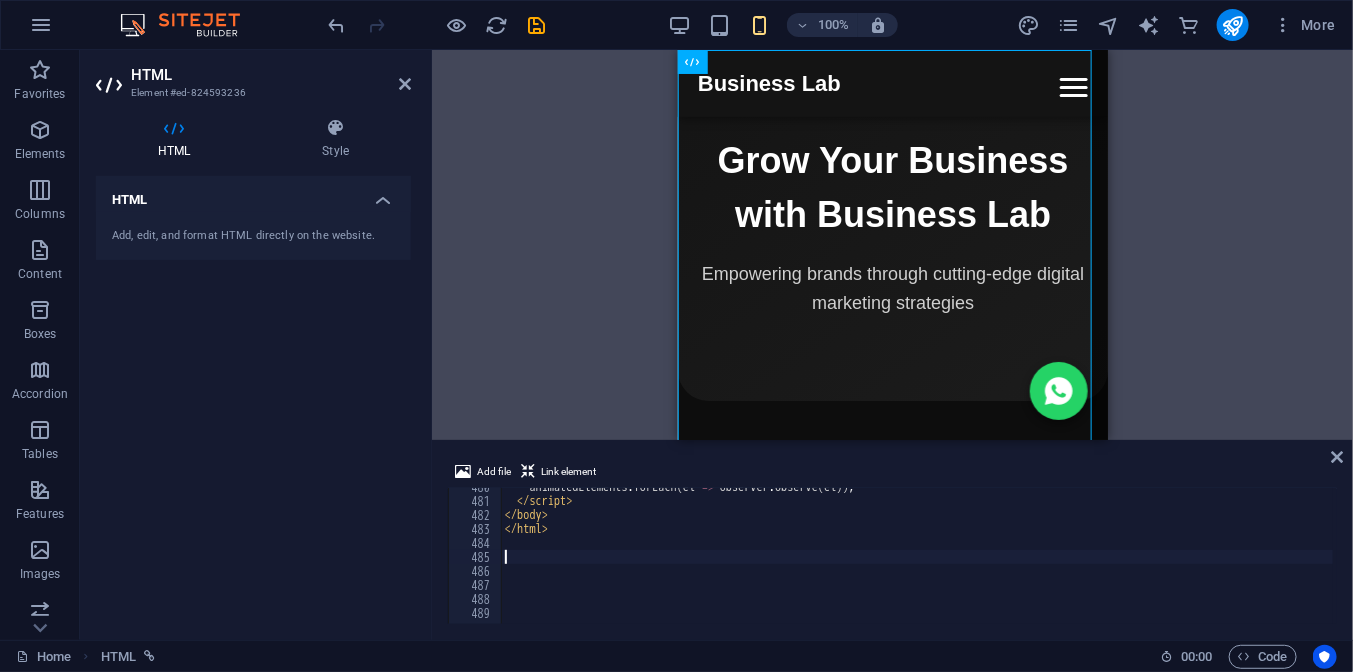 scroll, scrollTop: 6700, scrollLeft: 0, axis: vertical 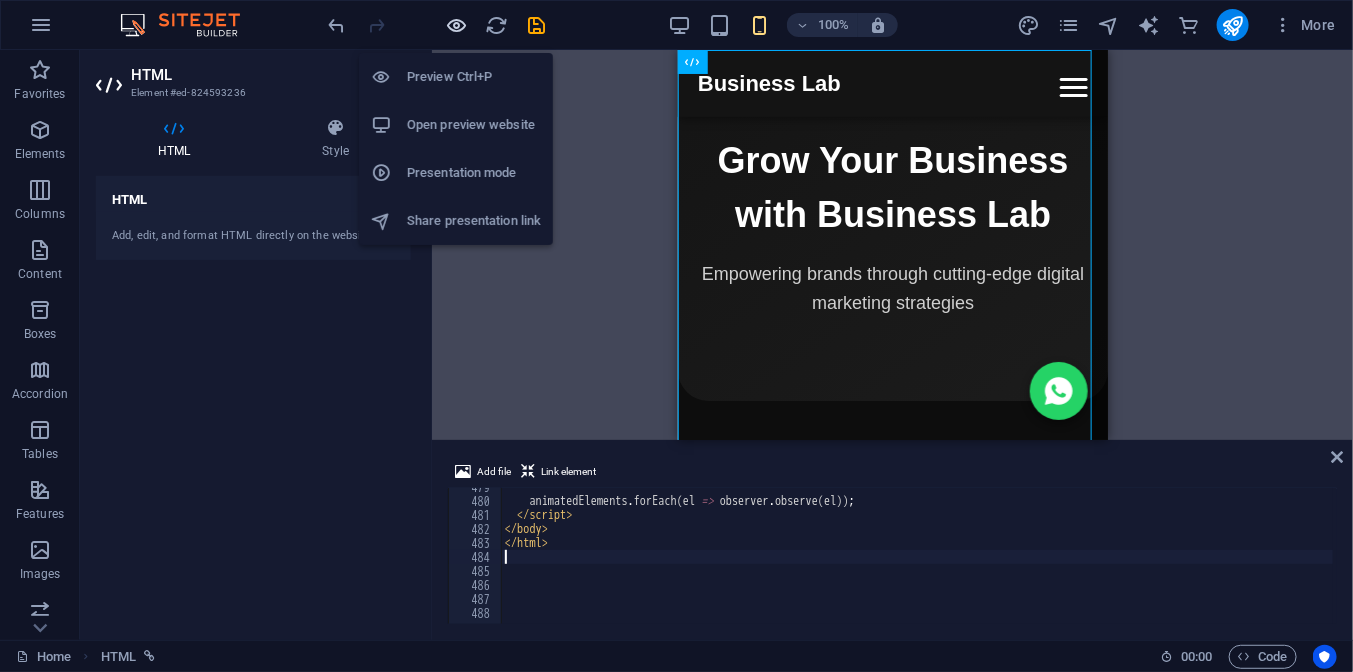 click at bounding box center [457, 25] 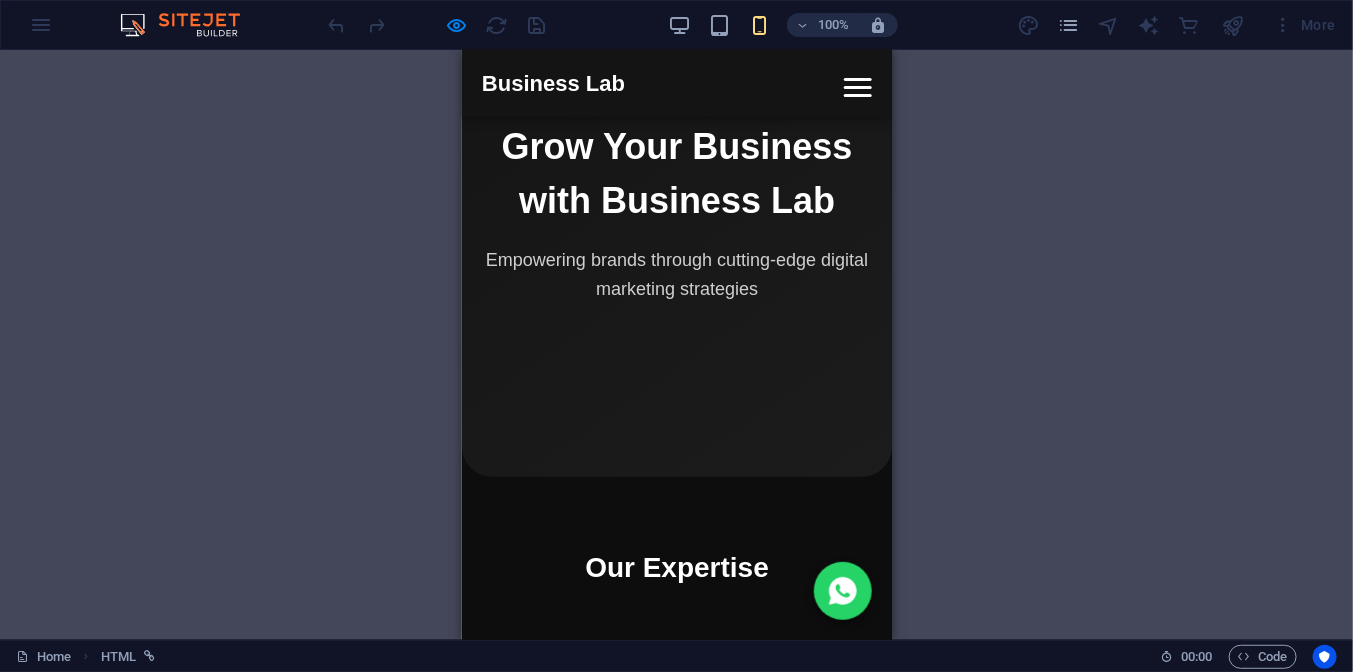 scroll, scrollTop: 100, scrollLeft: 0, axis: vertical 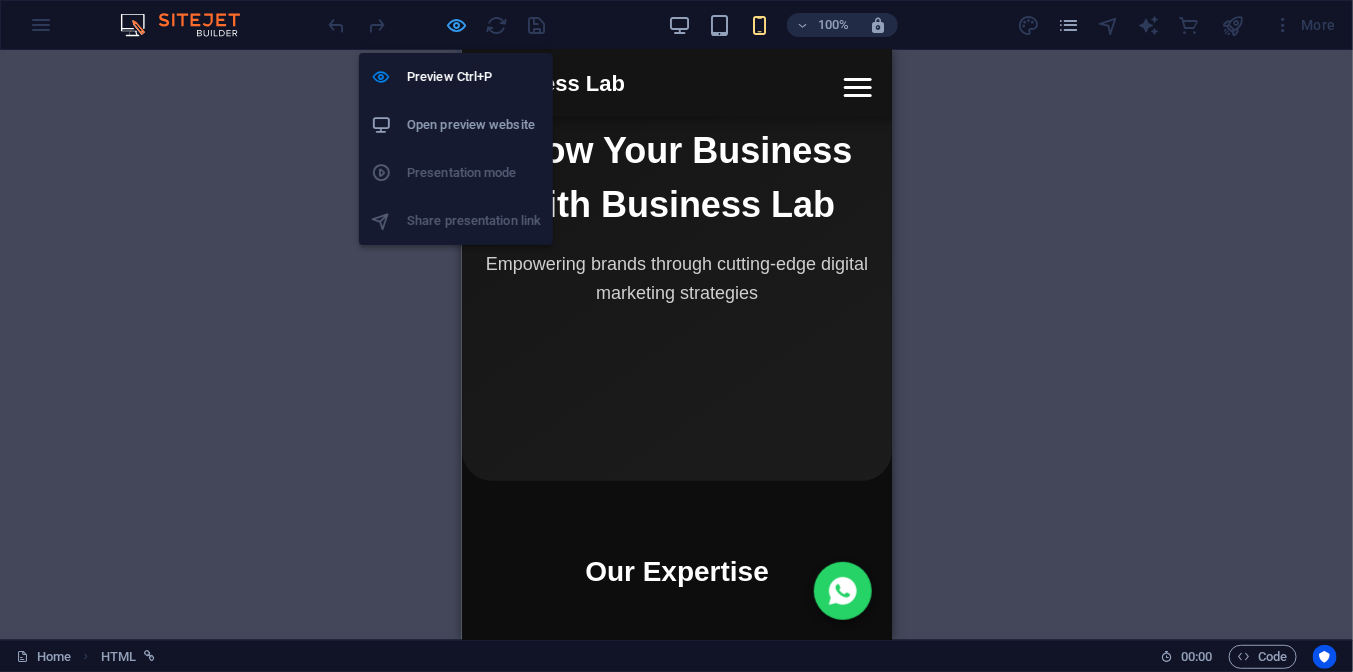 click at bounding box center (457, 25) 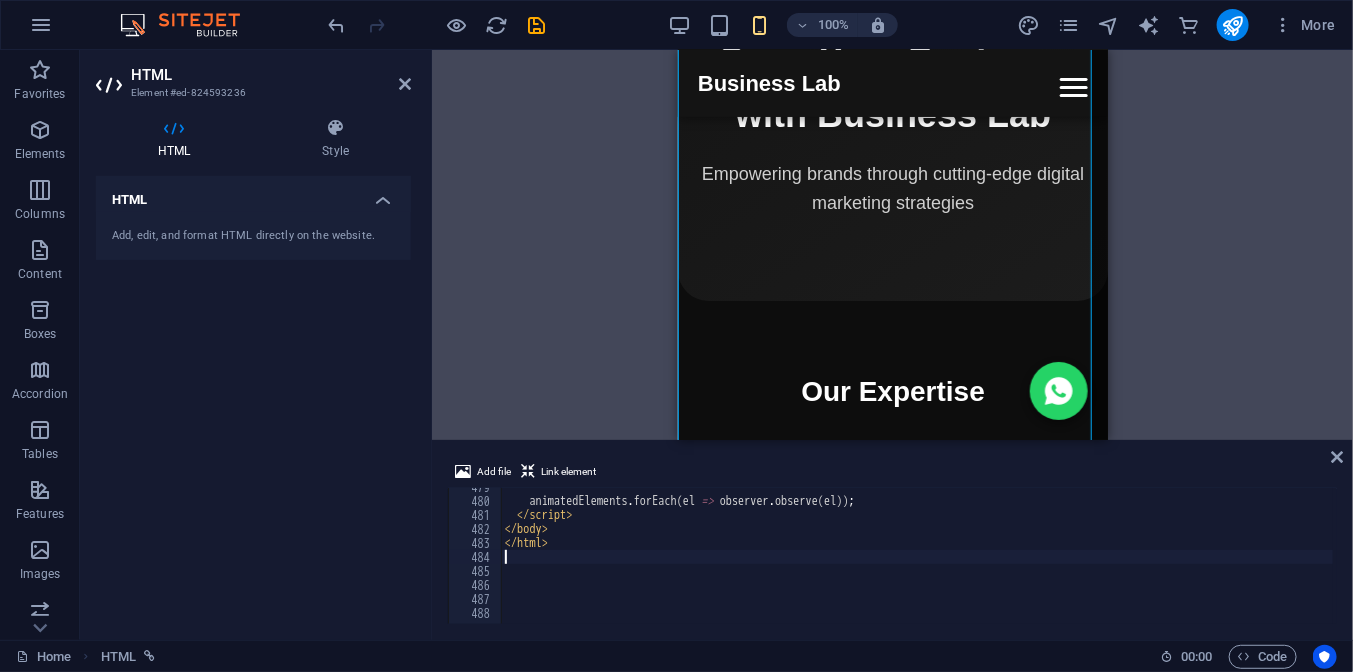 click on "100% More" at bounding box center (834, 25) 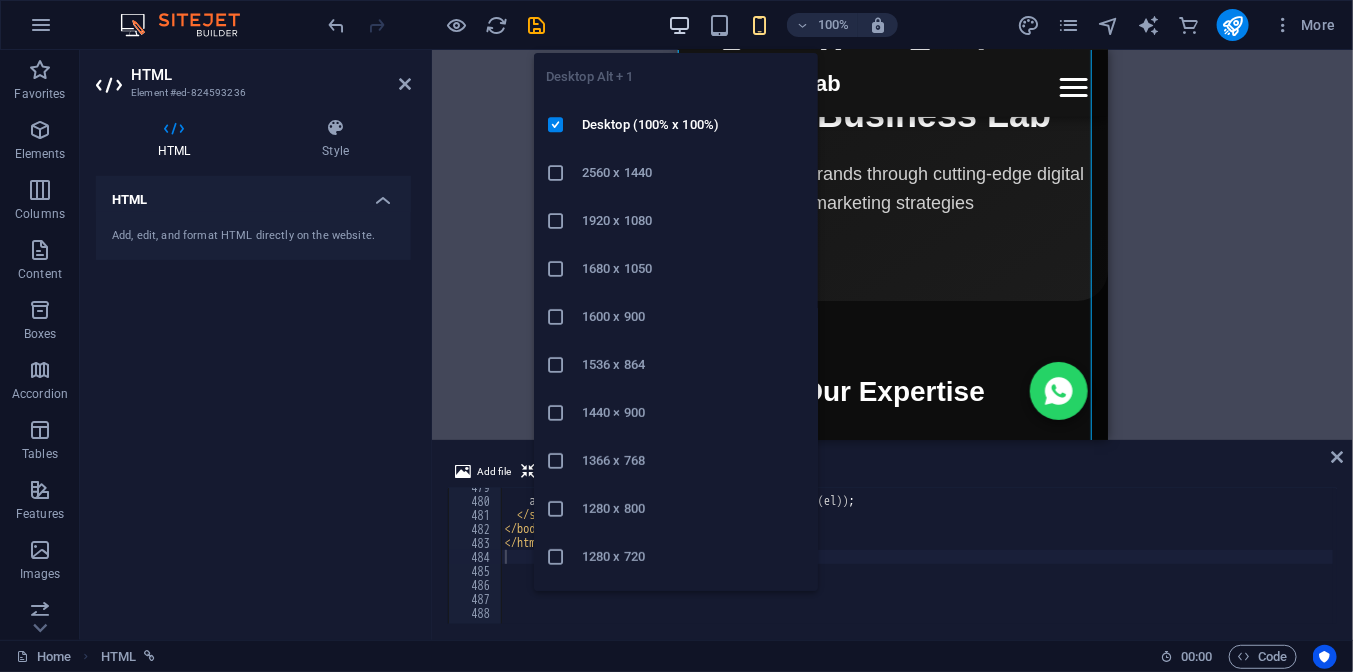 click at bounding box center (679, 25) 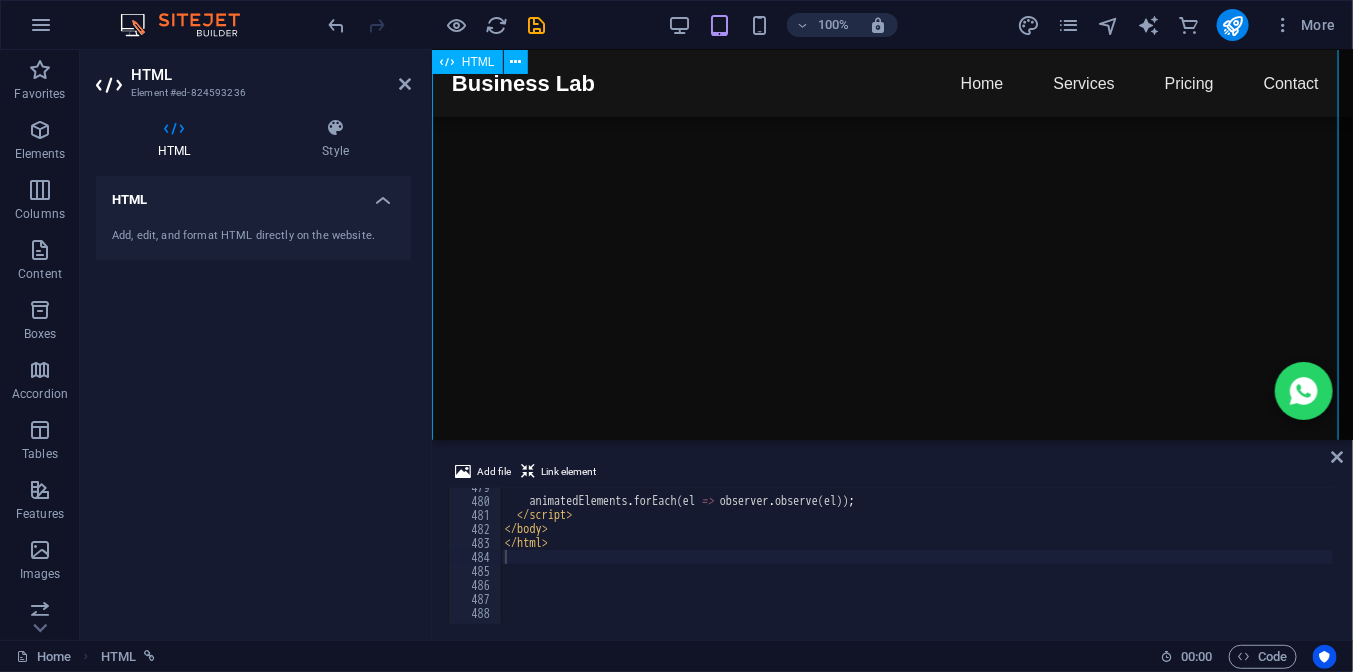 scroll, scrollTop: 500, scrollLeft: 0, axis: vertical 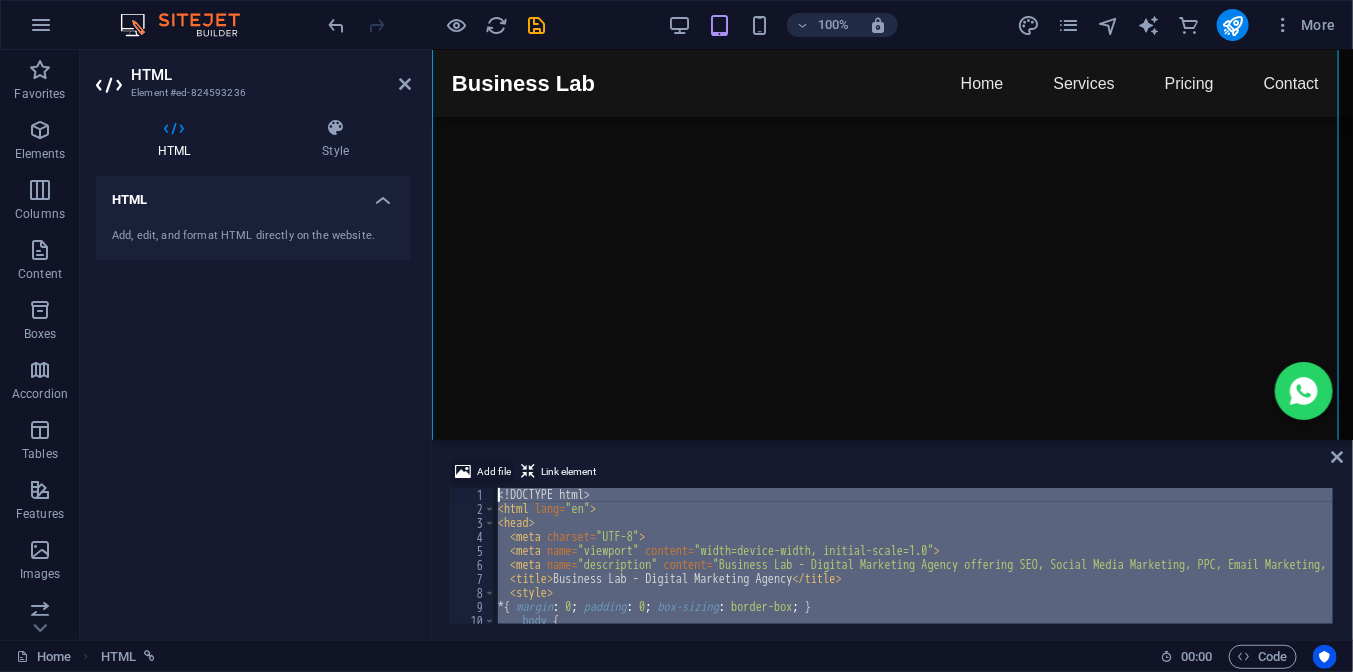 drag, startPoint x: 526, startPoint y: 548, endPoint x: 507, endPoint y: 483, distance: 67.72001 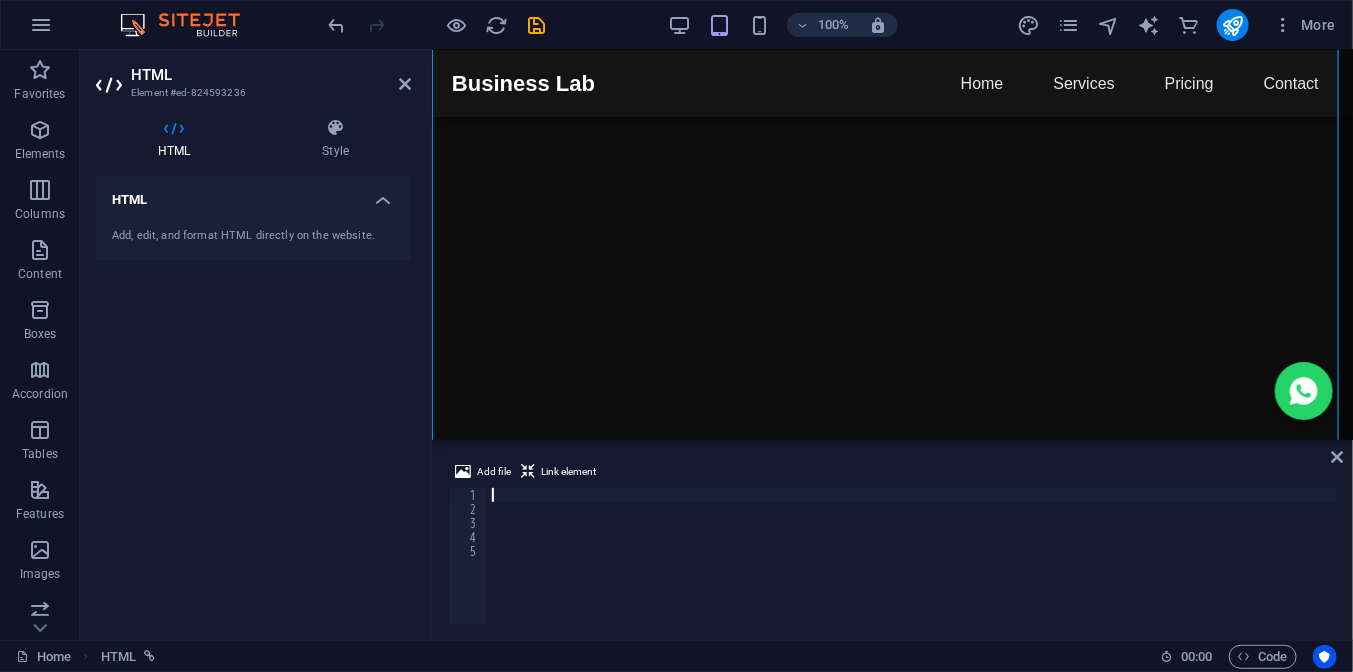 type 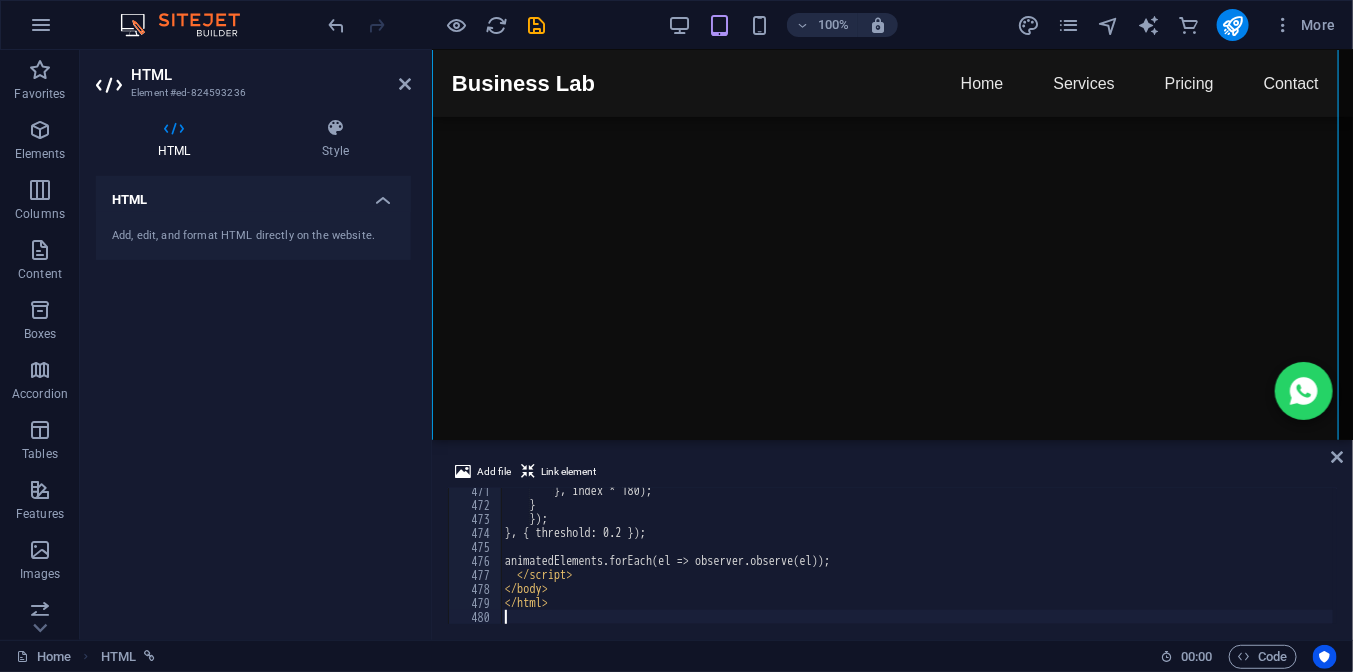 scroll, scrollTop: 6584, scrollLeft: 0, axis: vertical 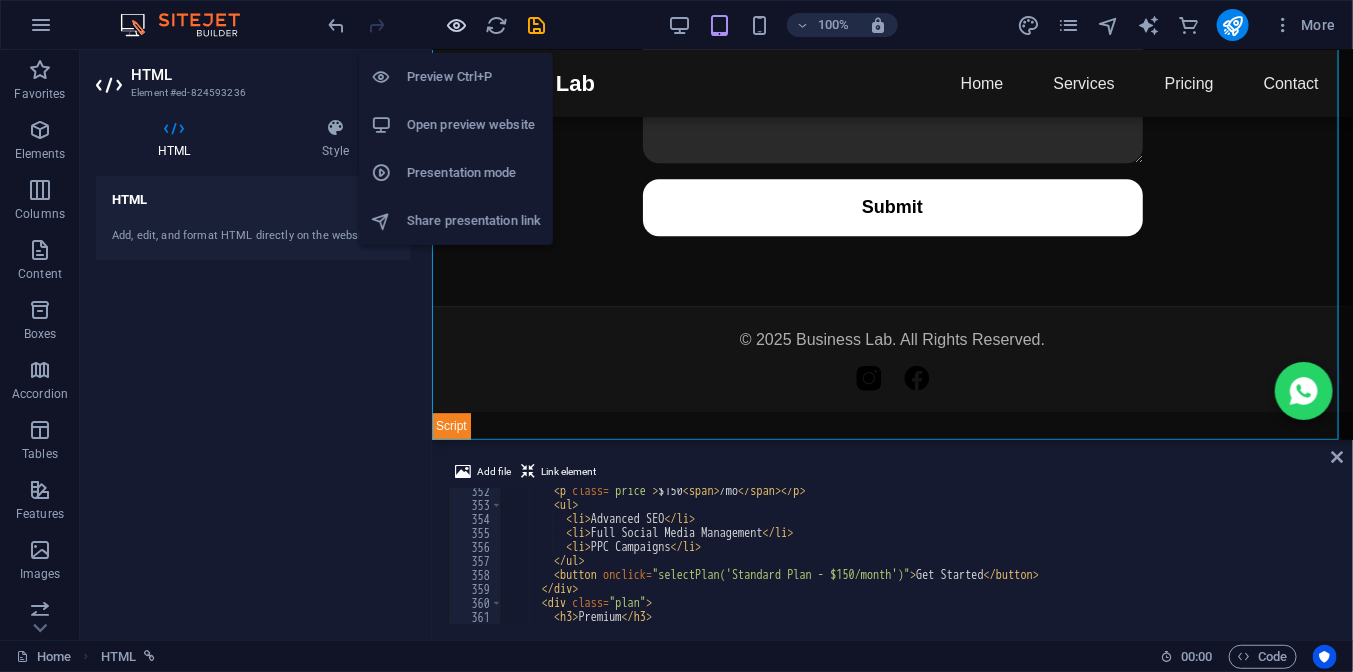 click at bounding box center (457, 25) 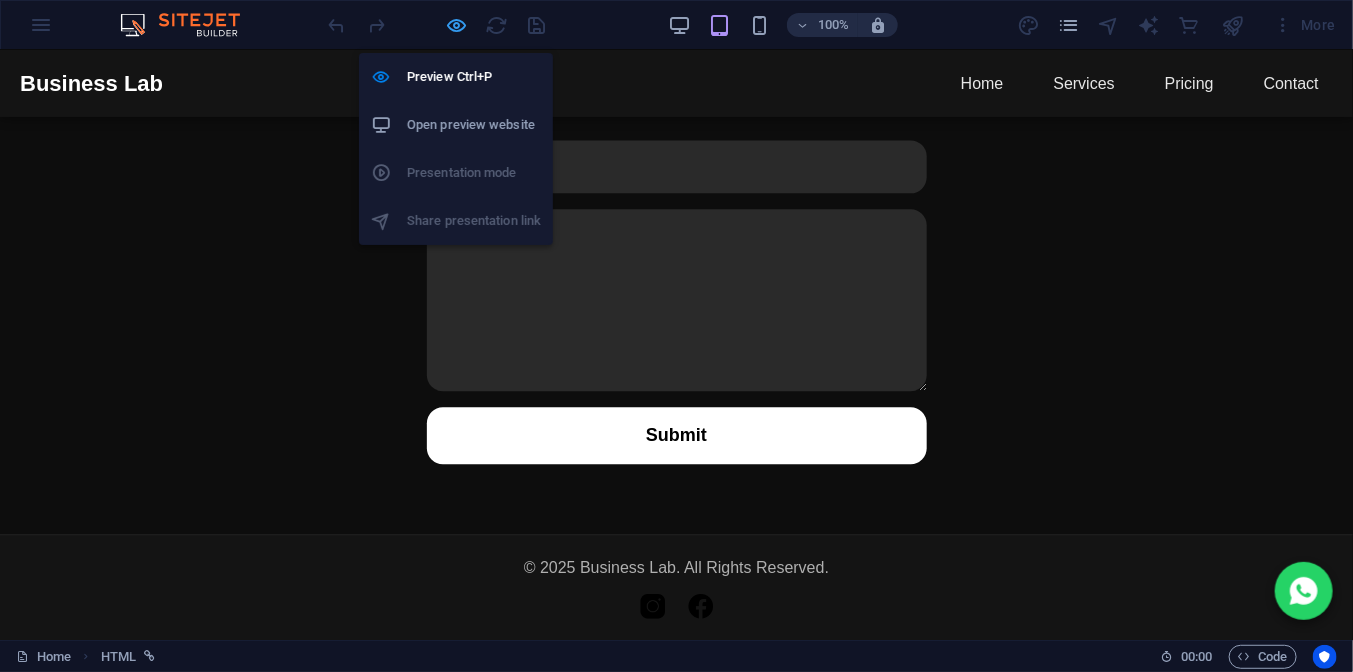 scroll, scrollTop: 1695, scrollLeft: 0, axis: vertical 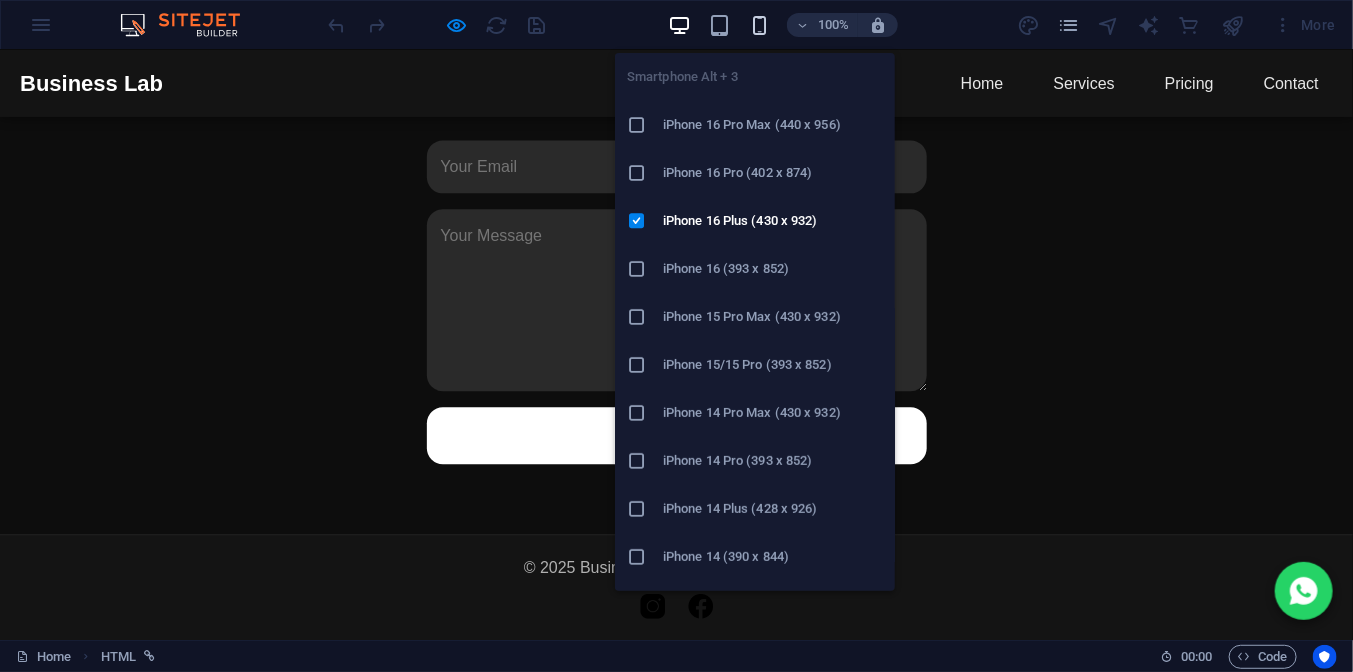 click at bounding box center (759, 25) 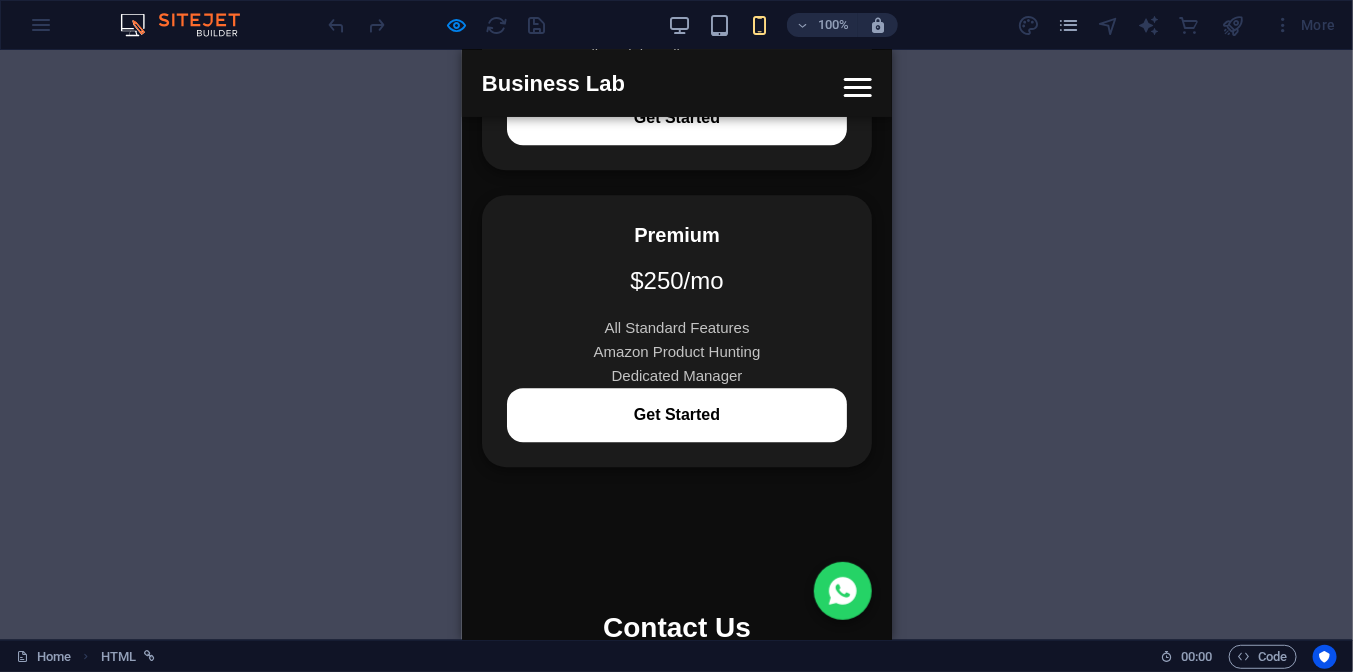 scroll, scrollTop: 2100, scrollLeft: 0, axis: vertical 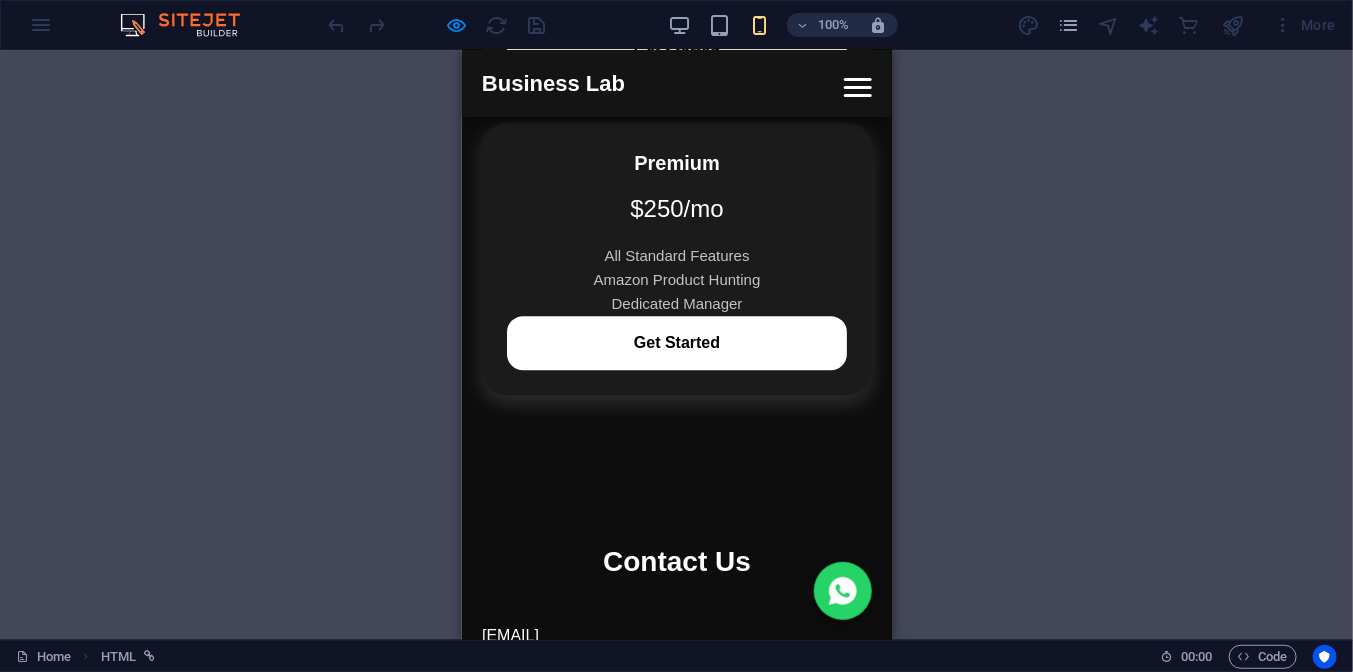 click on "Premium
$250 /mo
All Standard Features
Amazon Product Hunting
Dedicated Manager
Get Started" at bounding box center [676, 258] 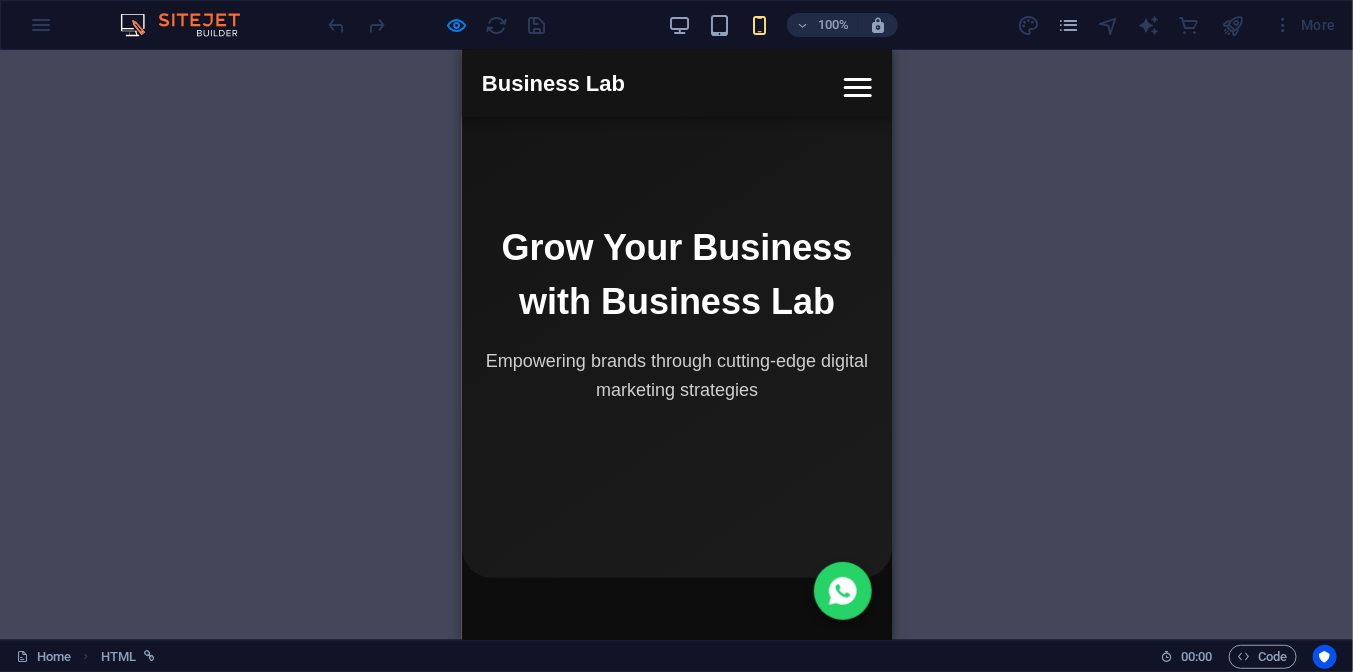 scroll, scrollTop: 0, scrollLeft: 0, axis: both 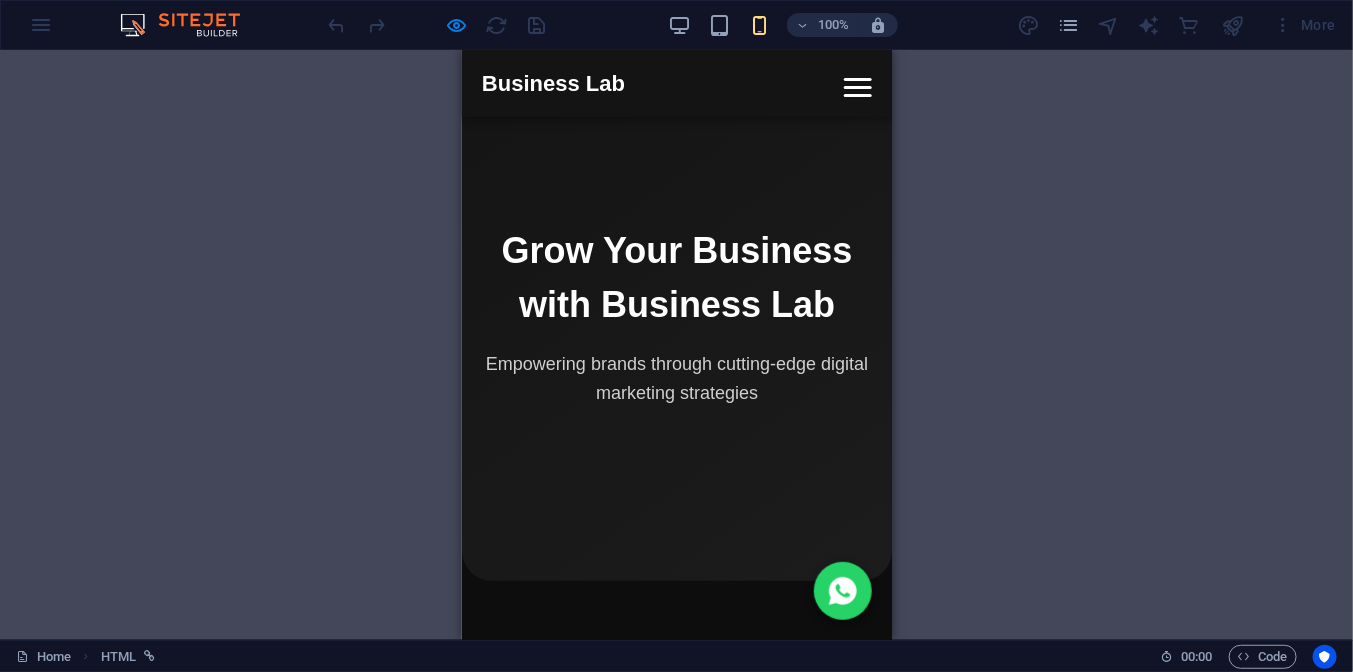 click on "Grow Your Business with Business Lab
Empowering brands through cutting-edge digital marketing strategies" at bounding box center (676, 314) 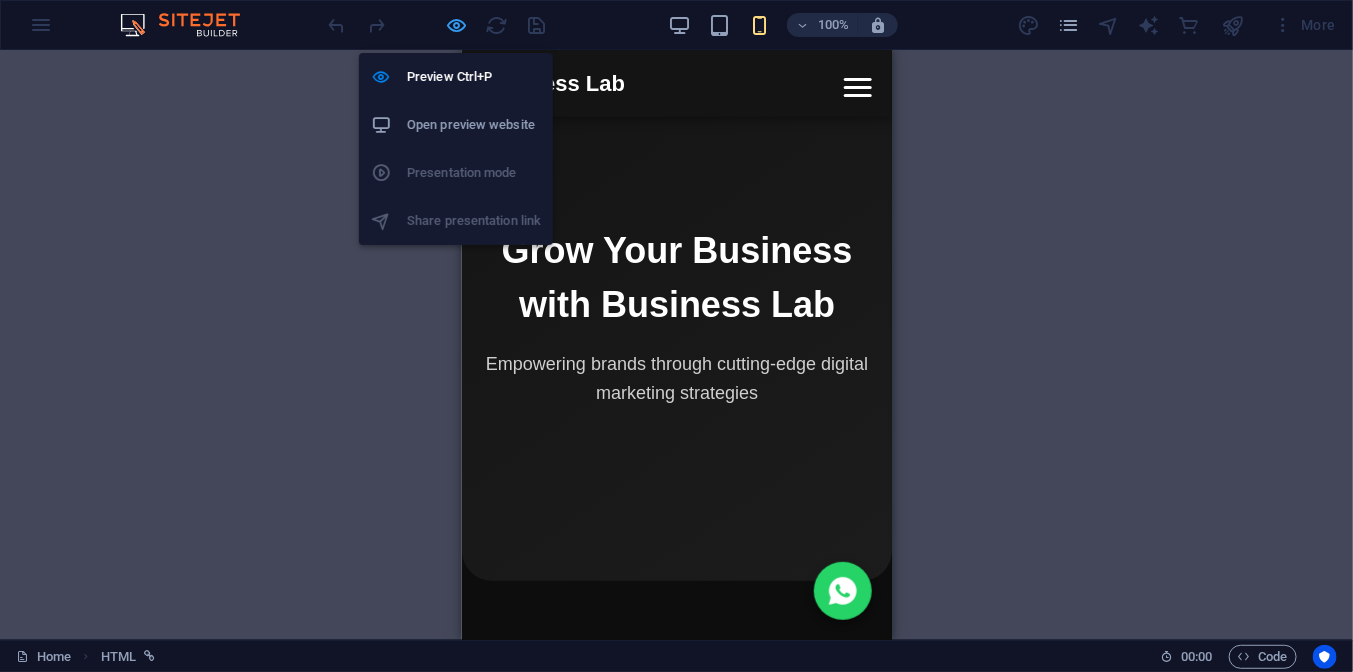 click at bounding box center [457, 25] 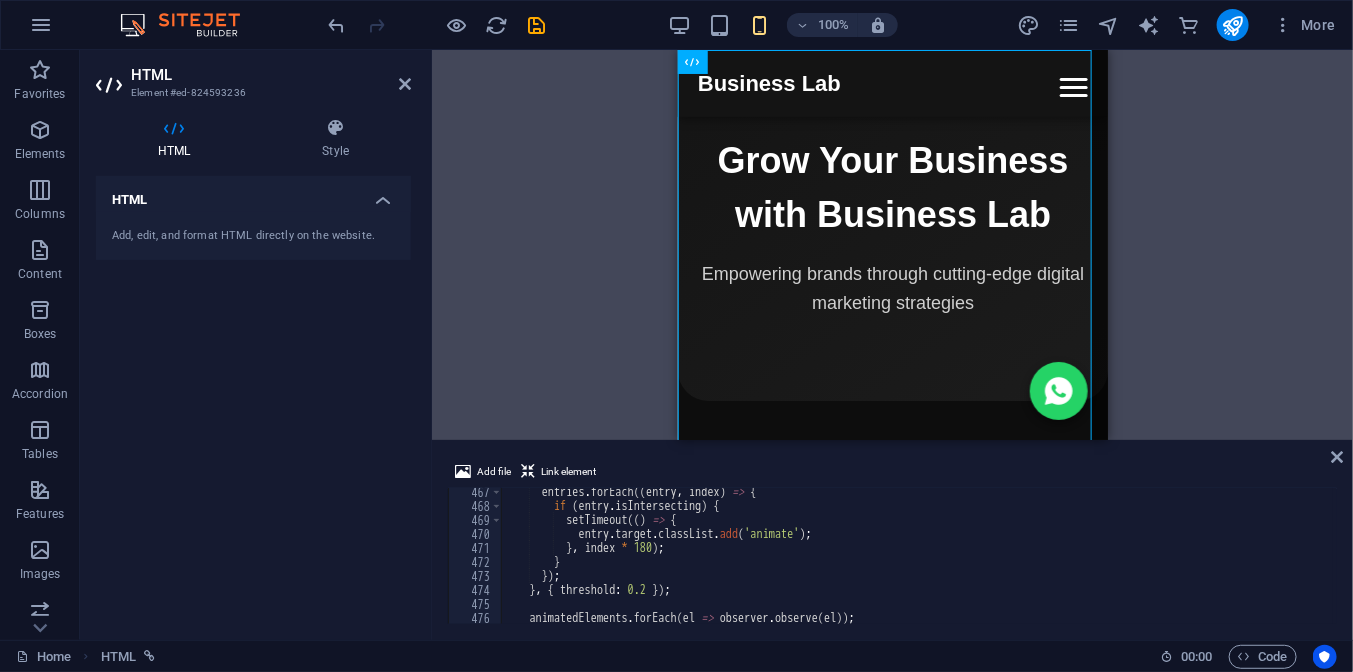 scroll, scrollTop: 6643, scrollLeft: 0, axis: vertical 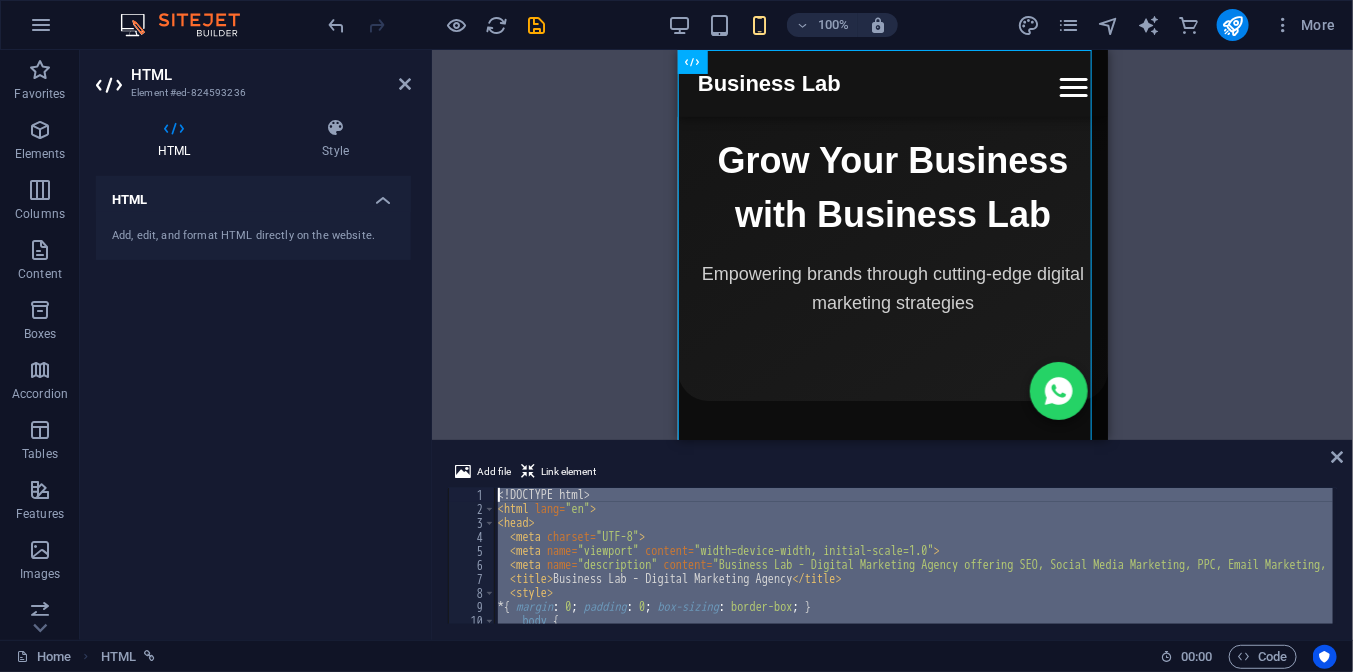 drag, startPoint x: 654, startPoint y: 564, endPoint x: 565, endPoint y: 408, distance: 179.60234 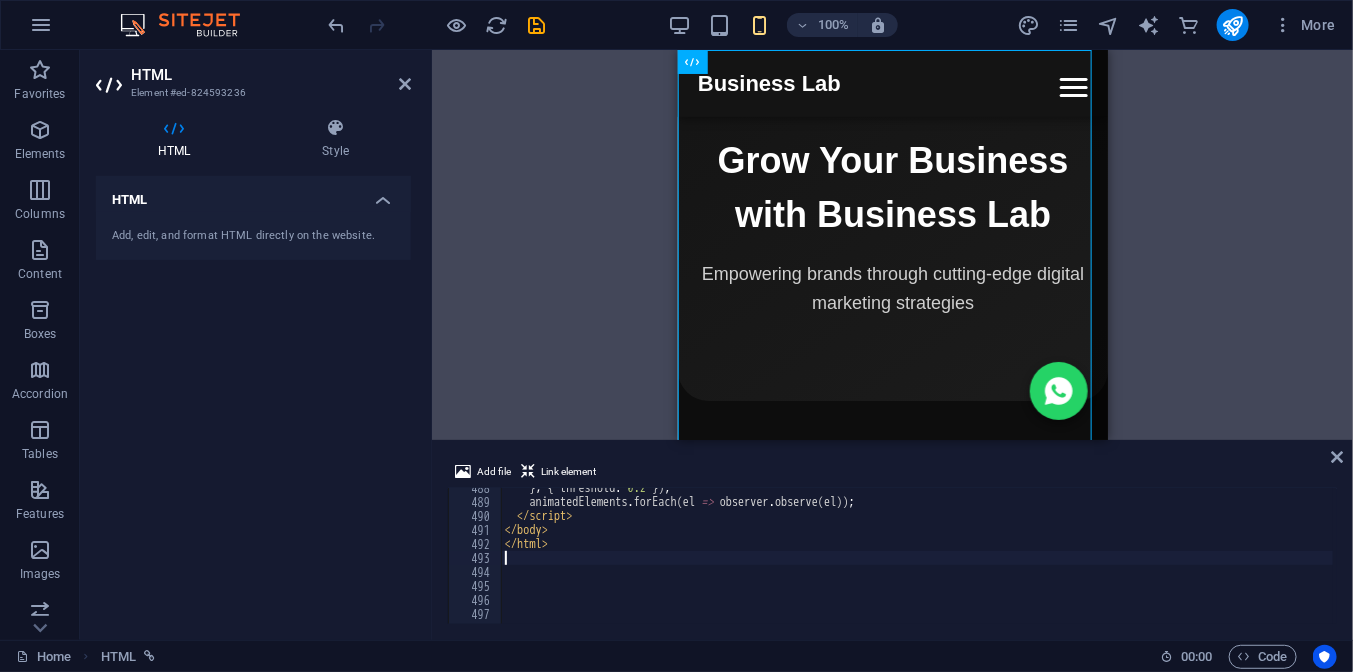 scroll, scrollTop: 6825, scrollLeft: 0, axis: vertical 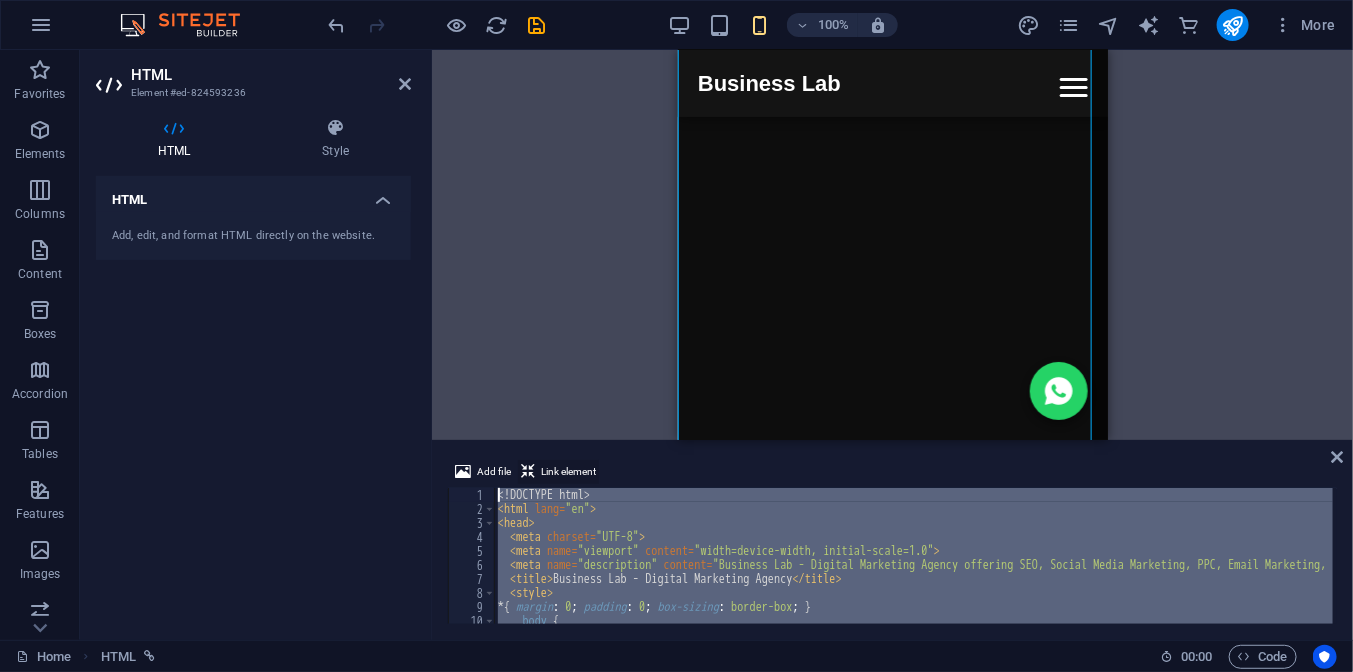 drag, startPoint x: 578, startPoint y: 572, endPoint x: 548, endPoint y: 472, distance: 104.40307 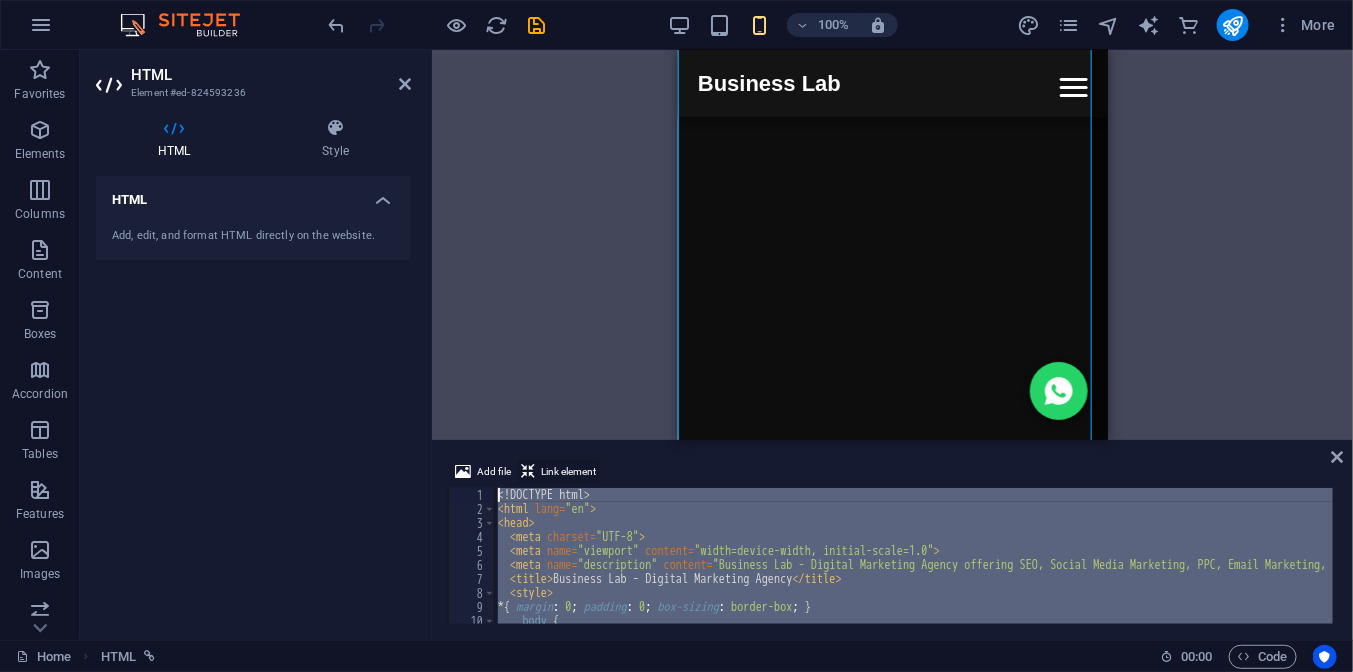 type 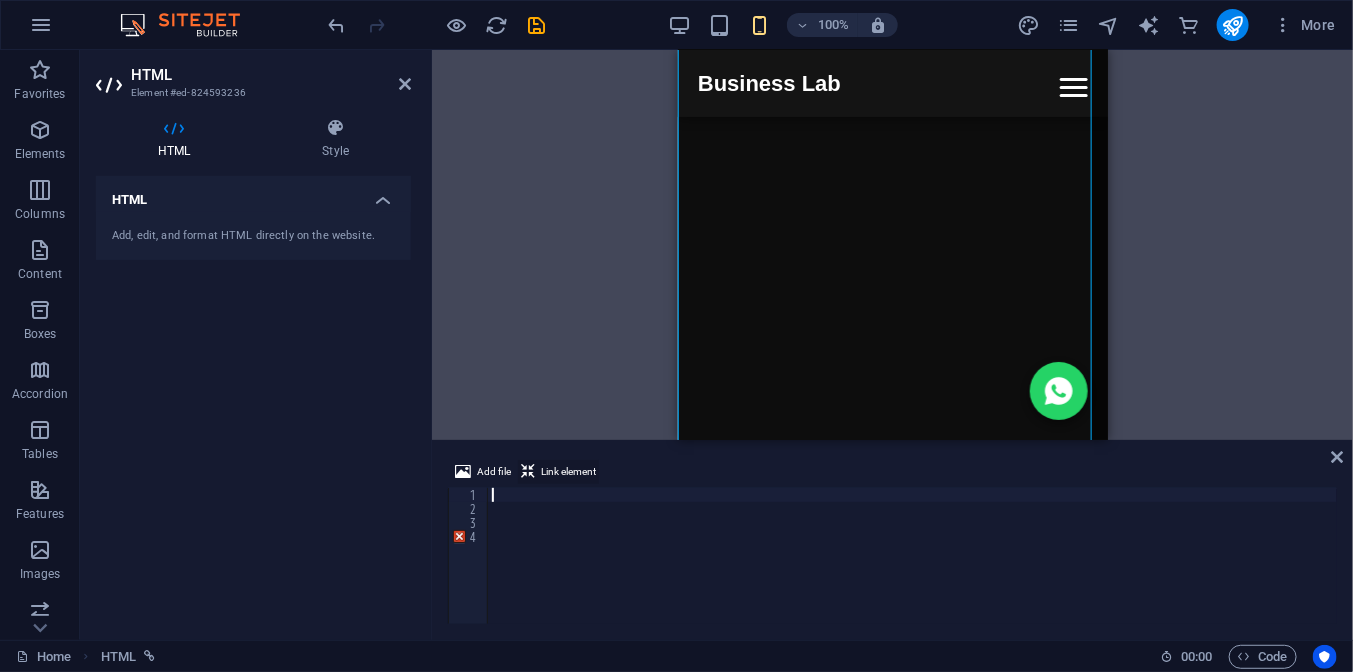 scroll, scrollTop: 3266, scrollLeft: 0, axis: vertical 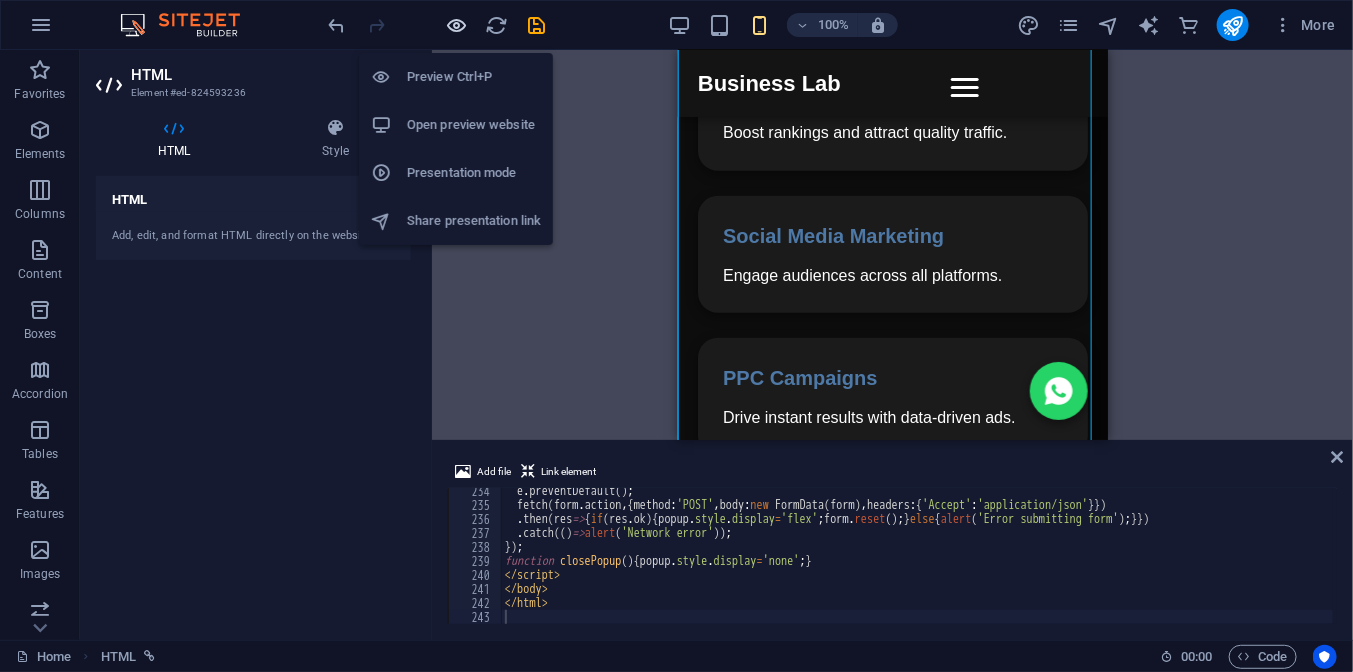 click at bounding box center (457, 25) 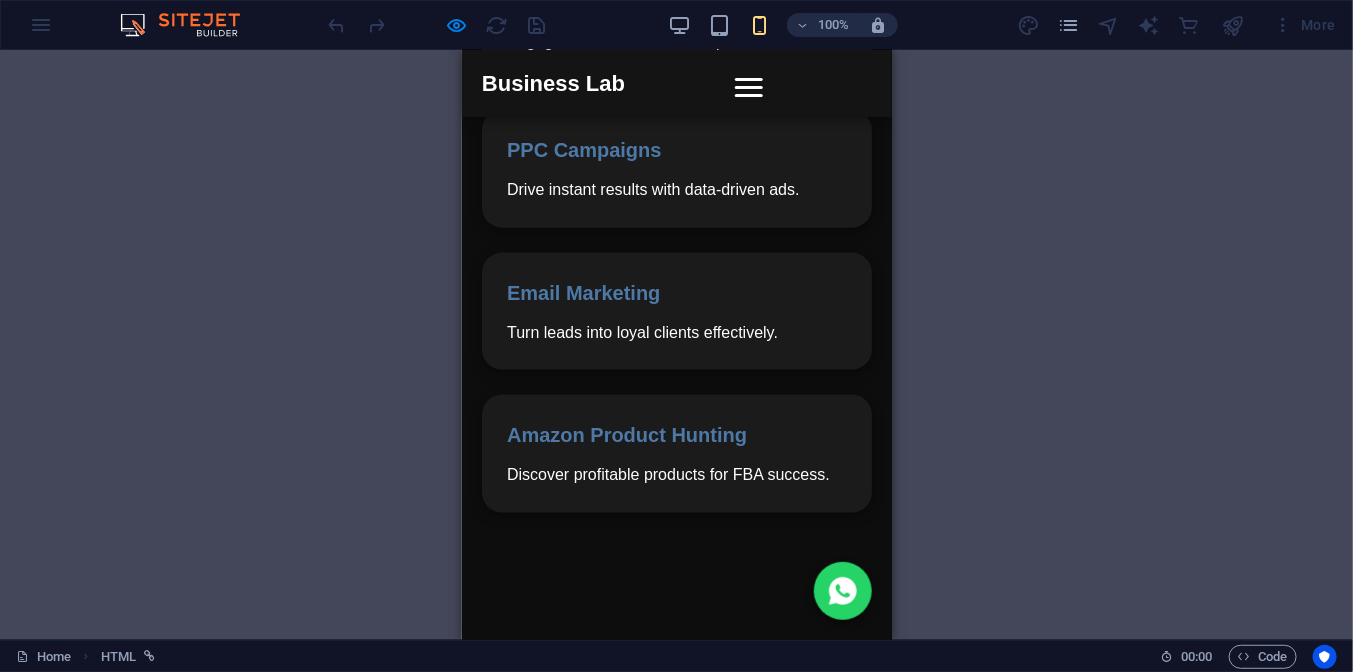 scroll, scrollTop: 880, scrollLeft: 0, axis: vertical 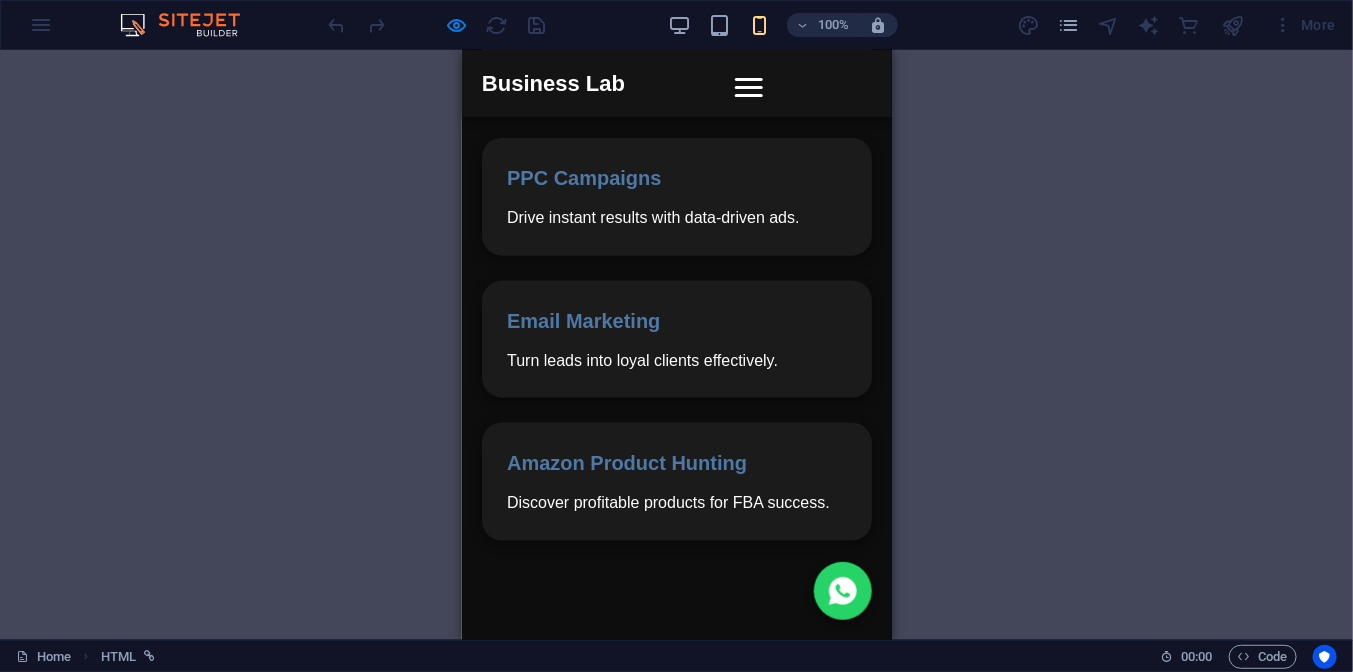 click on "PPC Campaigns Drive instant results with data-driven ads." at bounding box center [676, 196] 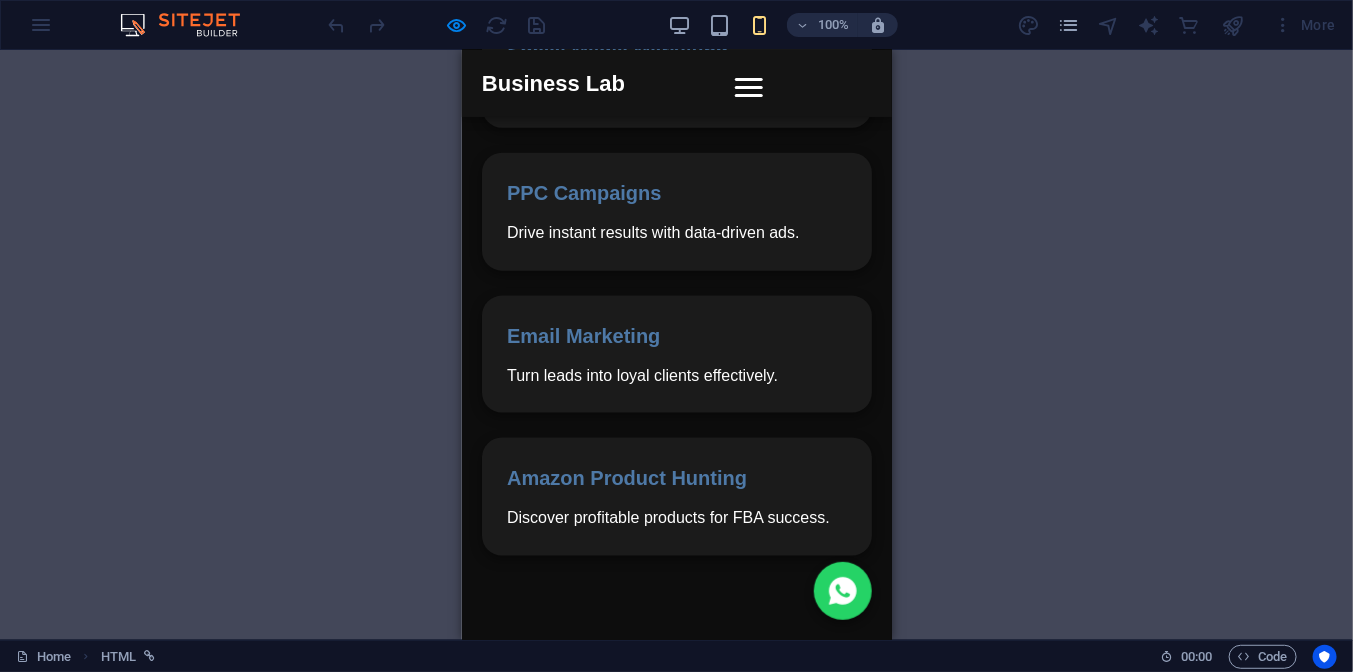 scroll, scrollTop: 1400, scrollLeft: 0, axis: vertical 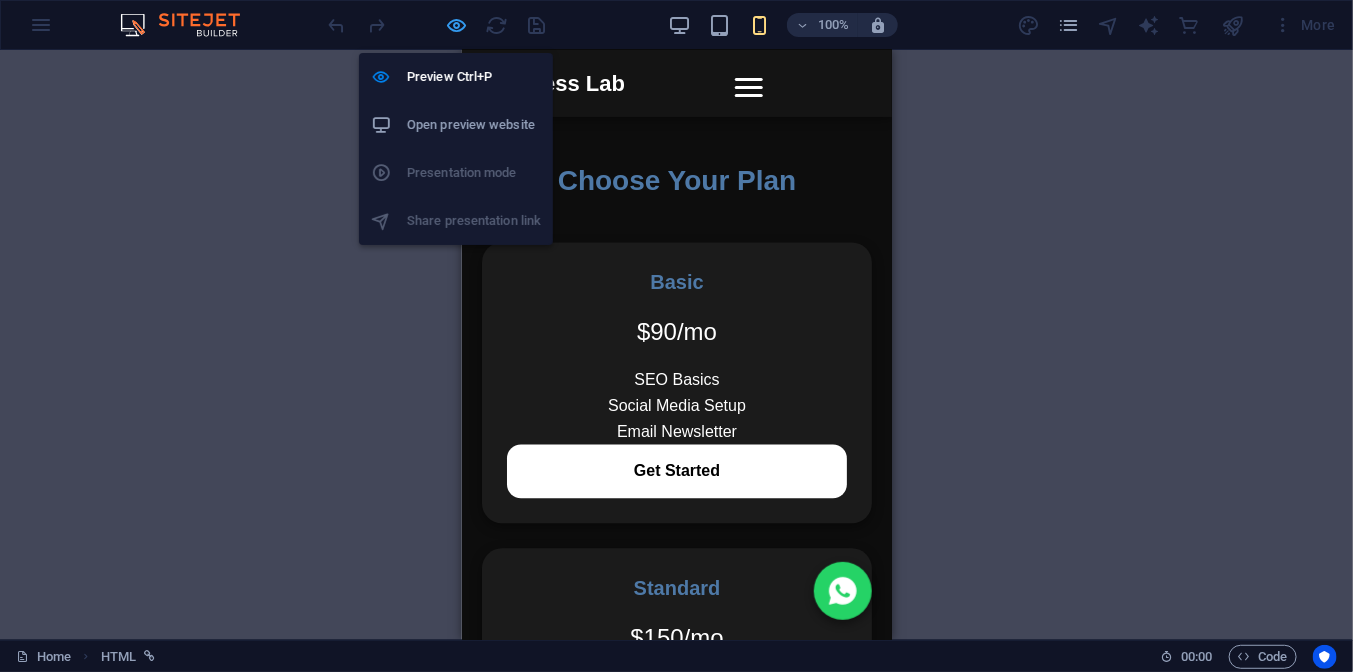 click at bounding box center [457, 25] 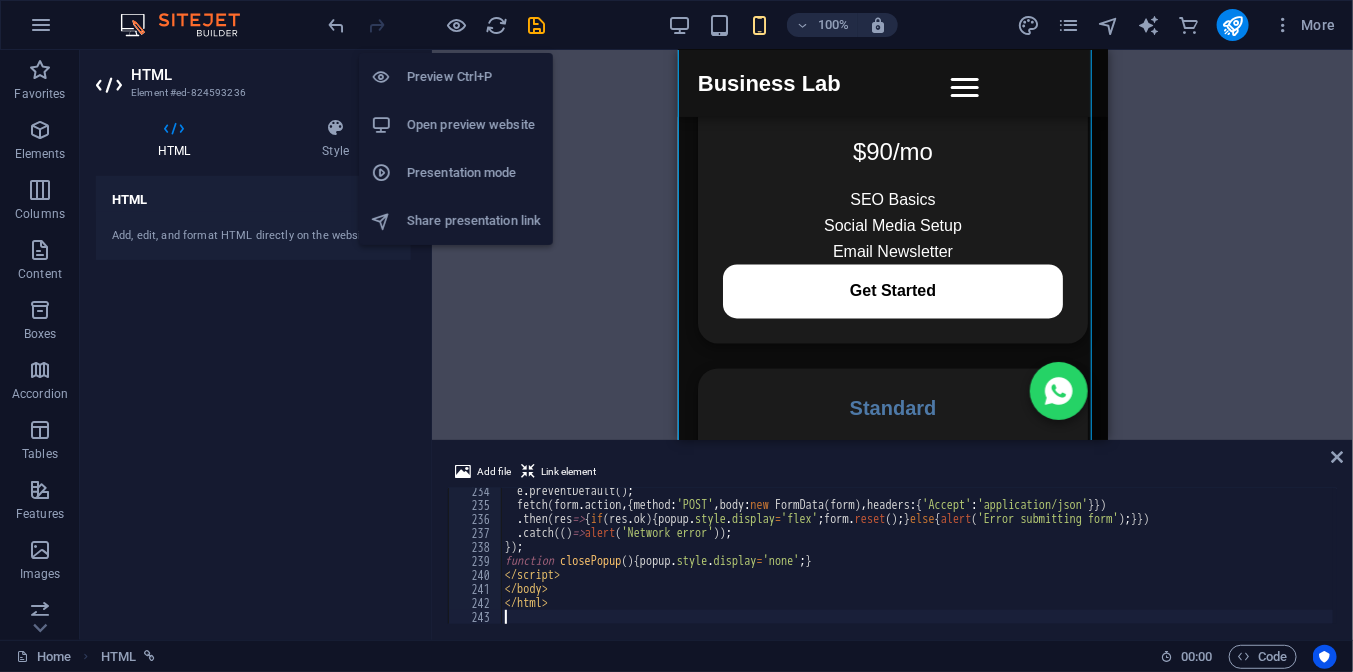 scroll, scrollTop: 1220, scrollLeft: 0, axis: vertical 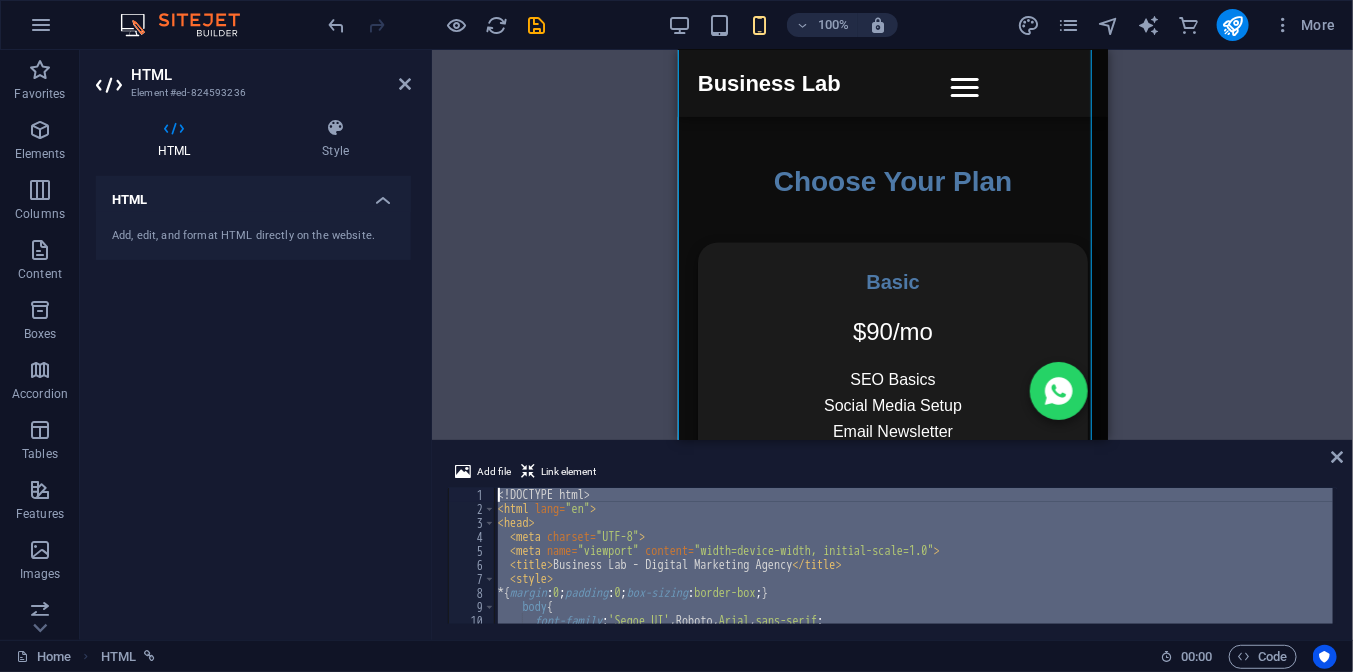 drag, startPoint x: 602, startPoint y: 589, endPoint x: 494, endPoint y: 449, distance: 176.81628 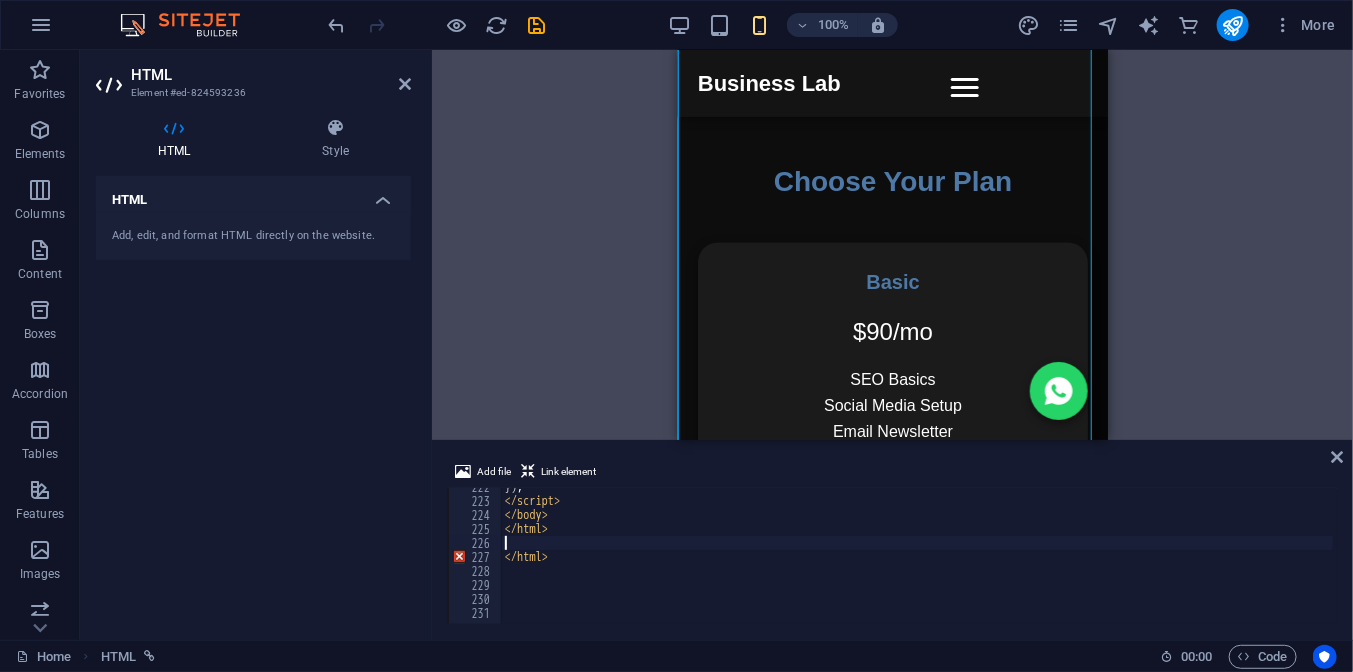 scroll, scrollTop: 3101, scrollLeft: 0, axis: vertical 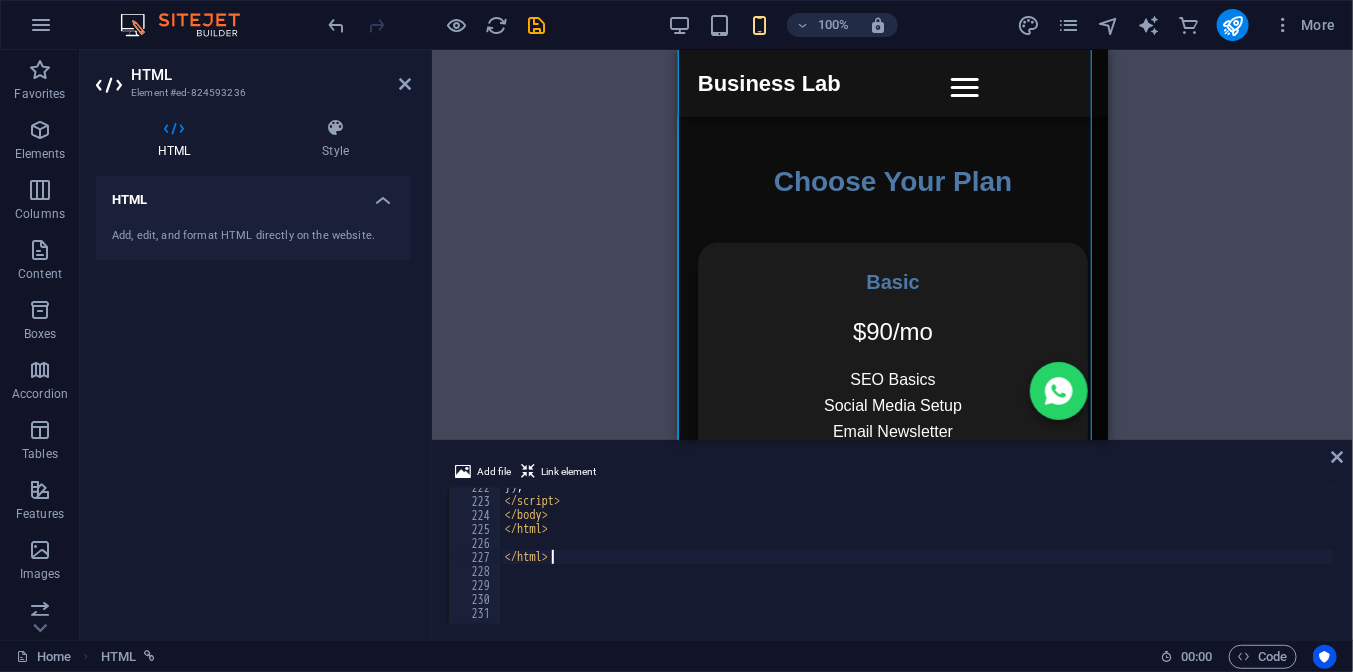 click on "}) ; </ script > </ body > </ html > </ html >" at bounding box center (1094, 560) 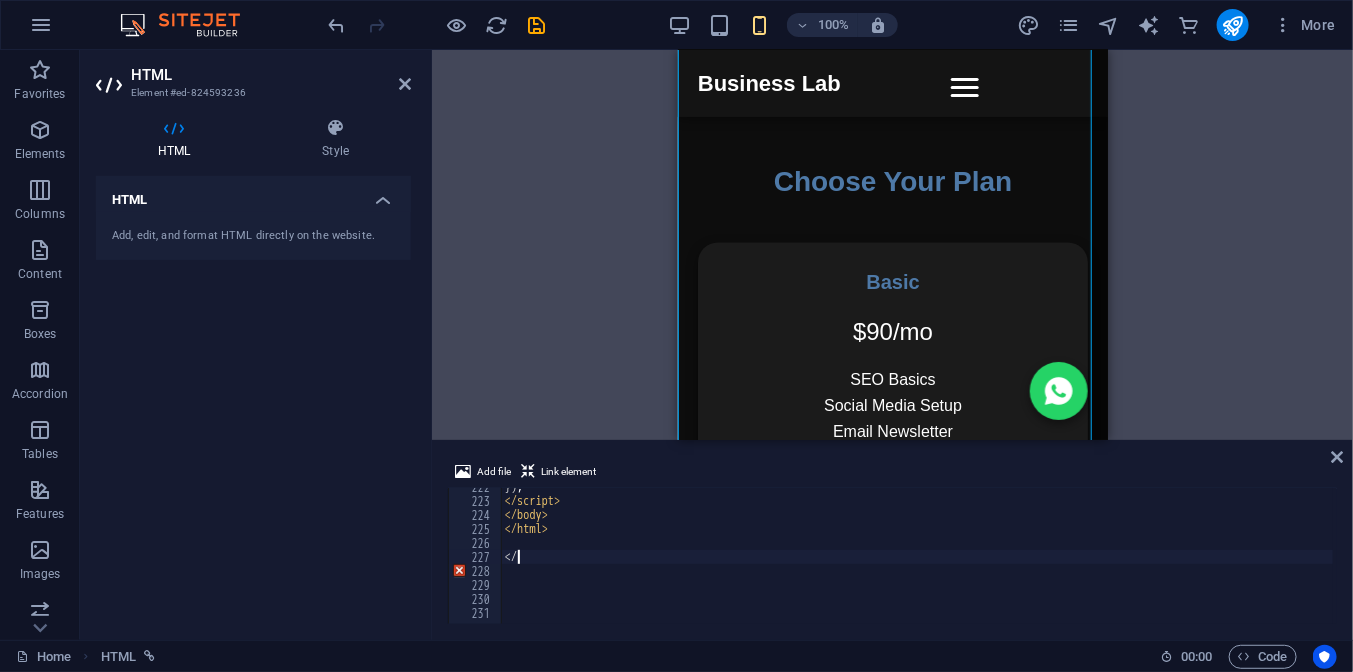 type on "<" 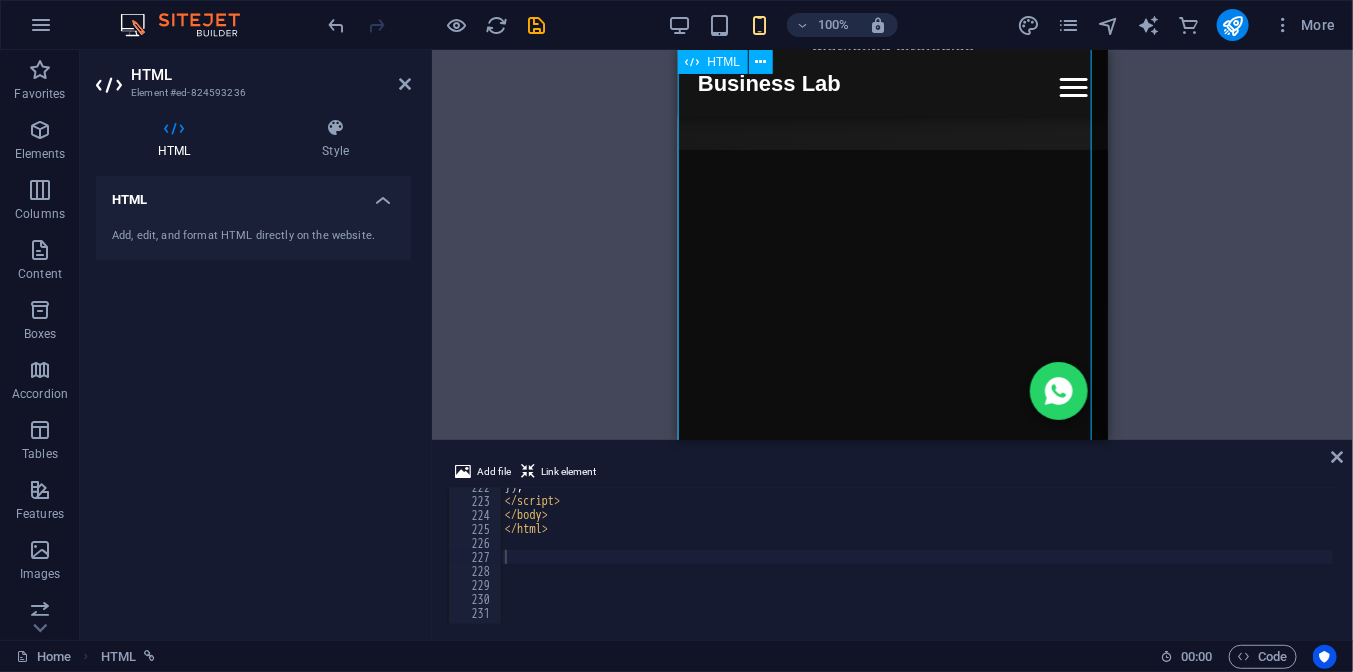 scroll, scrollTop: 0, scrollLeft: 0, axis: both 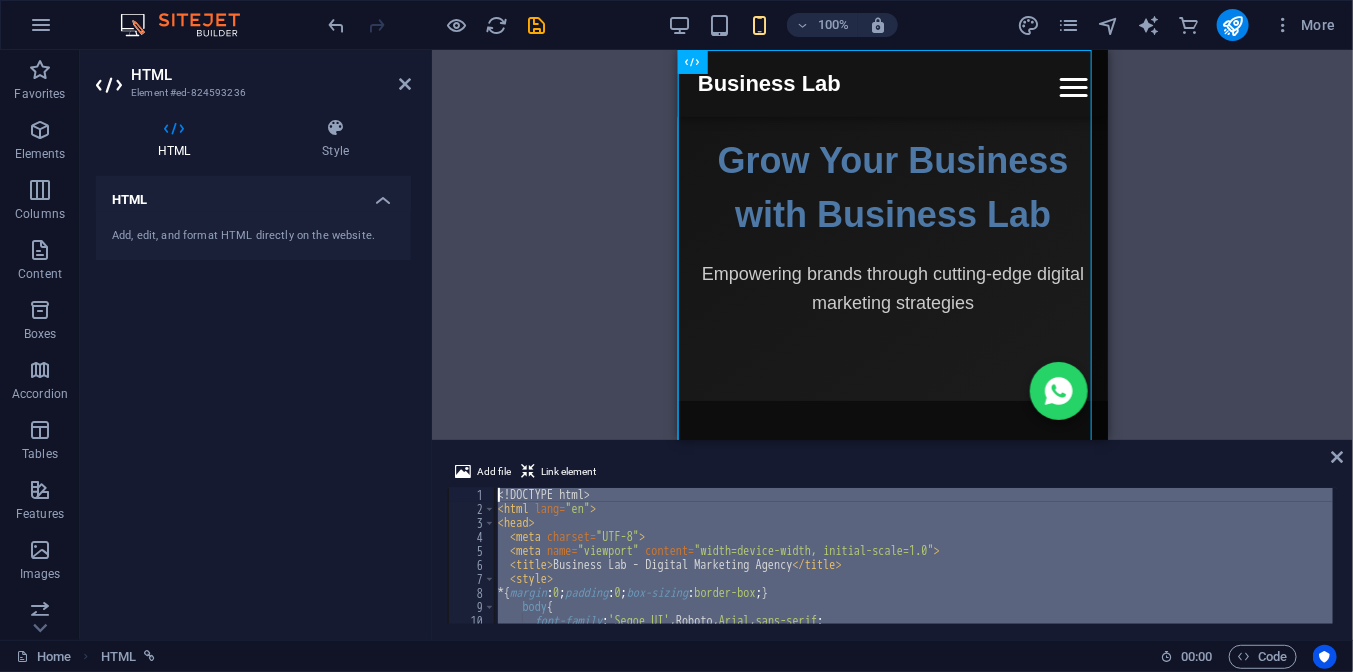 drag, startPoint x: 515, startPoint y: 558, endPoint x: 509, endPoint y: 415, distance: 143.12582 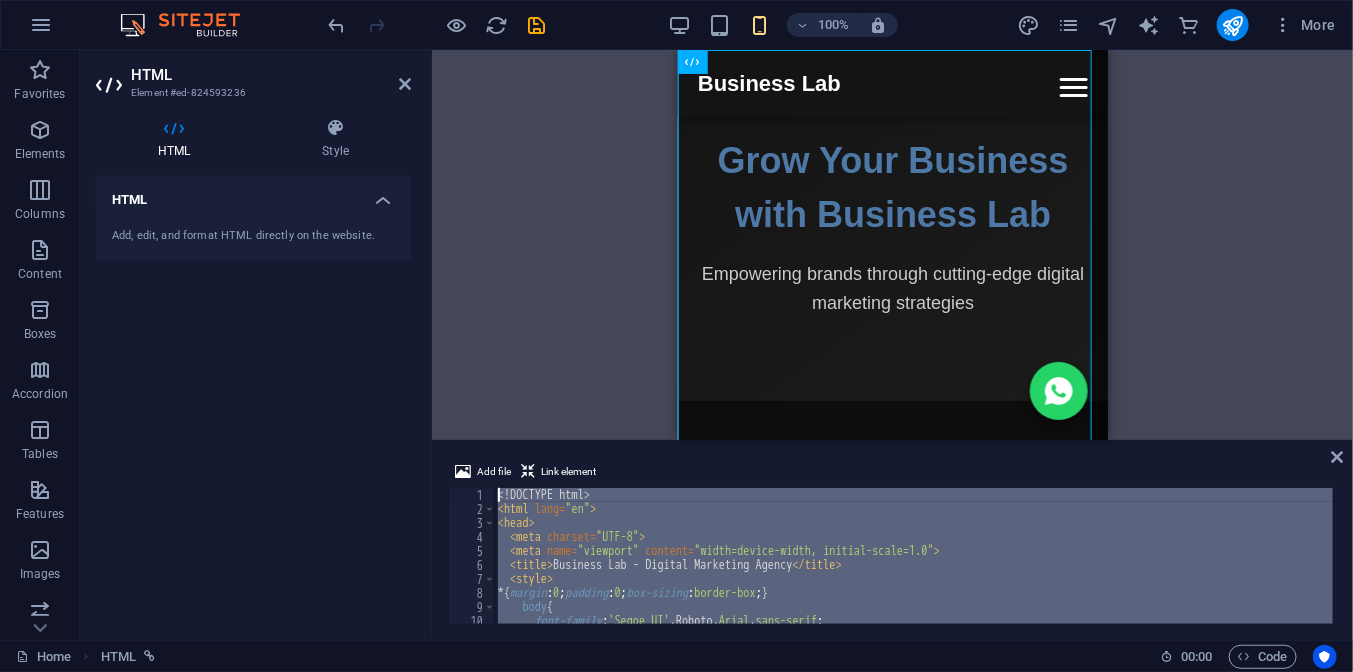 type 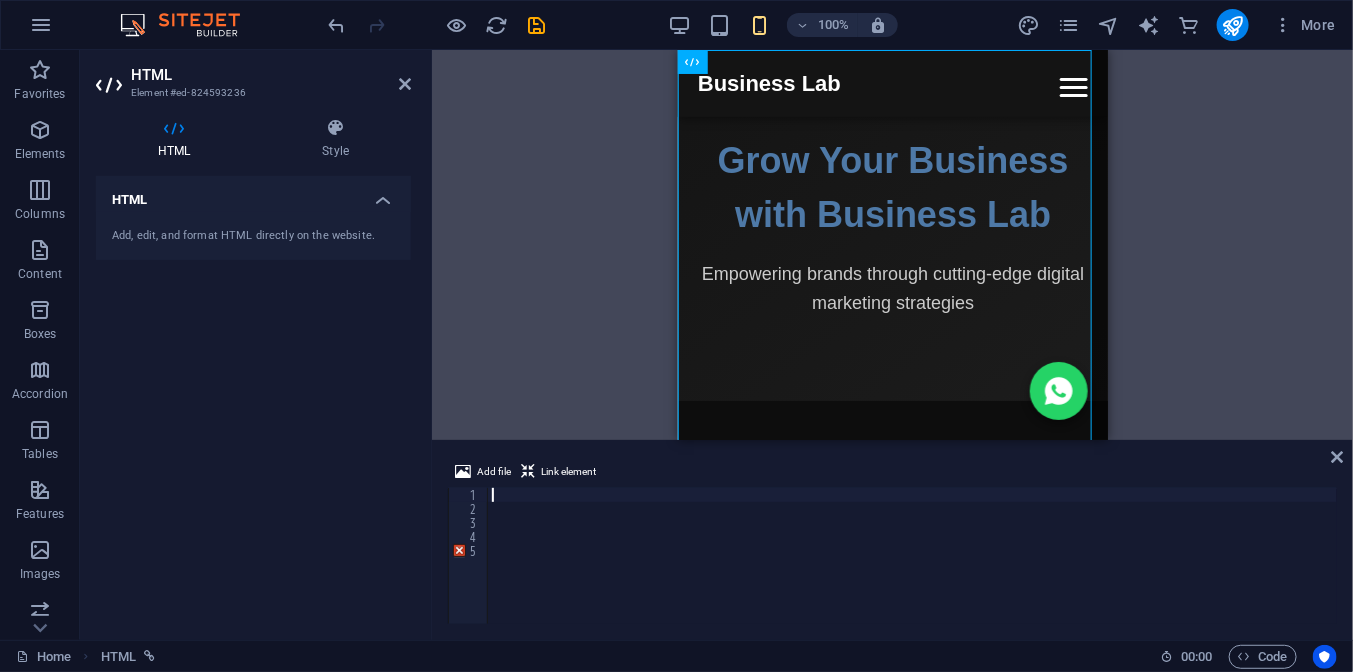 click at bounding box center [912, 570] 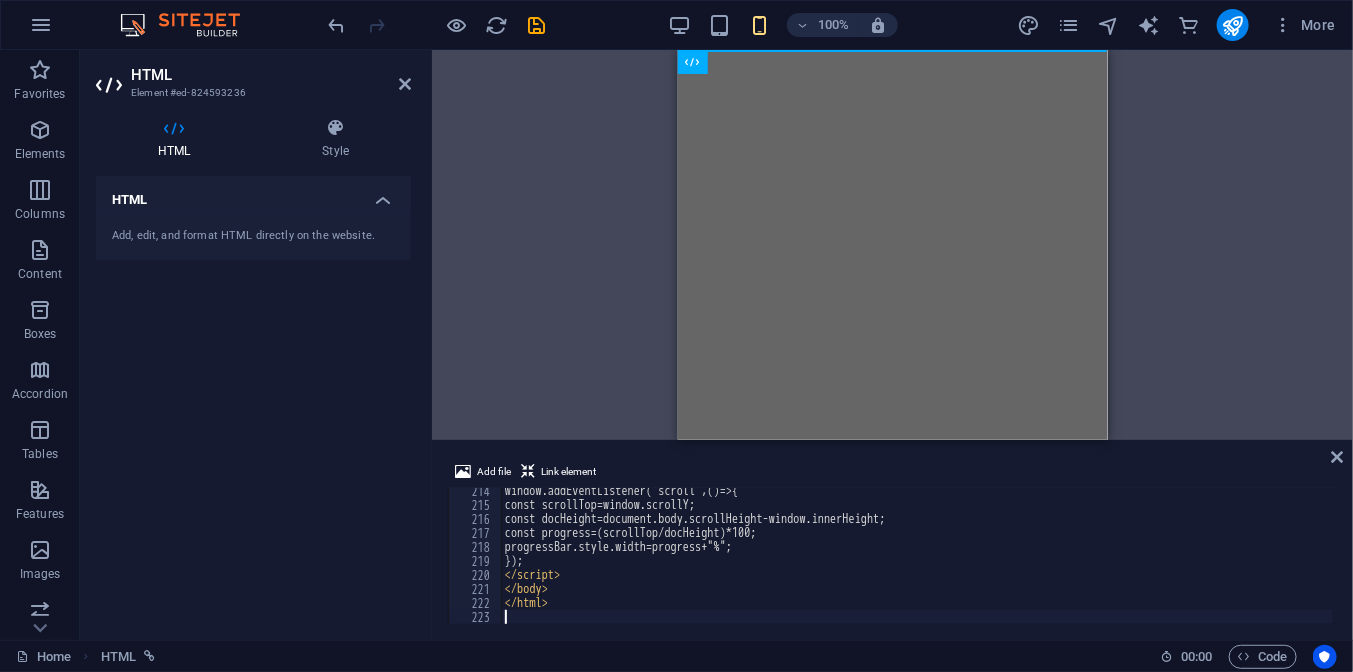scroll, scrollTop: 2986, scrollLeft: 0, axis: vertical 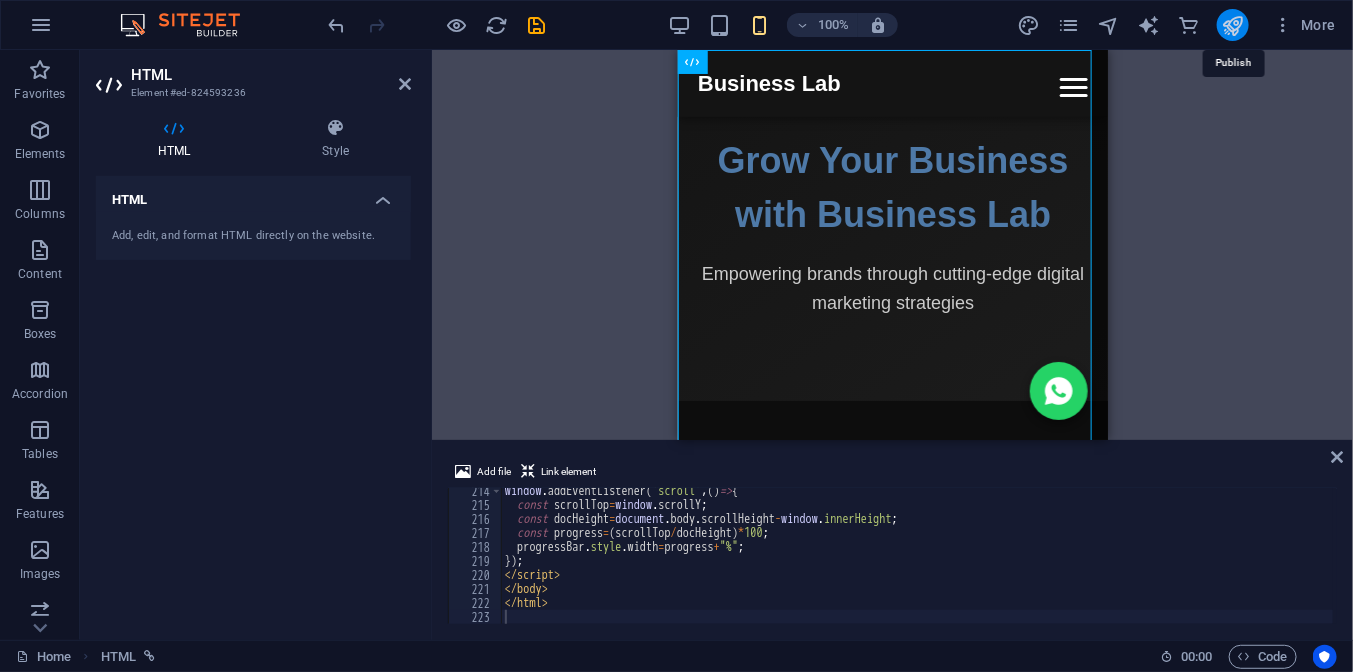 click at bounding box center [1232, 25] 